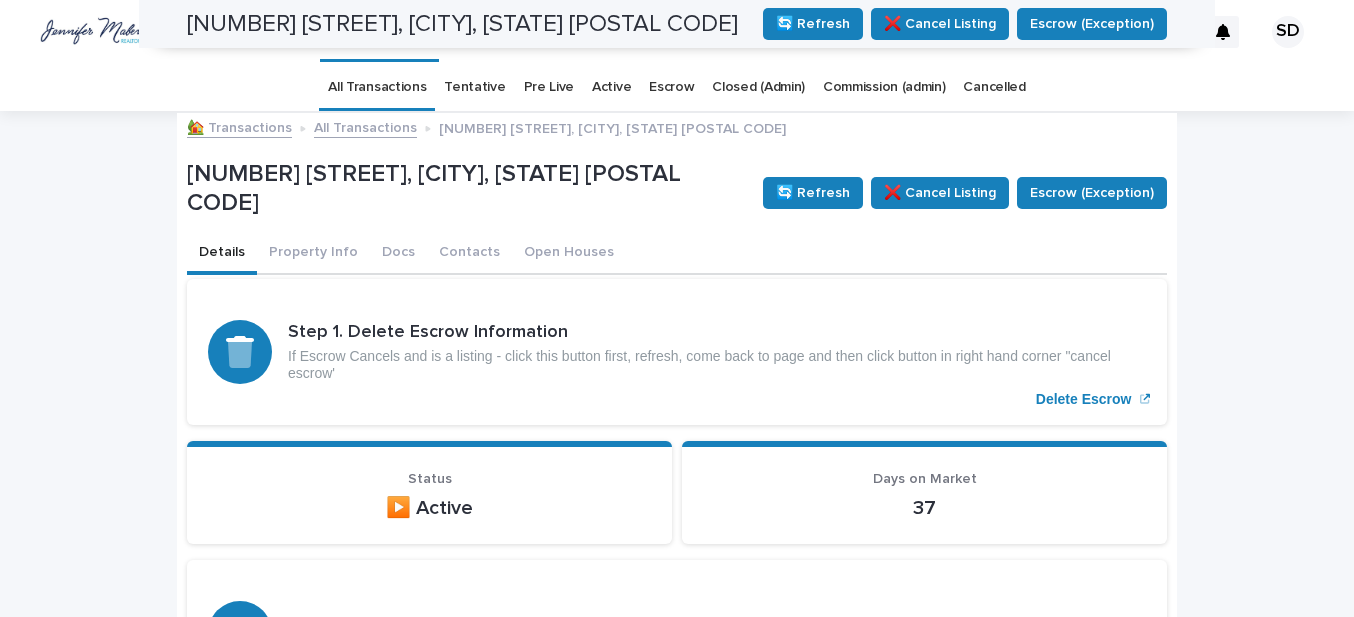 scroll, scrollTop: 0, scrollLeft: 0, axis: both 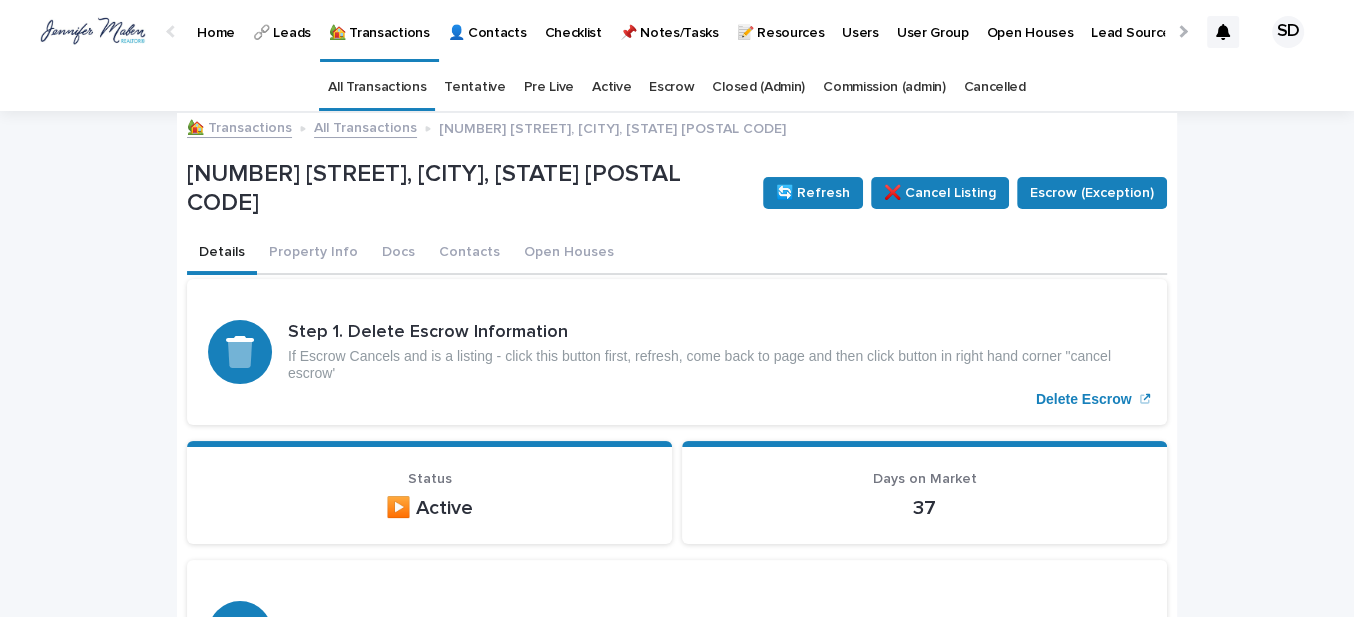 click on "🏡 Transactions" at bounding box center [239, 126] 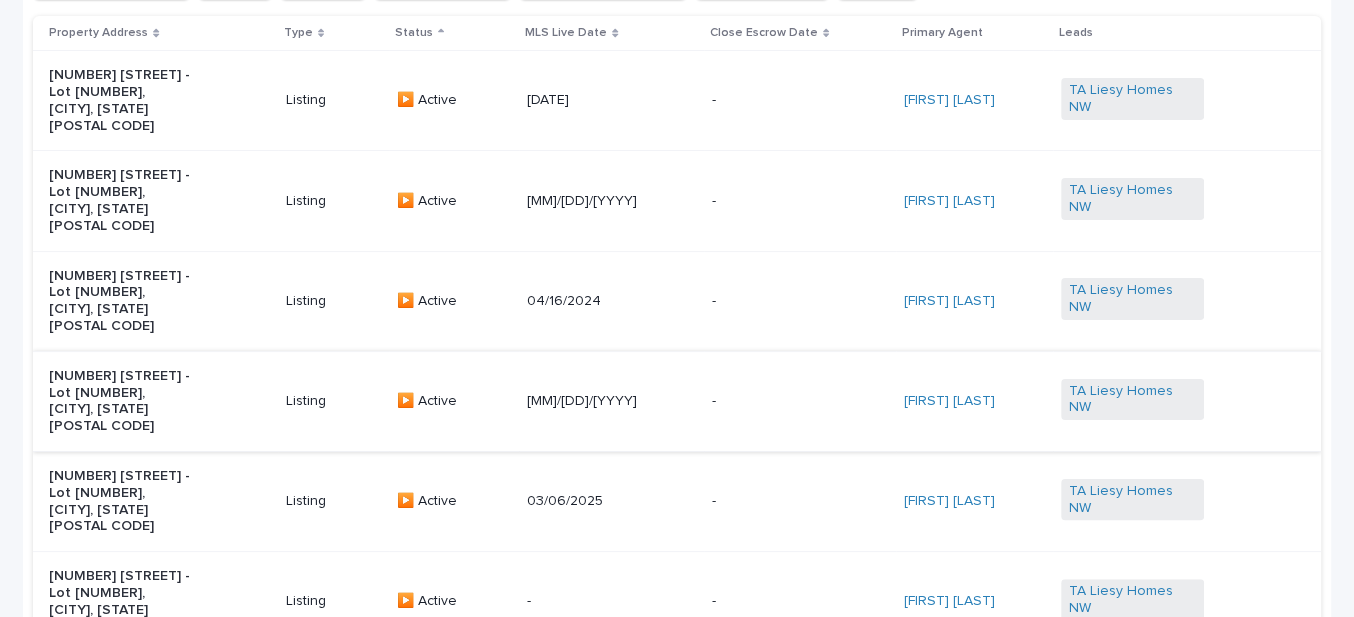 scroll, scrollTop: 272, scrollLeft: 0, axis: vertical 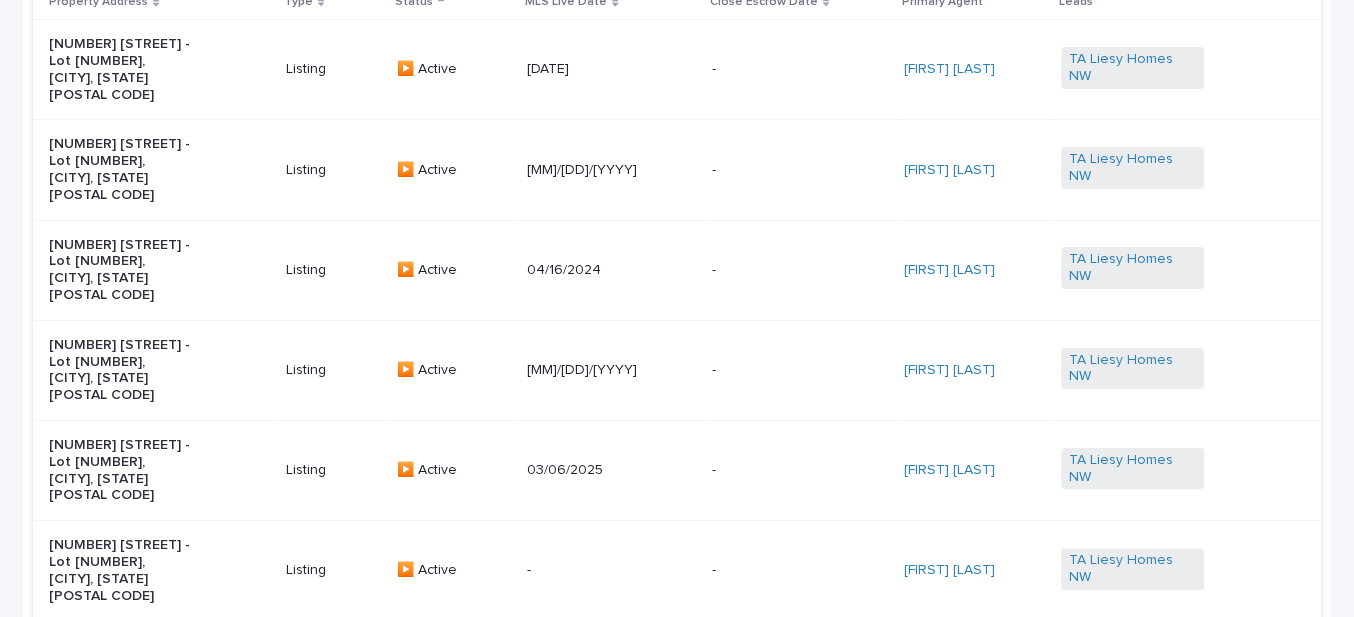 click on "[NUMBER] [STREET] - Lot [NUMBER], [CITY], [STATE] [POSTAL CODE]" at bounding box center (120, 270) 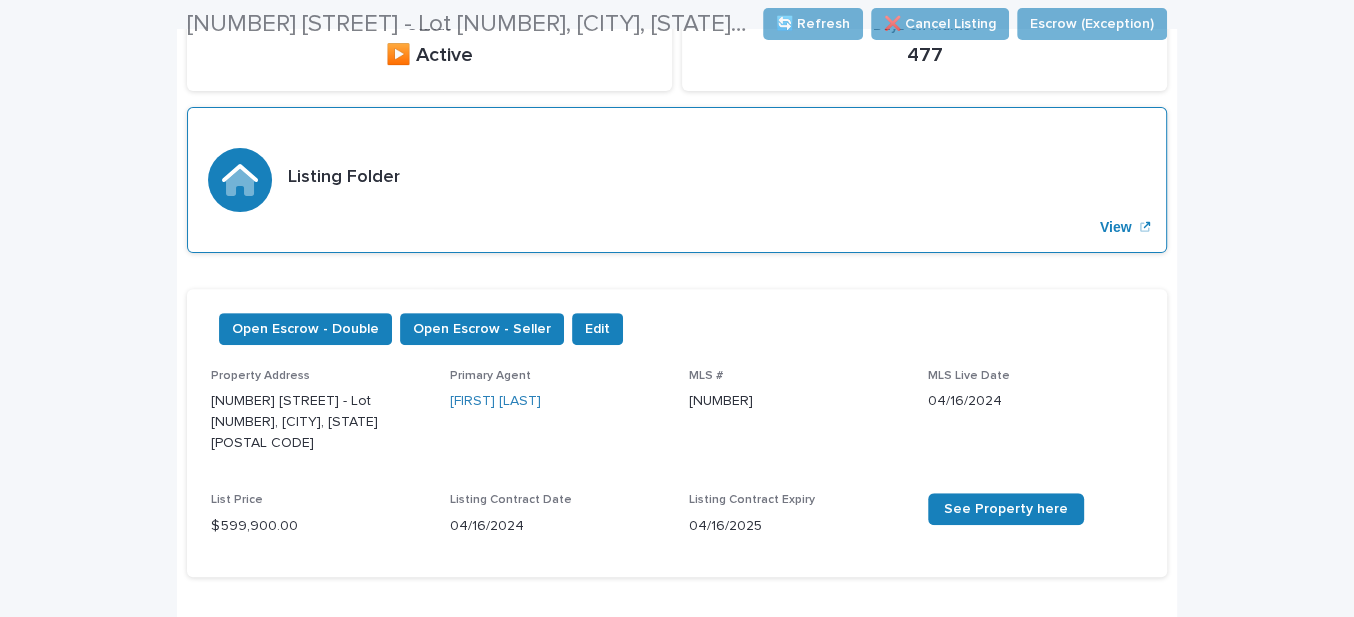 scroll, scrollTop: 454, scrollLeft: 0, axis: vertical 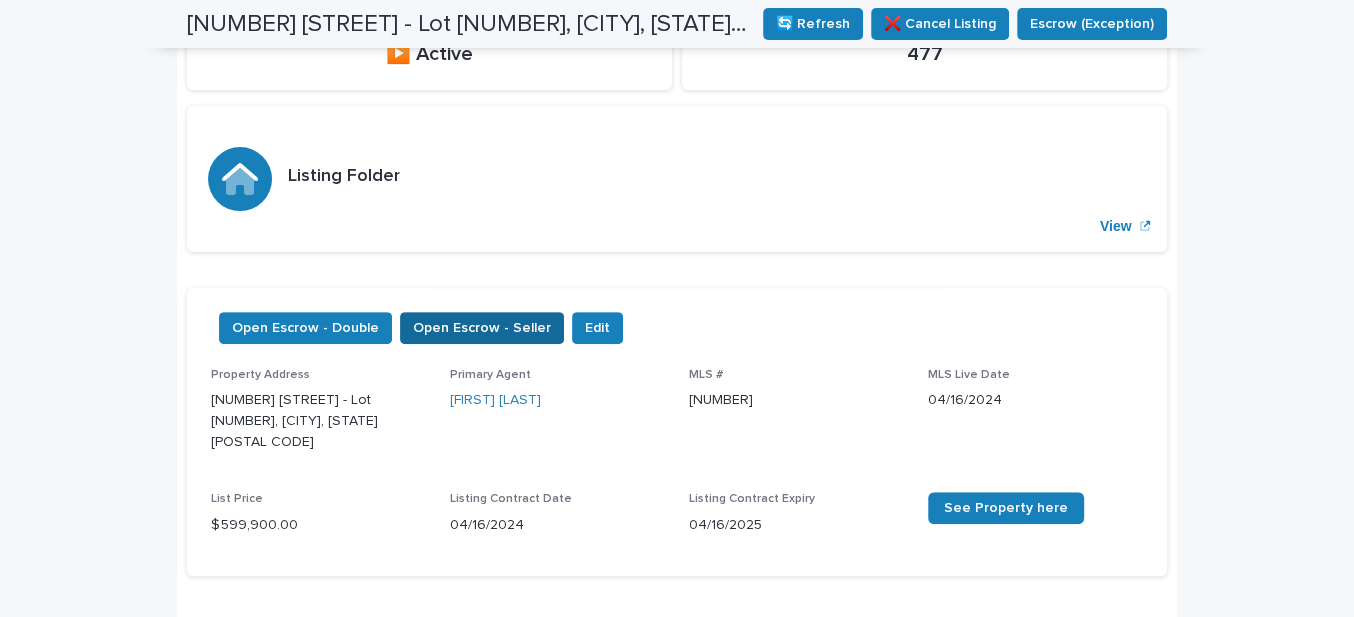 click on "Open Escrow - Seller" at bounding box center (482, 328) 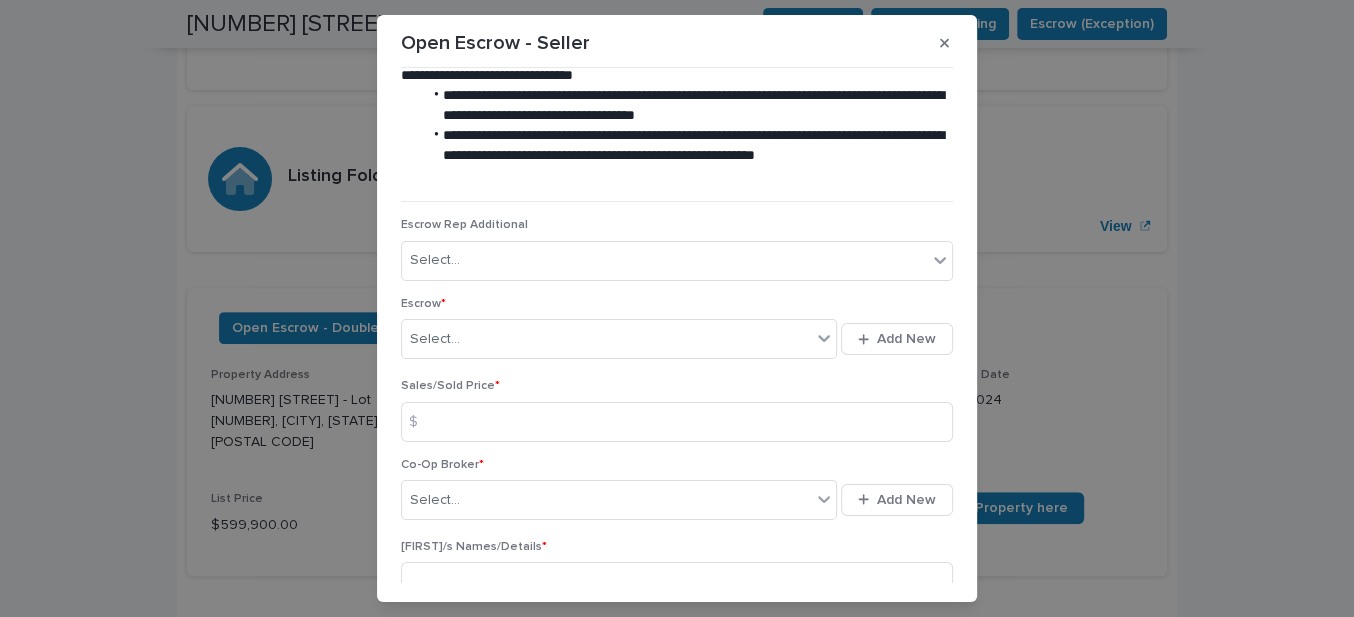 scroll, scrollTop: 90, scrollLeft: 0, axis: vertical 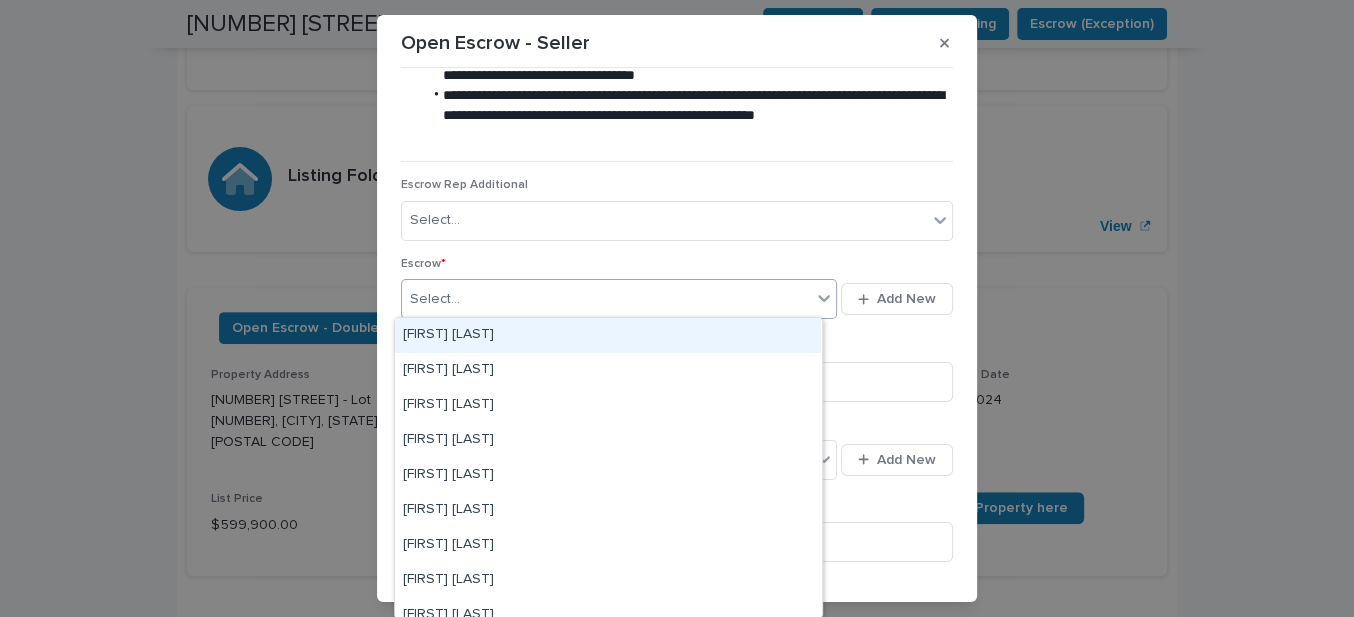 click on "Select..." at bounding box center [435, 299] 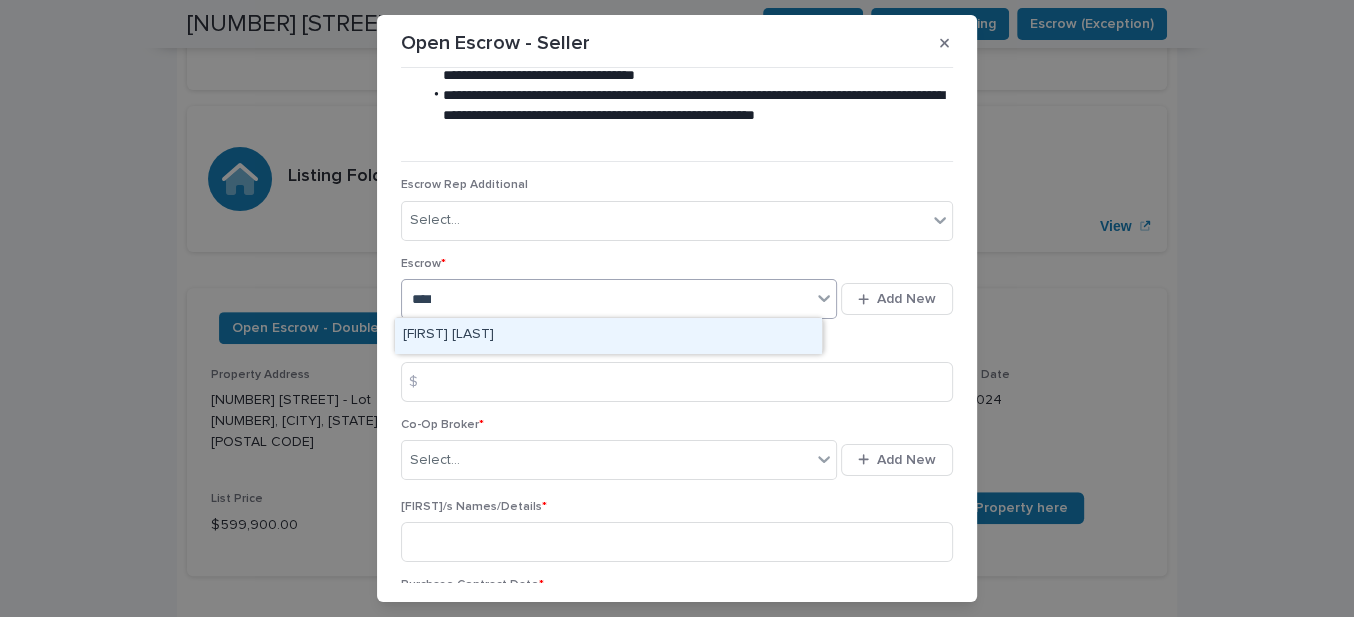type on "****" 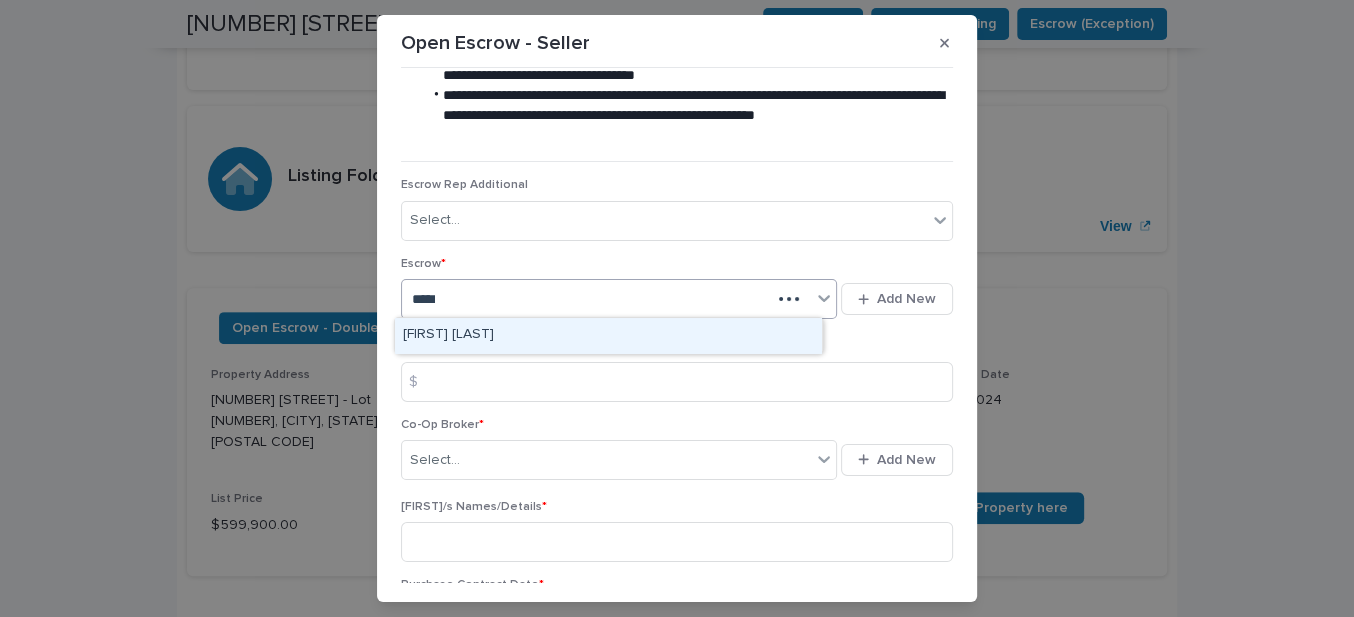 type 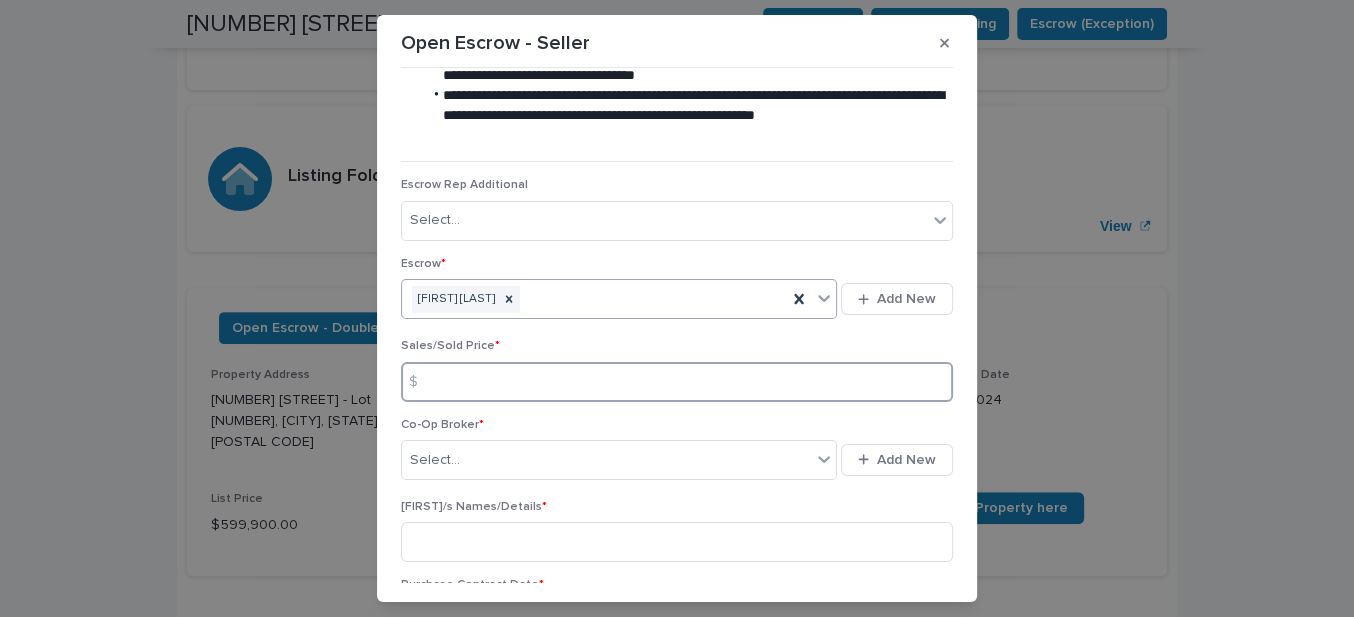 click at bounding box center (677, 382) 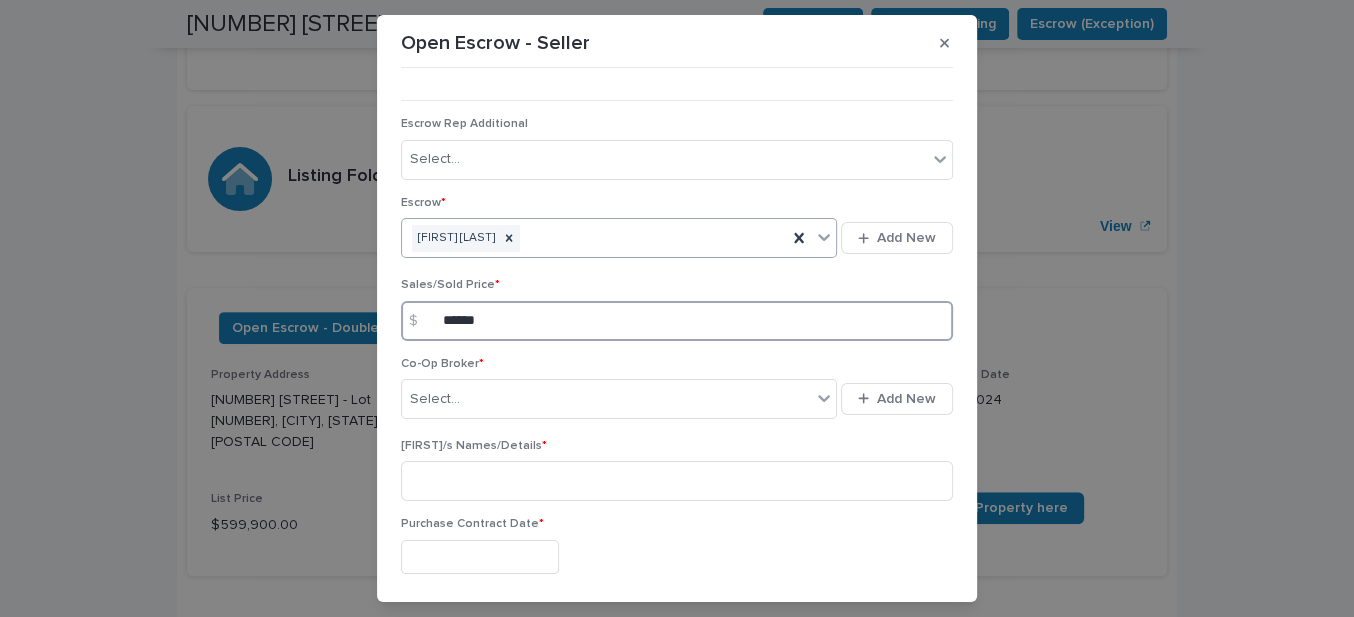 scroll, scrollTop: 181, scrollLeft: 0, axis: vertical 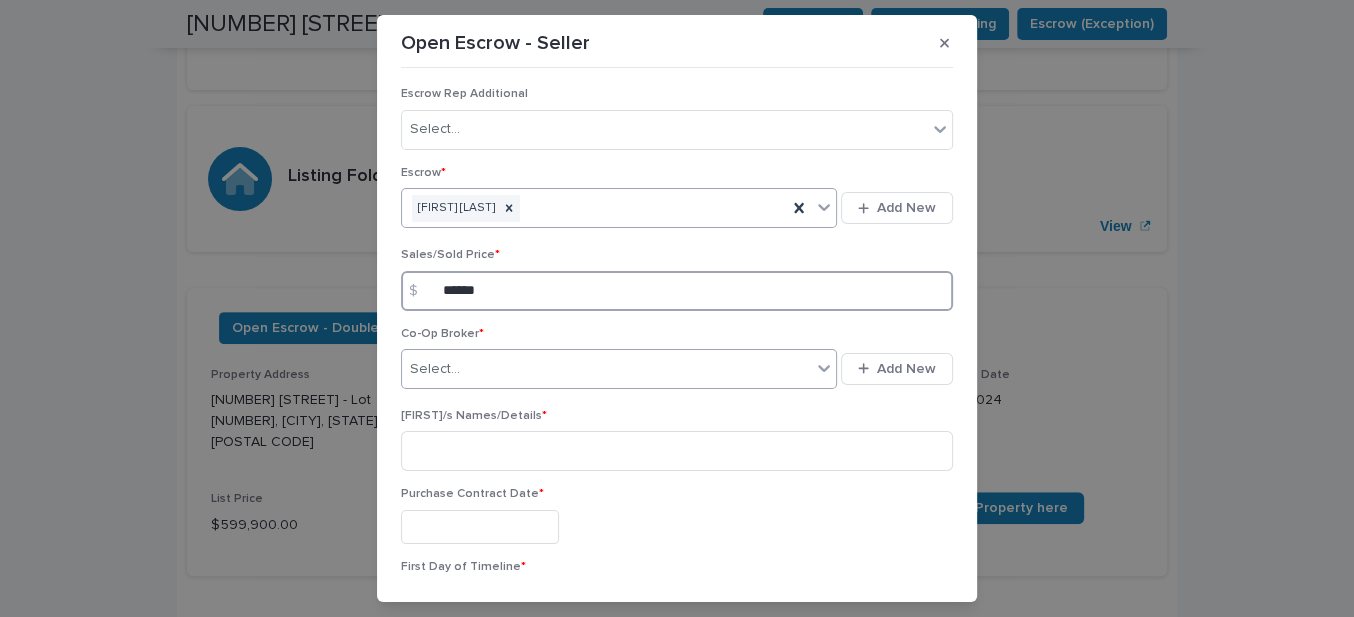 type on "******" 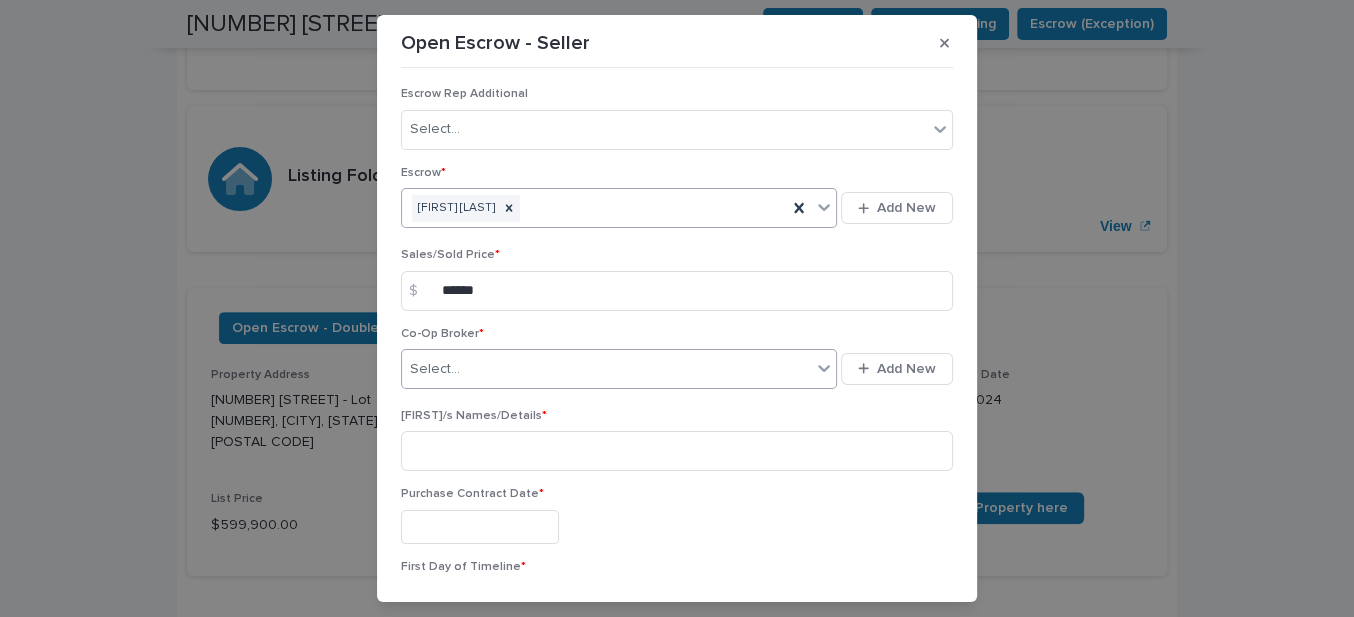click on "Select..." at bounding box center [435, 369] 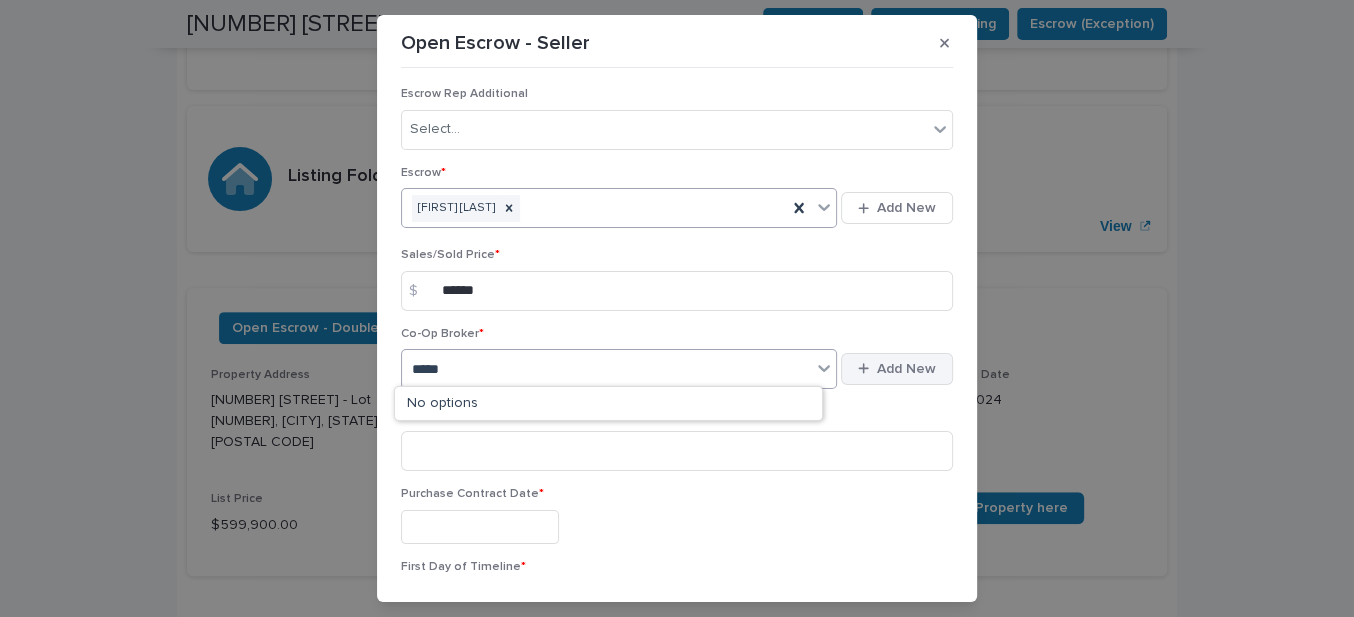 type on "*****" 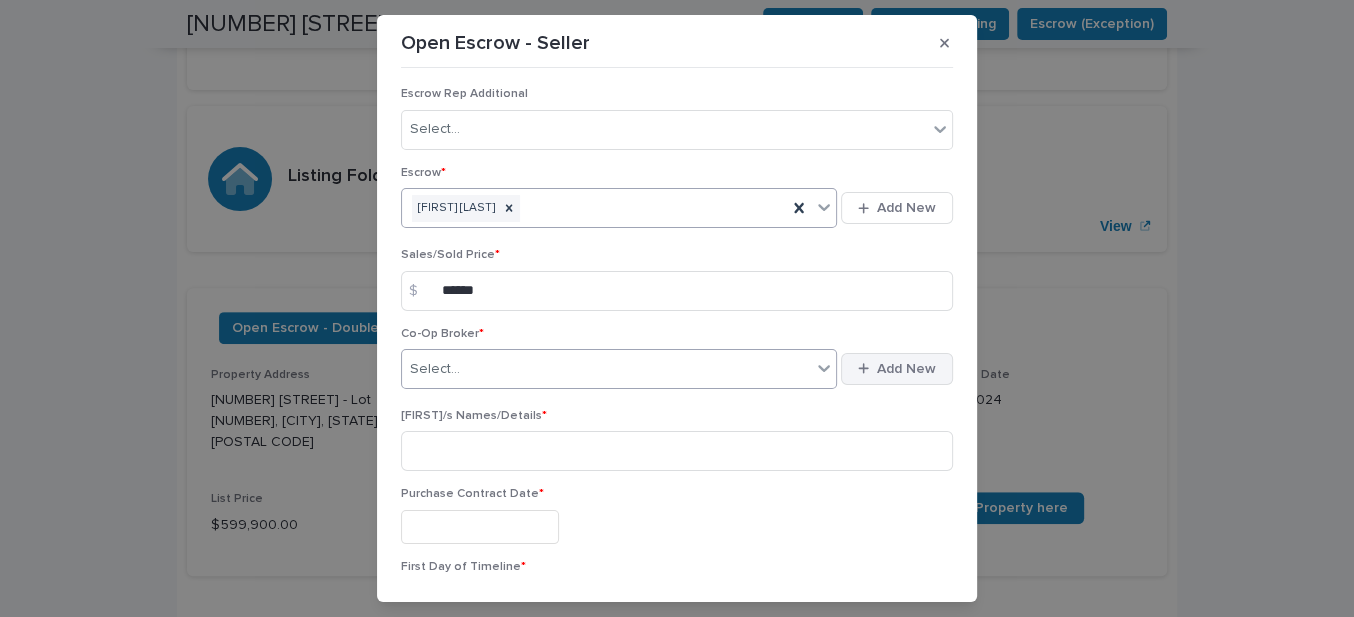 click on "Add New" at bounding box center (906, 369) 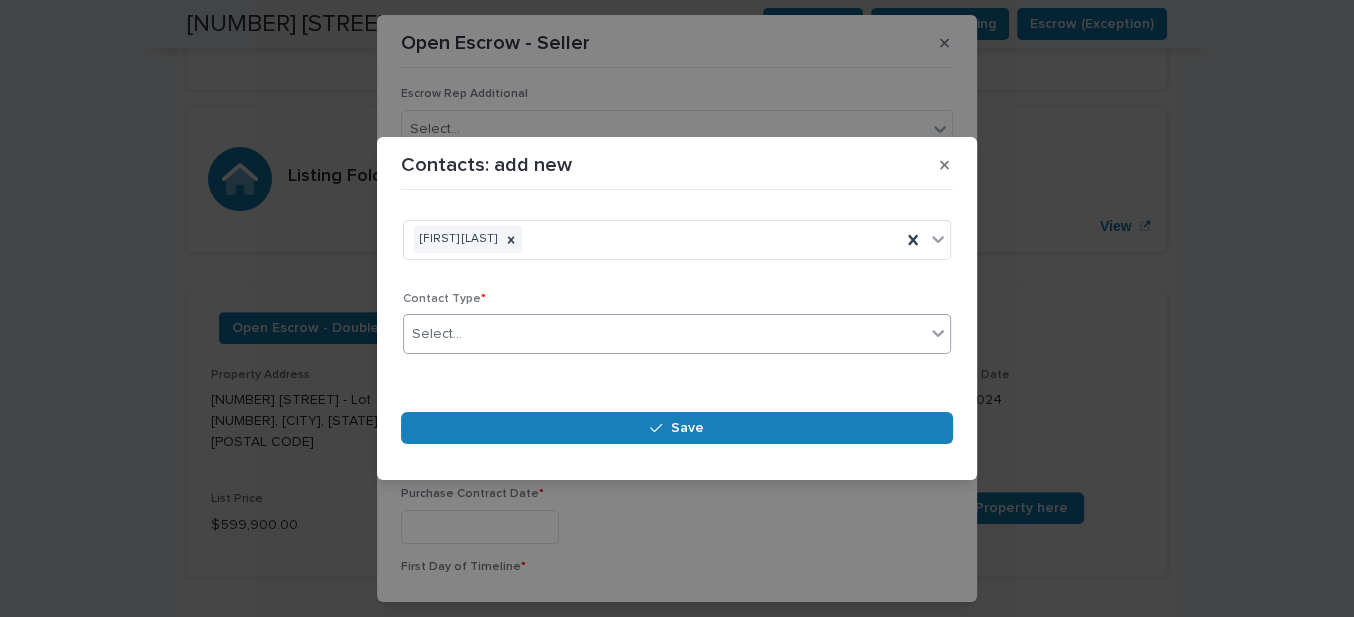 click on "Select..." at bounding box center [437, 334] 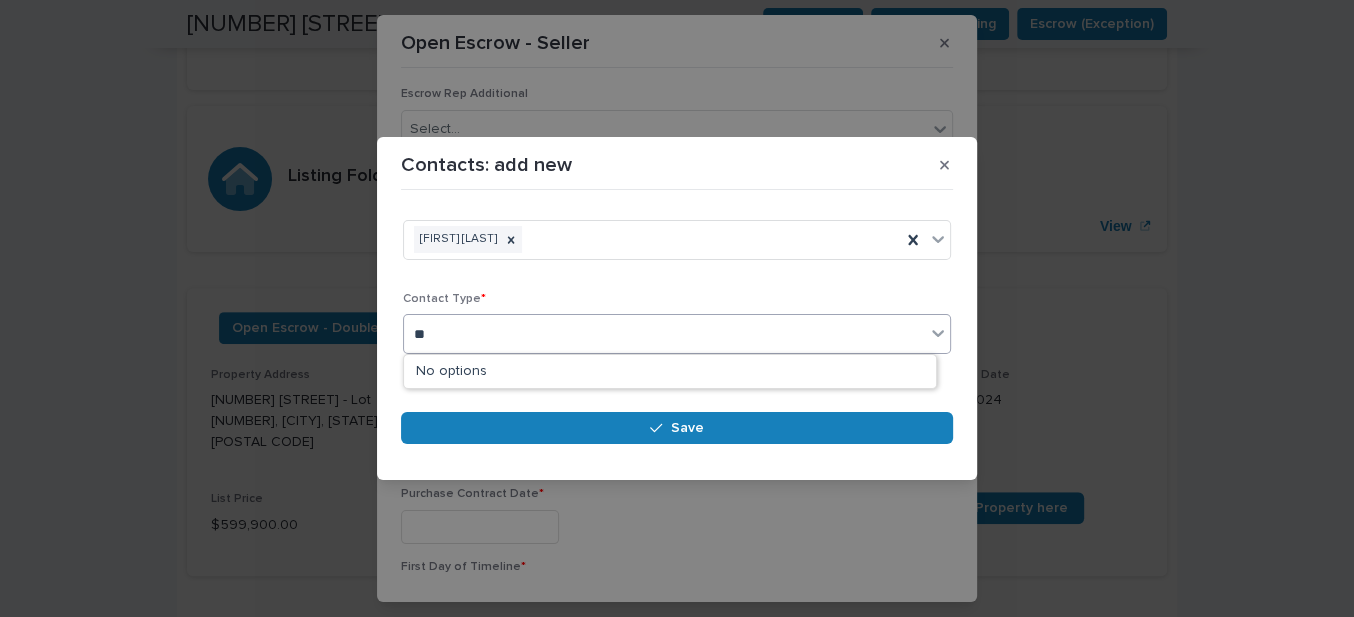 type on "*" 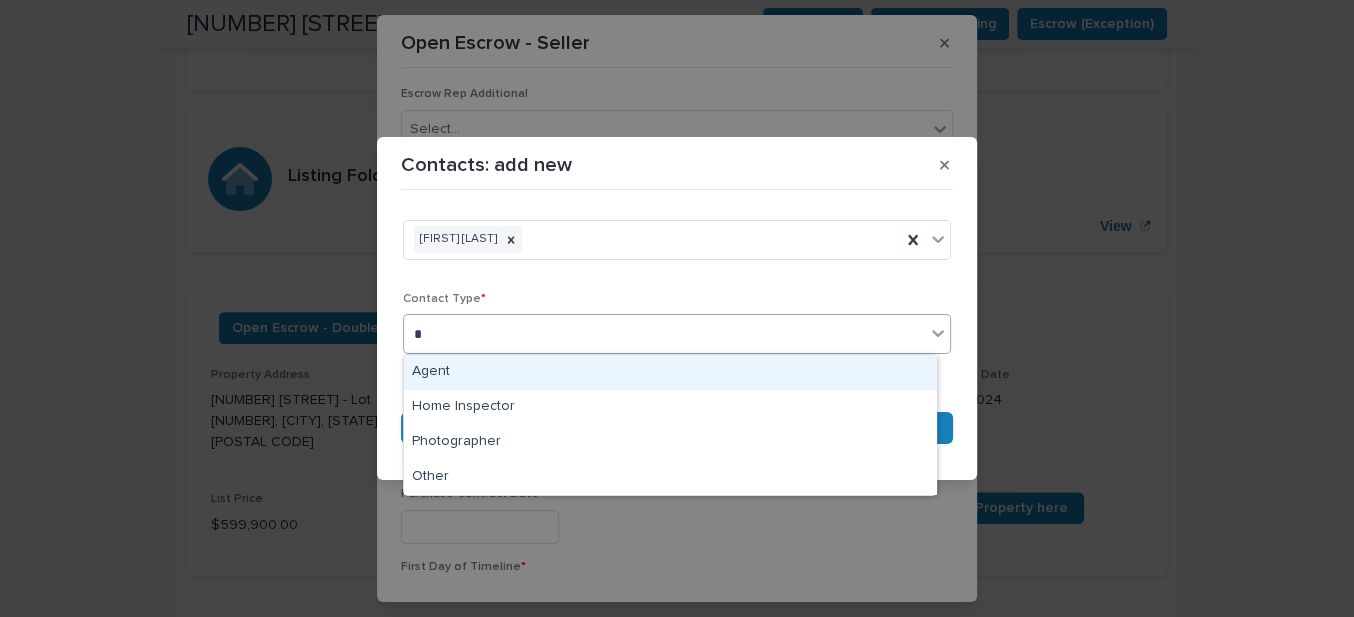 type 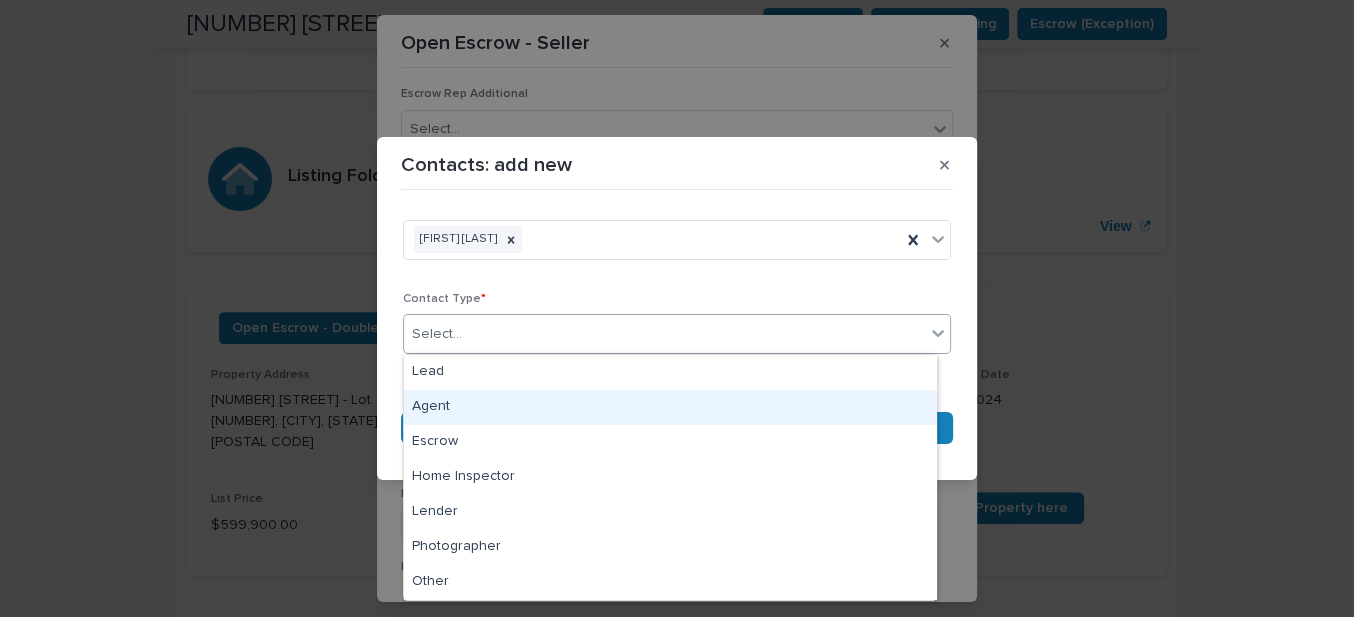 click on "Agent" at bounding box center [670, 407] 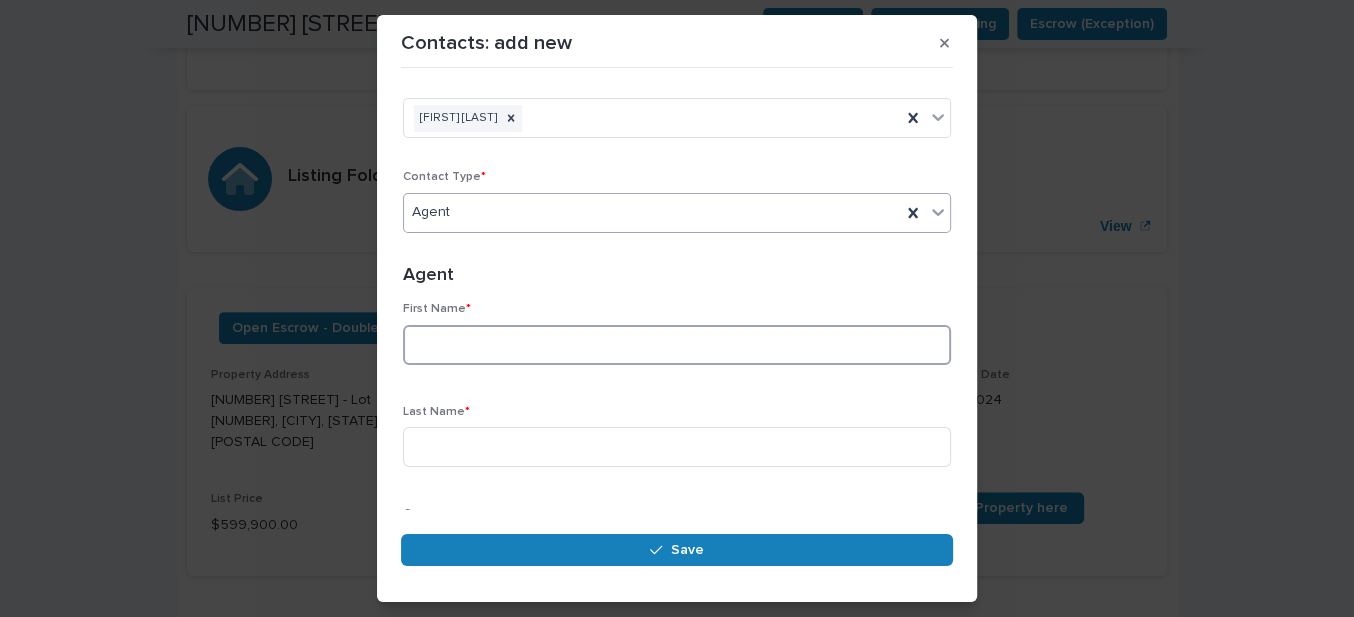 click at bounding box center (677, 345) 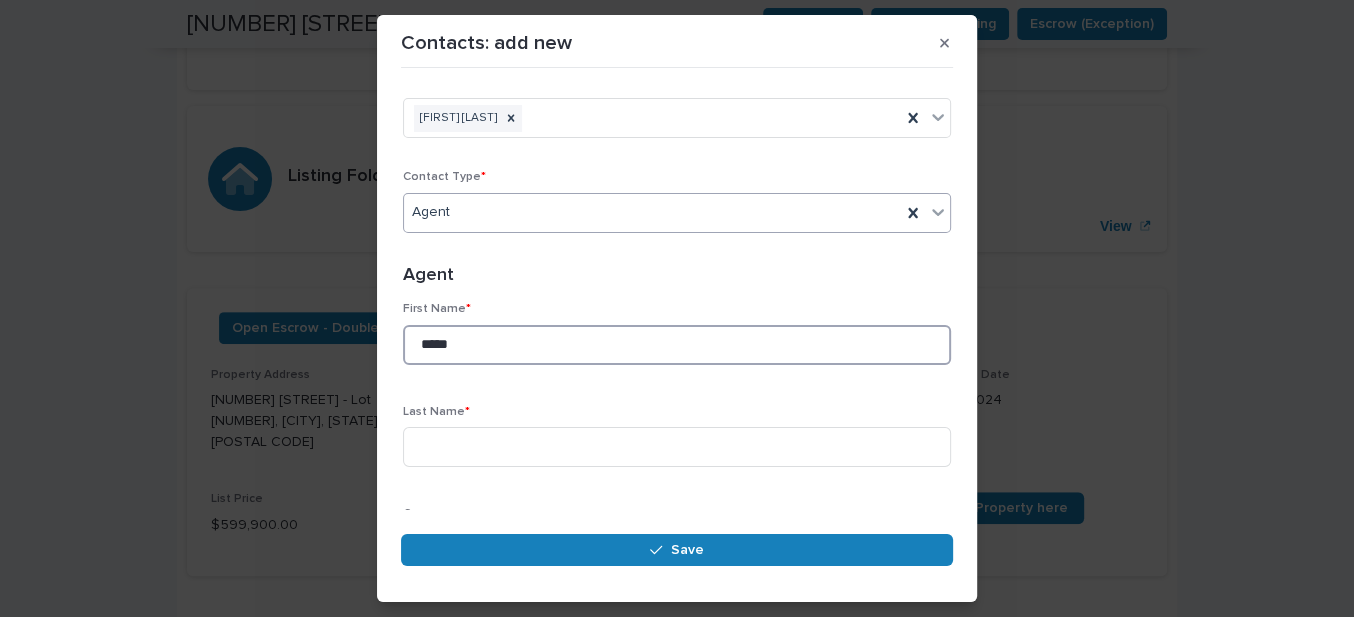 type on "*****" 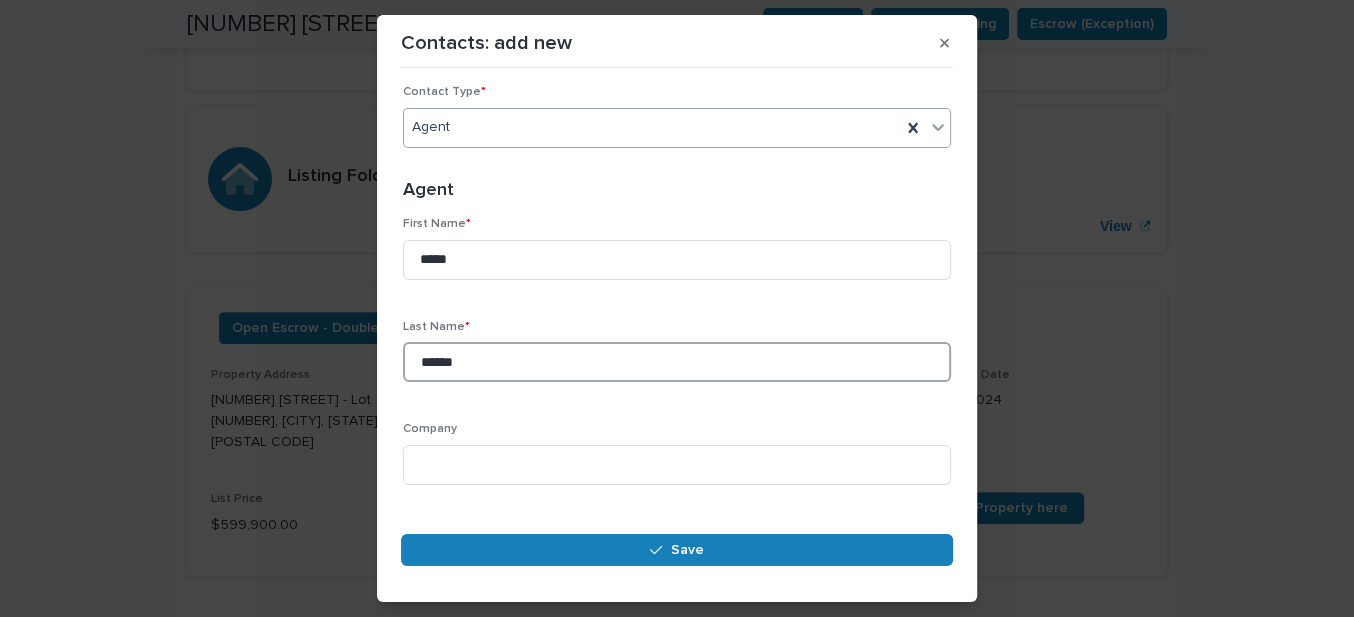 scroll, scrollTop: 272, scrollLeft: 0, axis: vertical 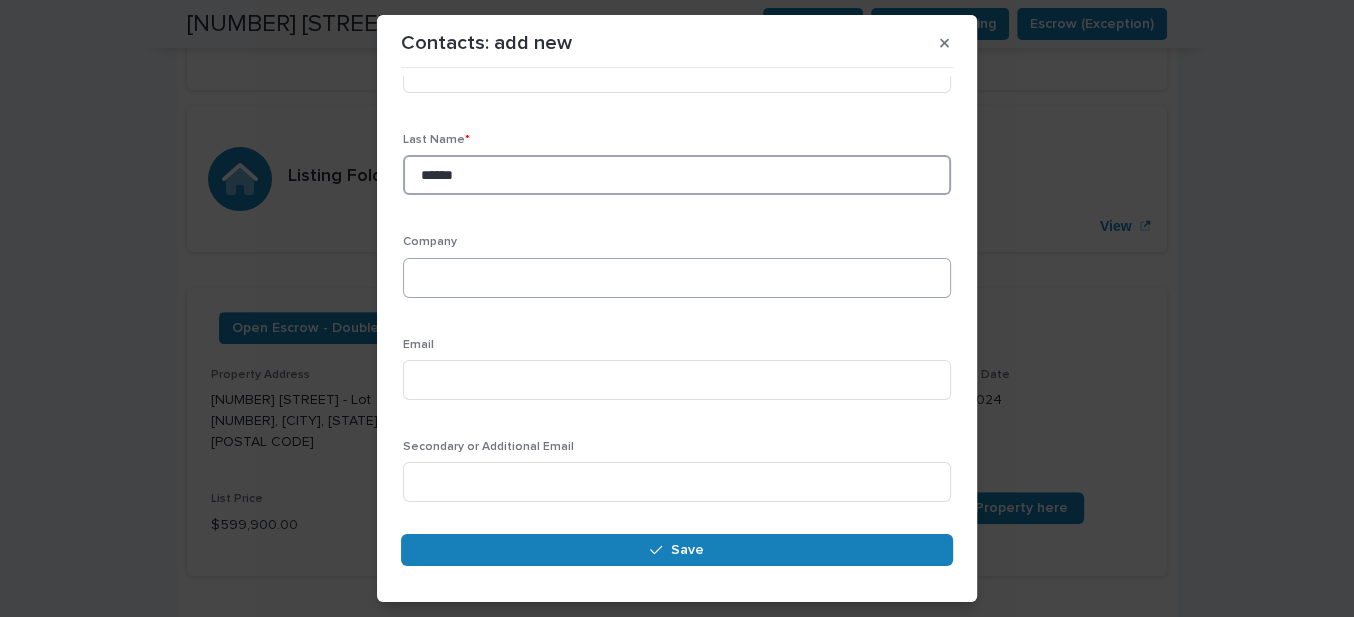 type on "******" 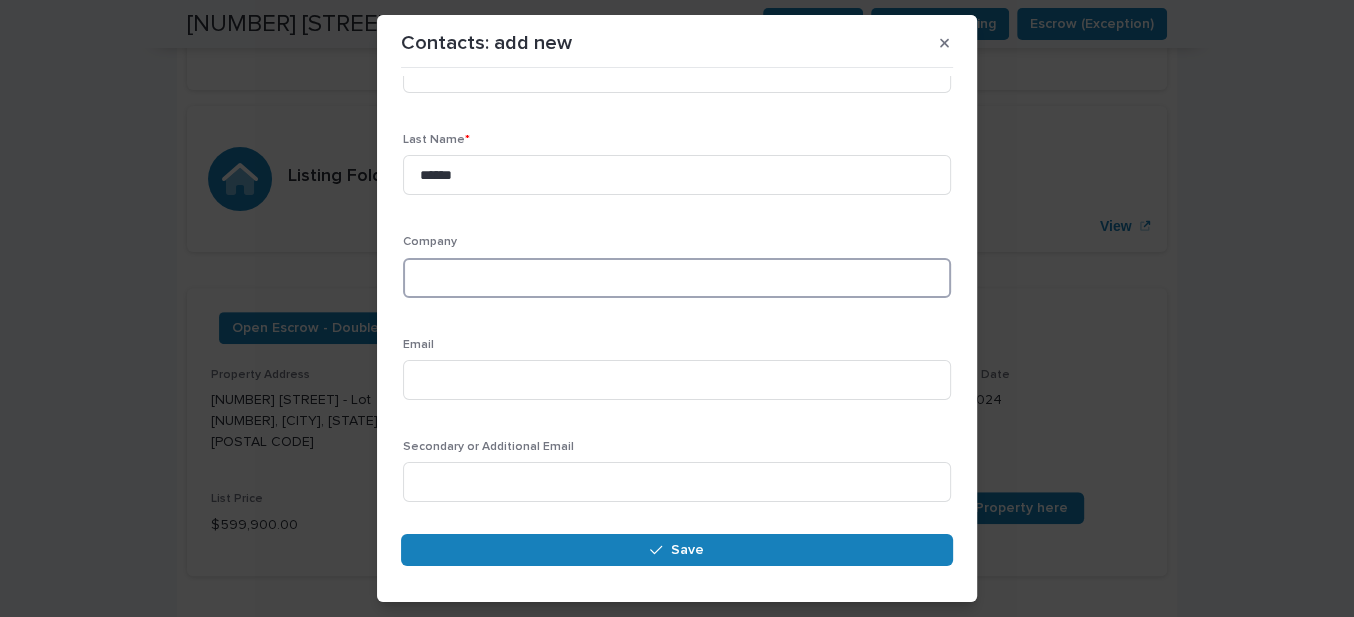 click at bounding box center (677, 278) 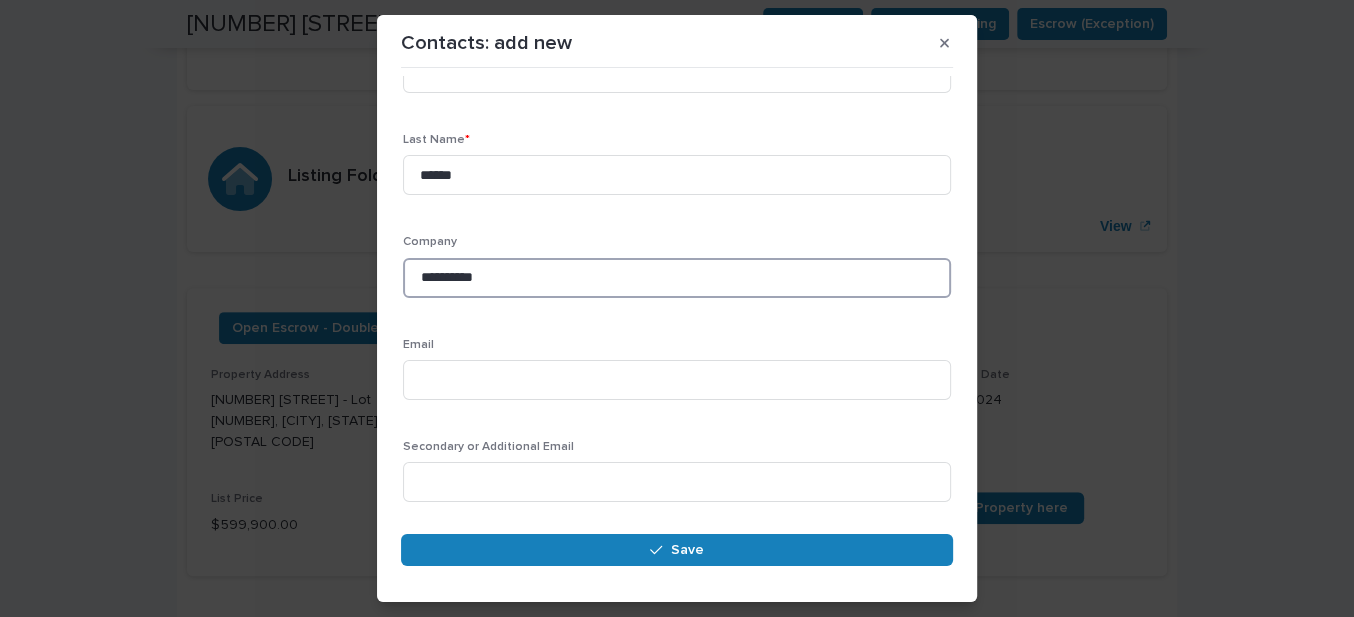 type on "**********" 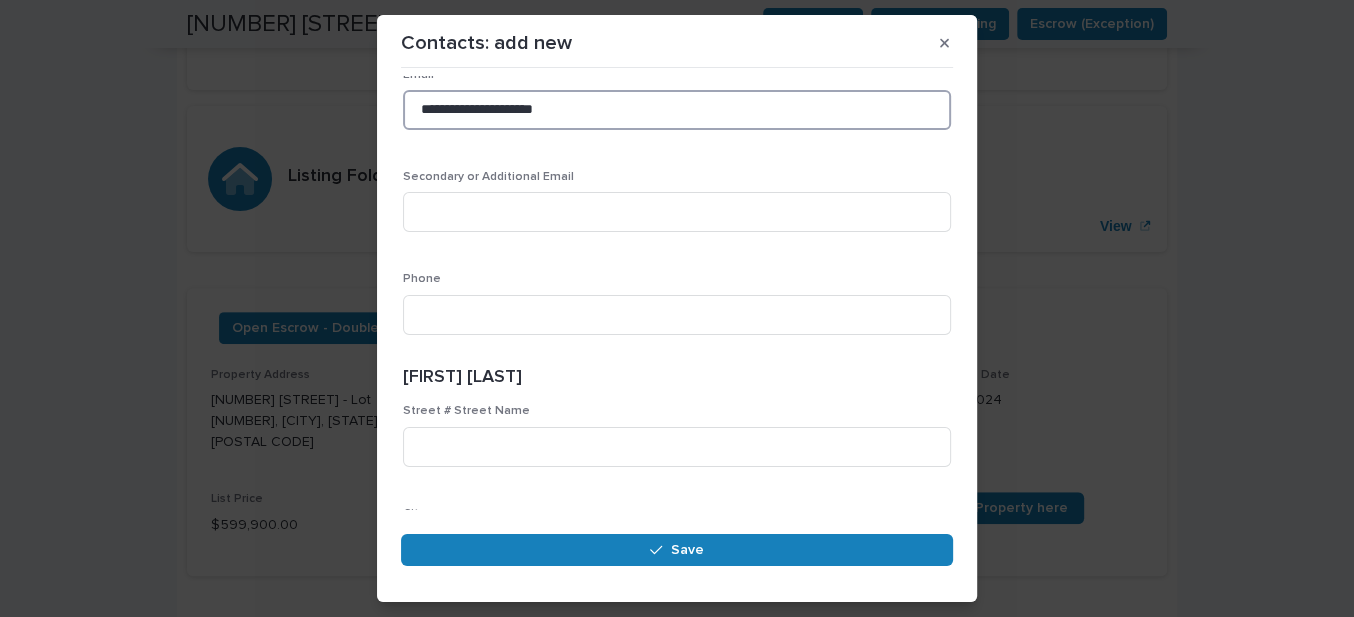 scroll, scrollTop: 545, scrollLeft: 0, axis: vertical 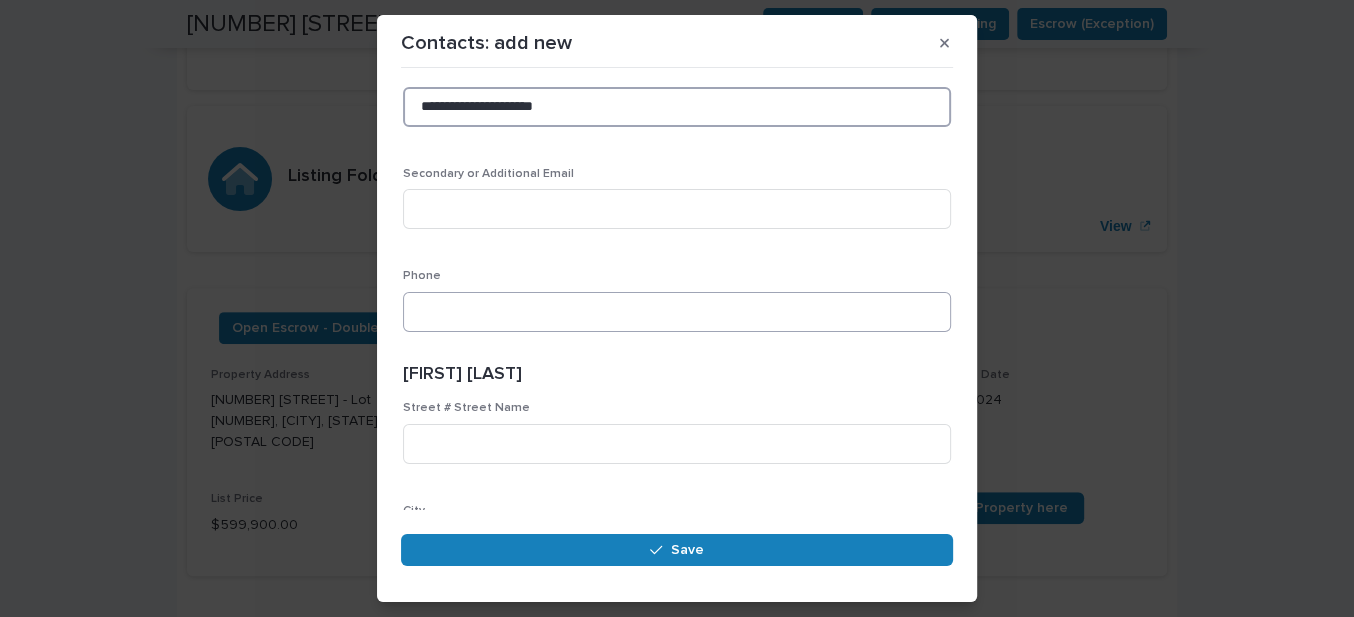 type on "**********" 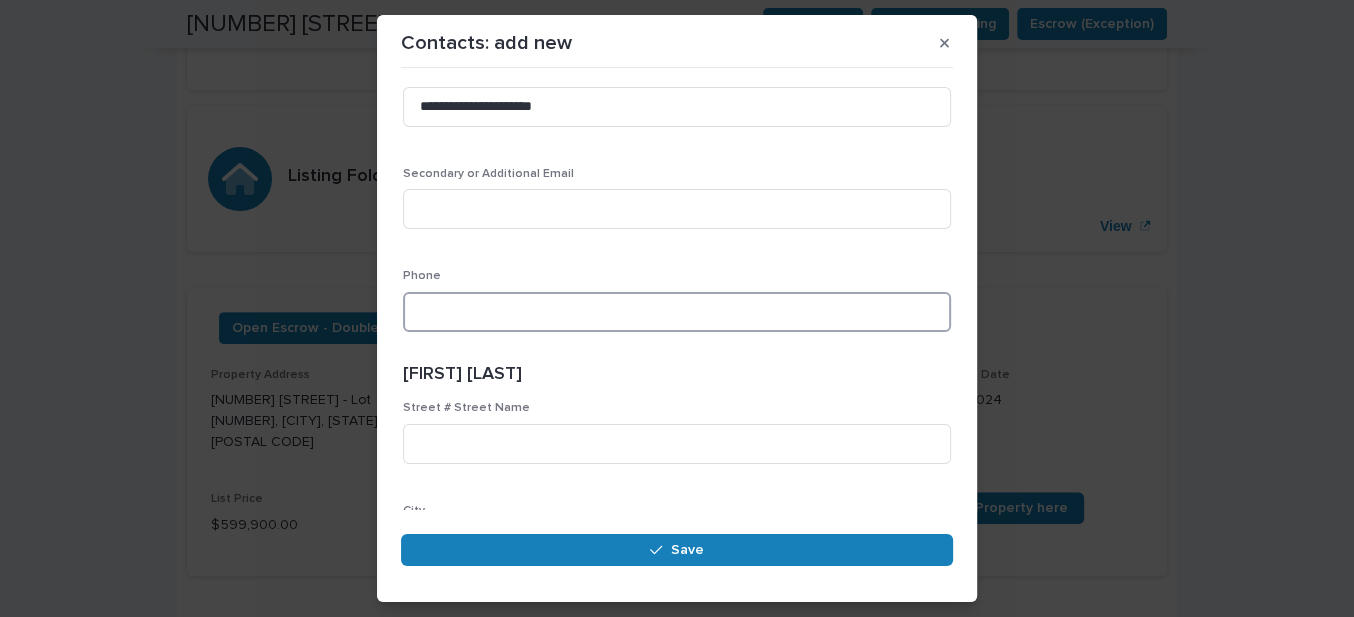 click at bounding box center [677, 312] 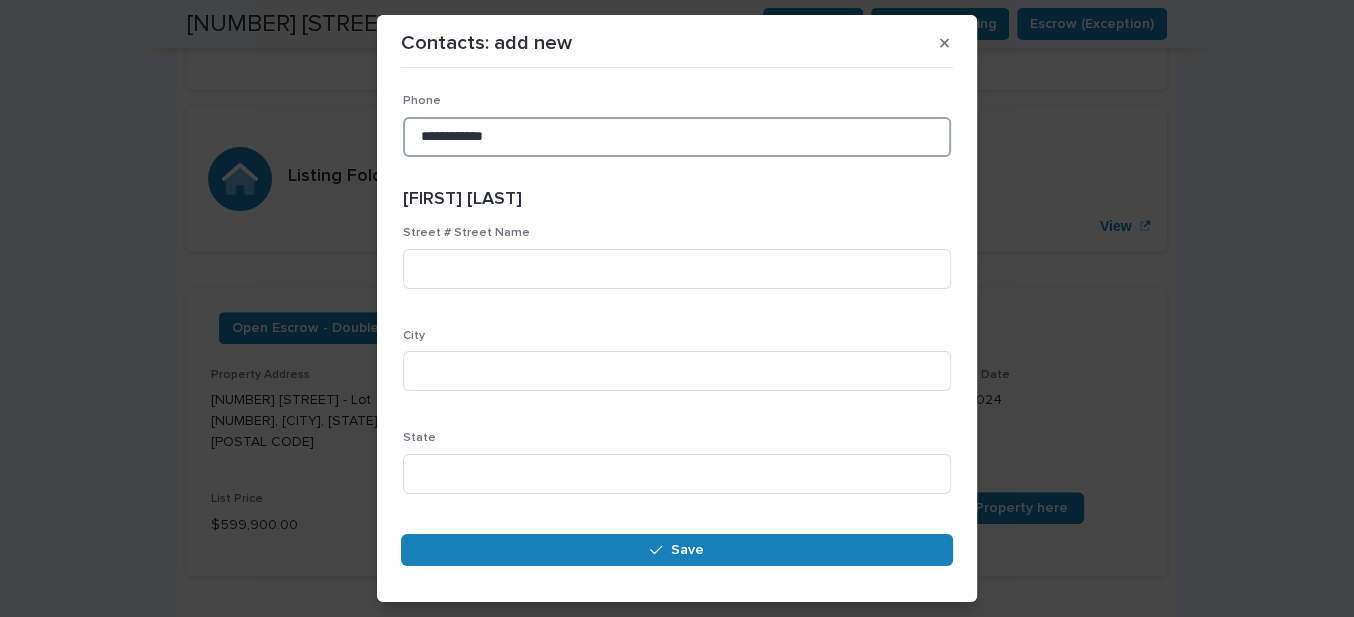 scroll, scrollTop: 727, scrollLeft: 0, axis: vertical 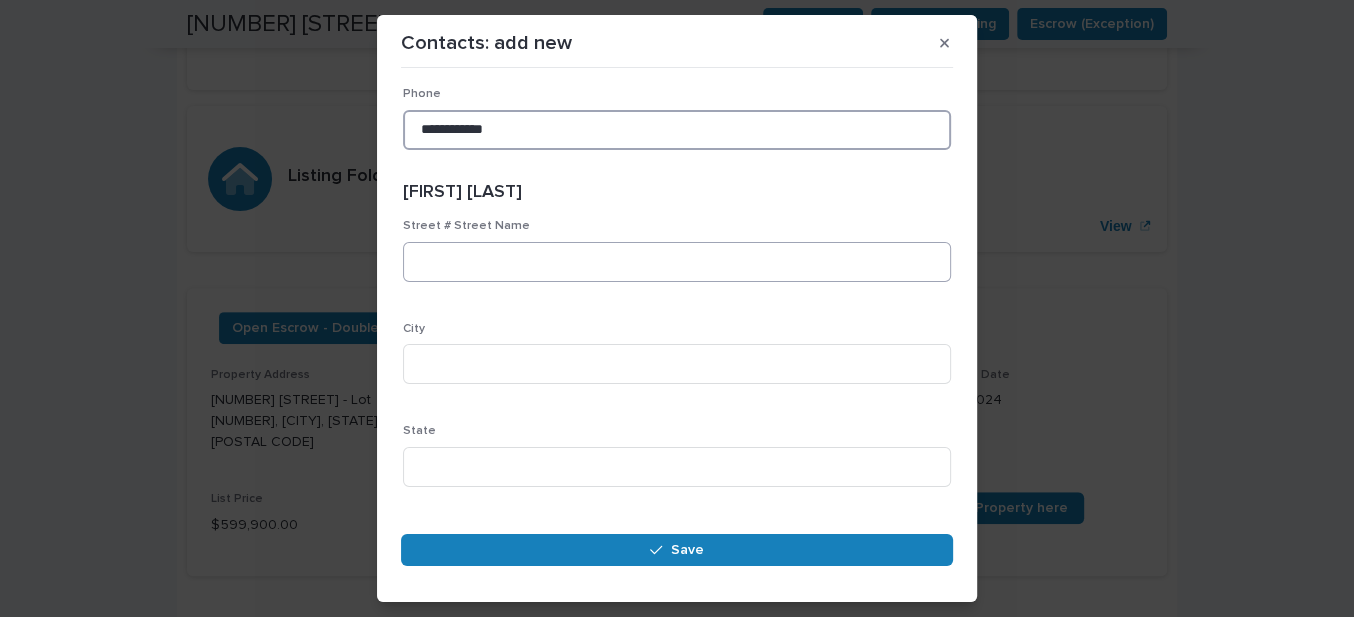 type on "**********" 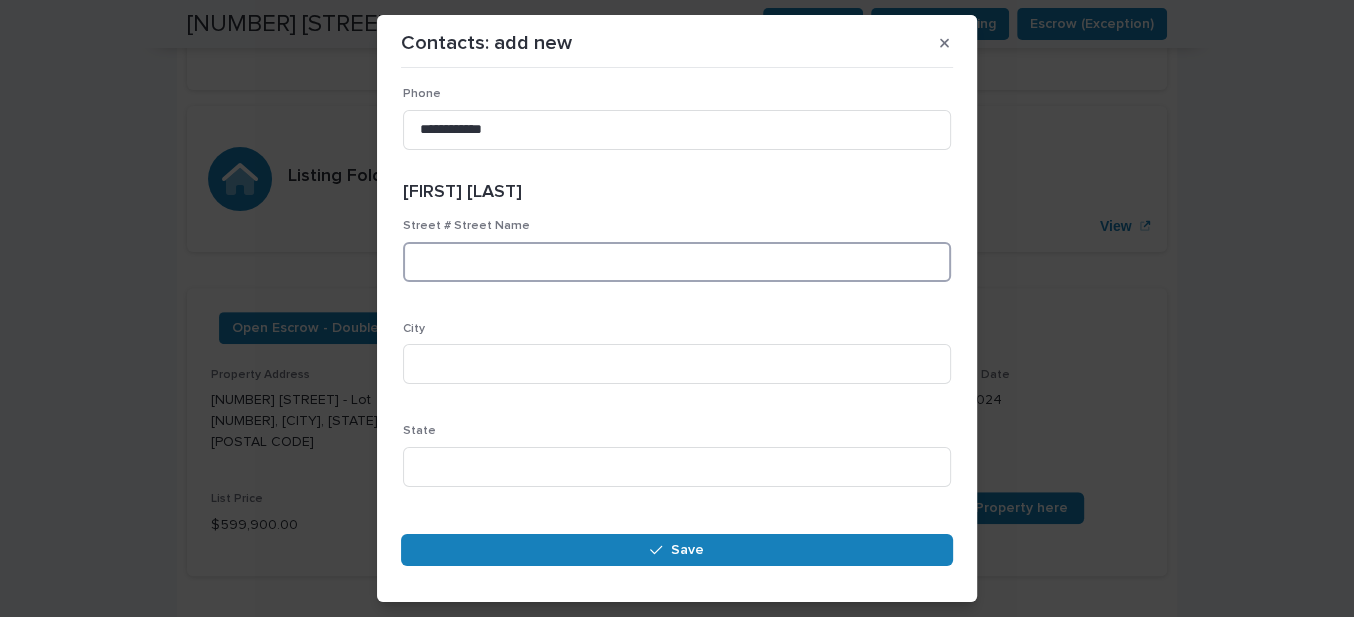 click at bounding box center [677, 262] 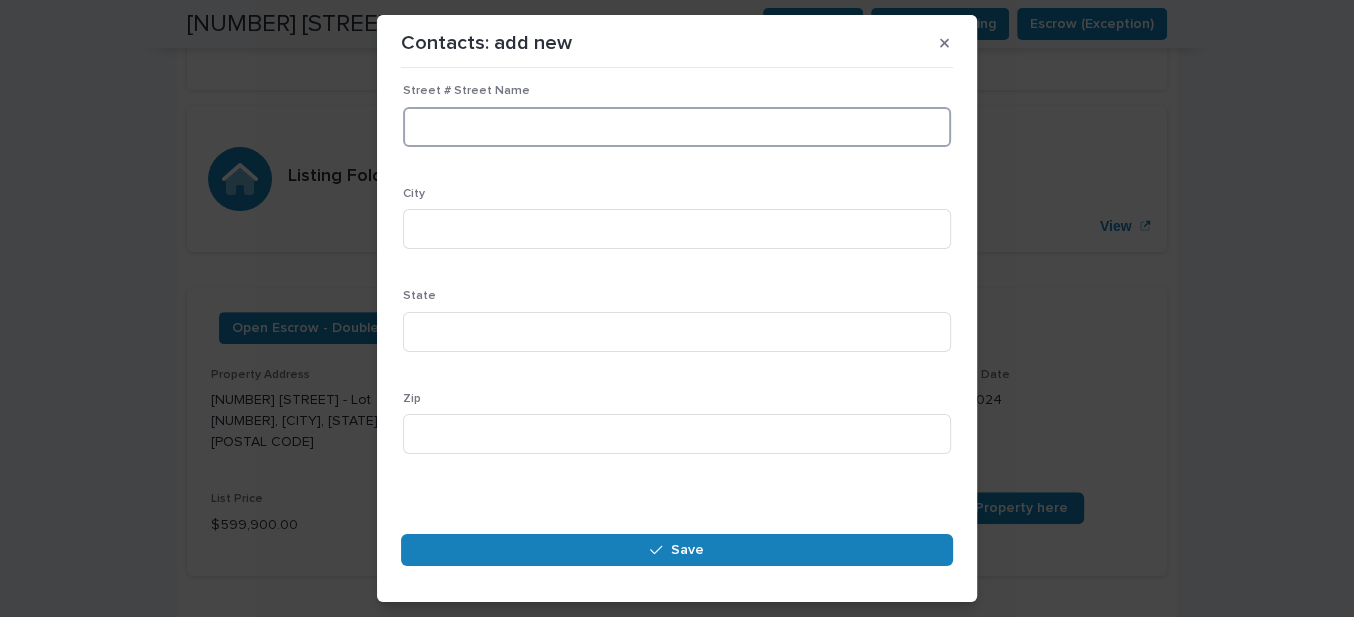 scroll, scrollTop: 866, scrollLeft: 0, axis: vertical 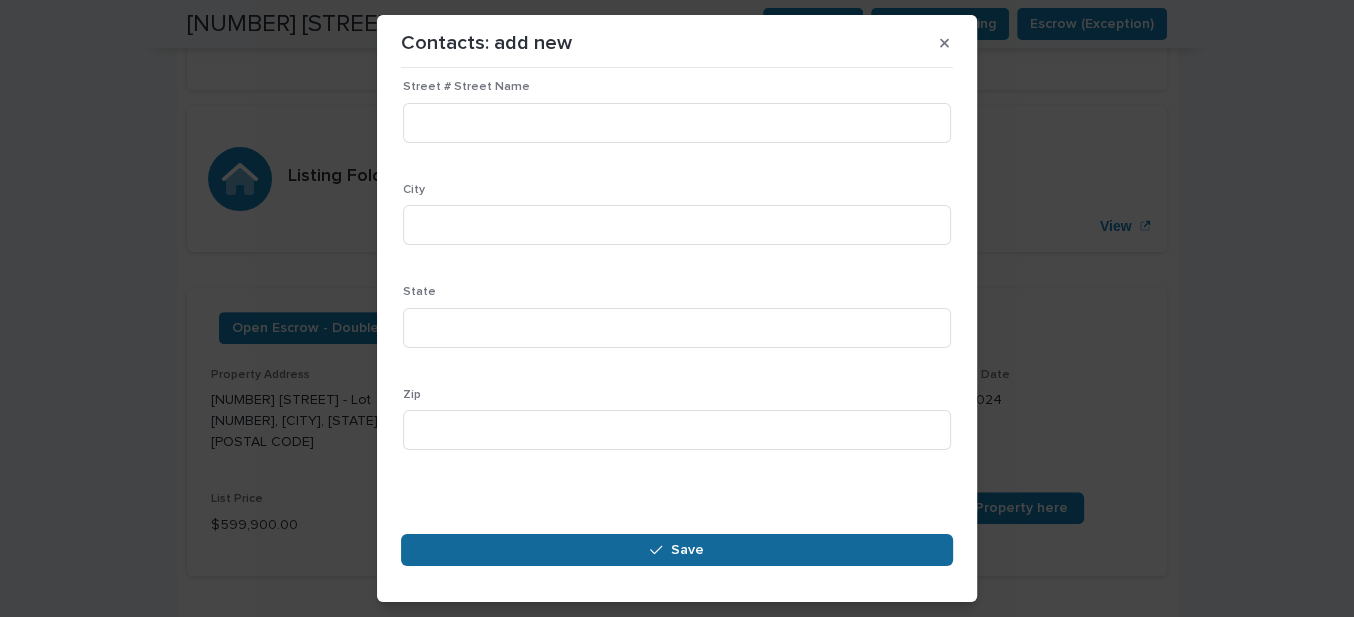 drag, startPoint x: 735, startPoint y: 550, endPoint x: 725, endPoint y: 546, distance: 10.770329 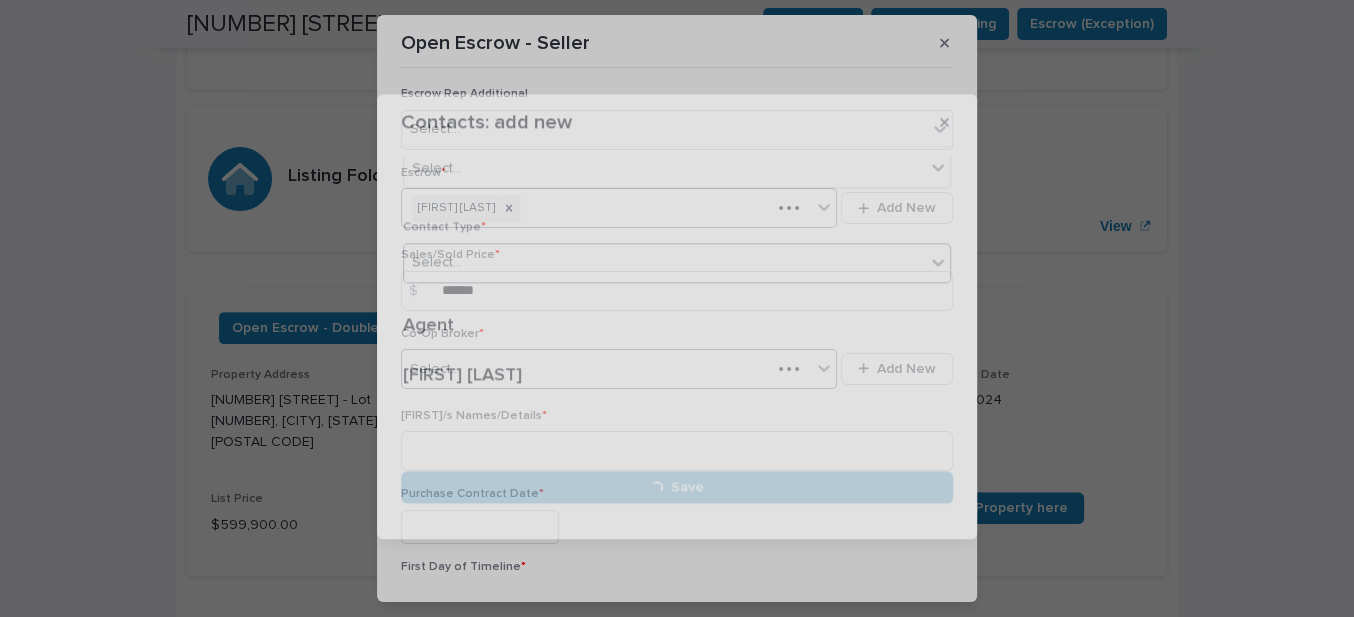 scroll, scrollTop: 0, scrollLeft: 0, axis: both 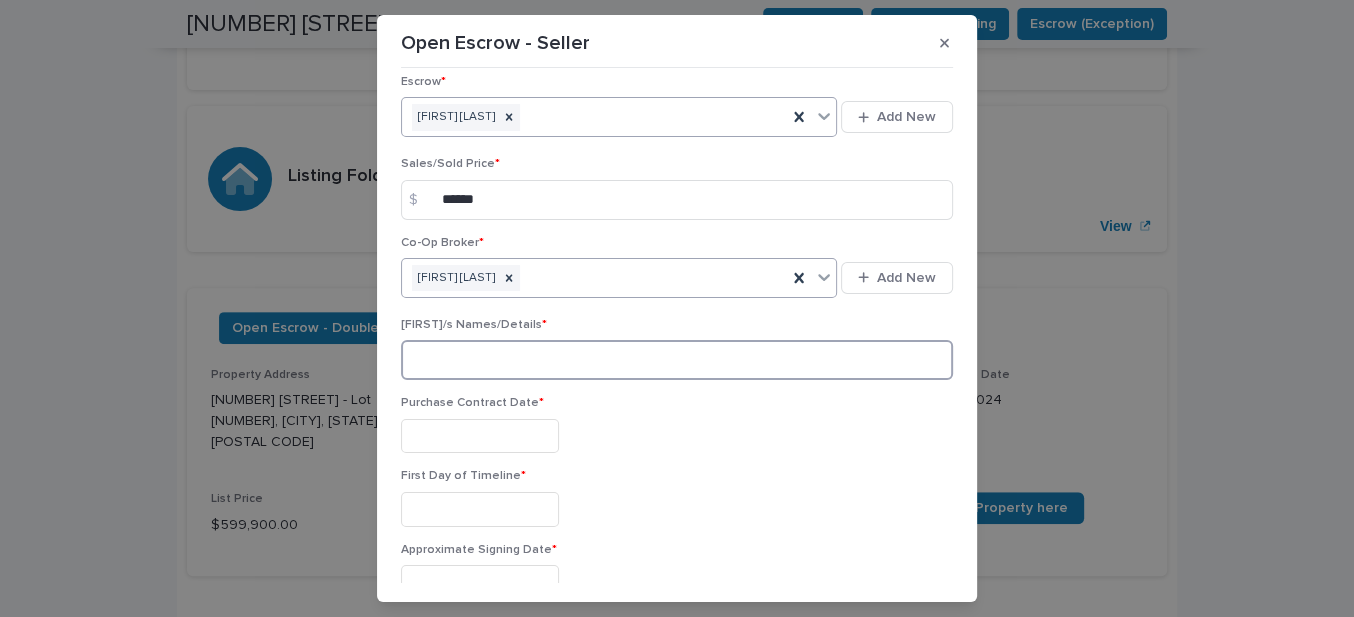 click at bounding box center (677, 360) 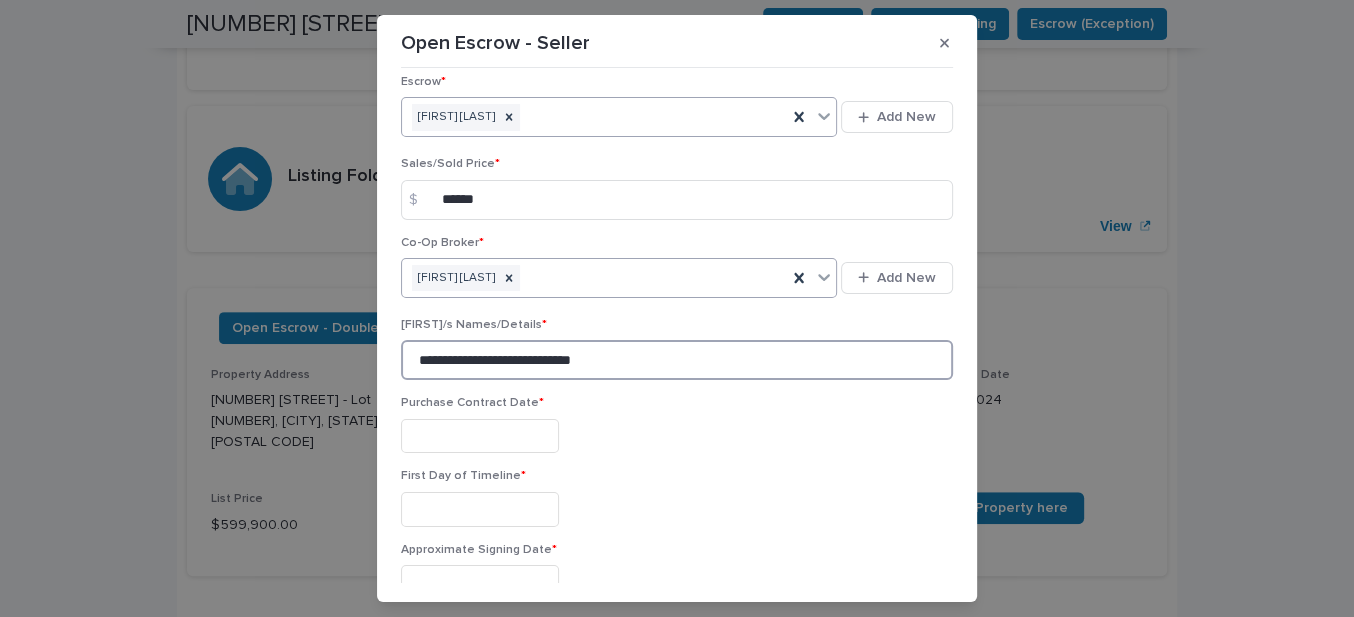 type on "**********" 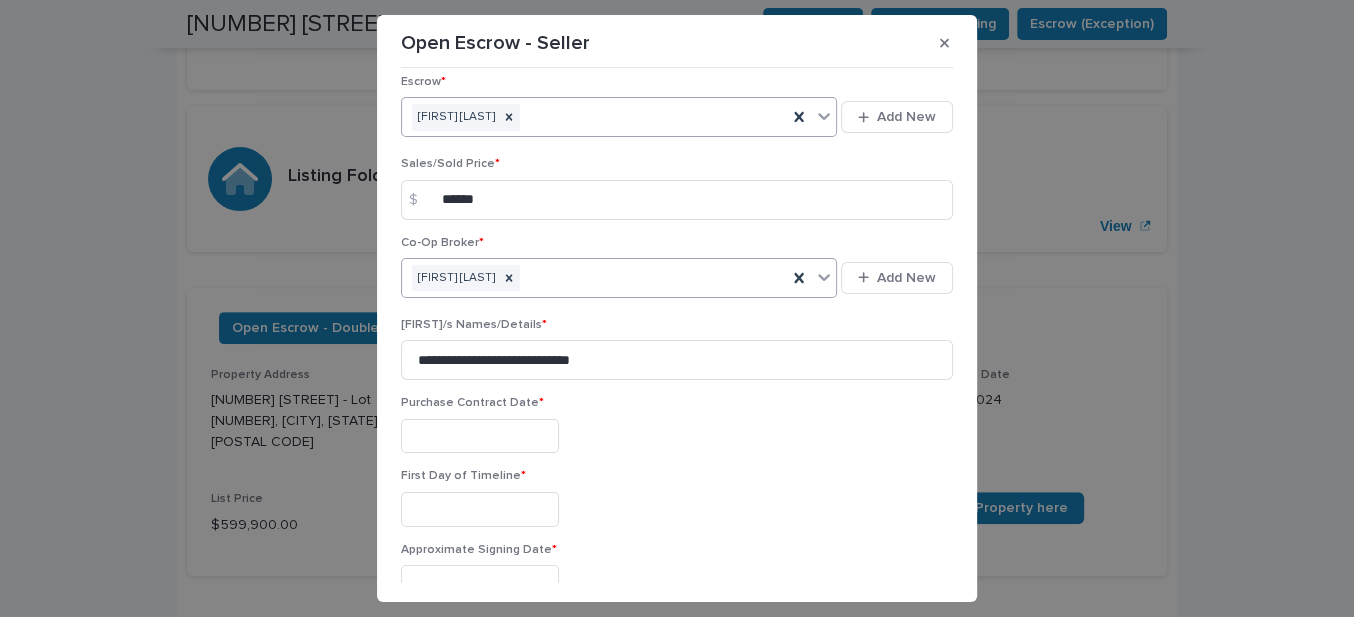 click at bounding box center (677, 436) 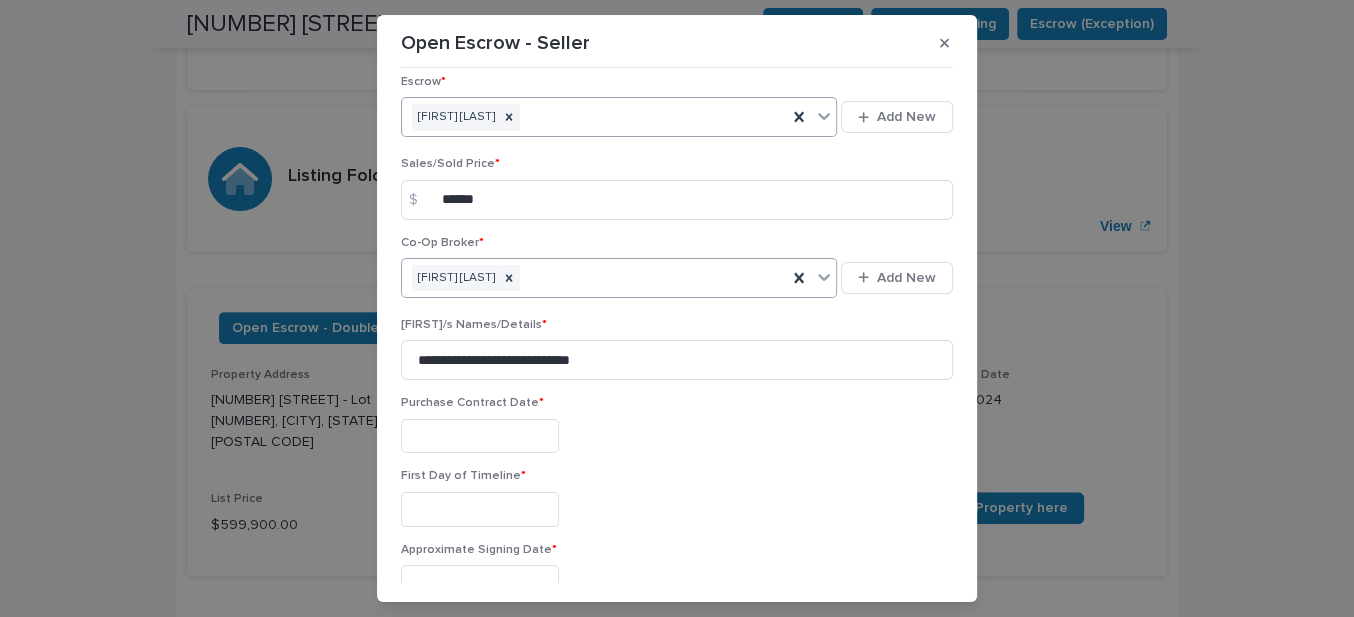 click at bounding box center [480, 436] 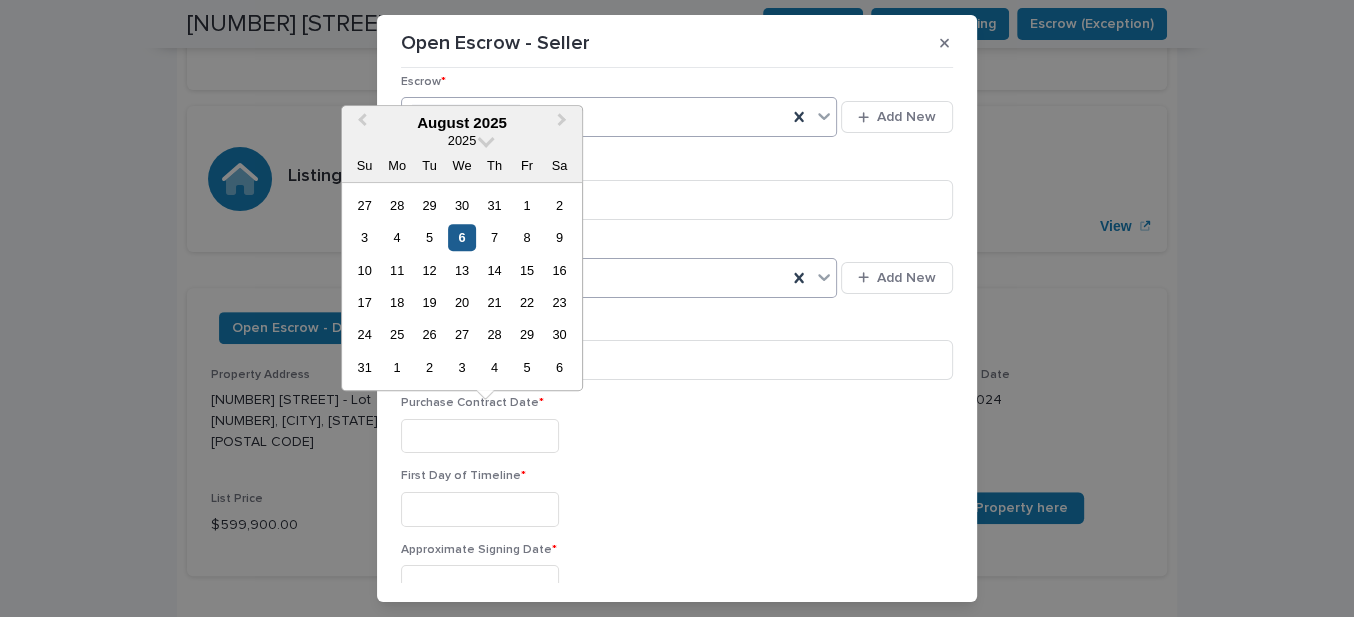 click on "6" at bounding box center [461, 237] 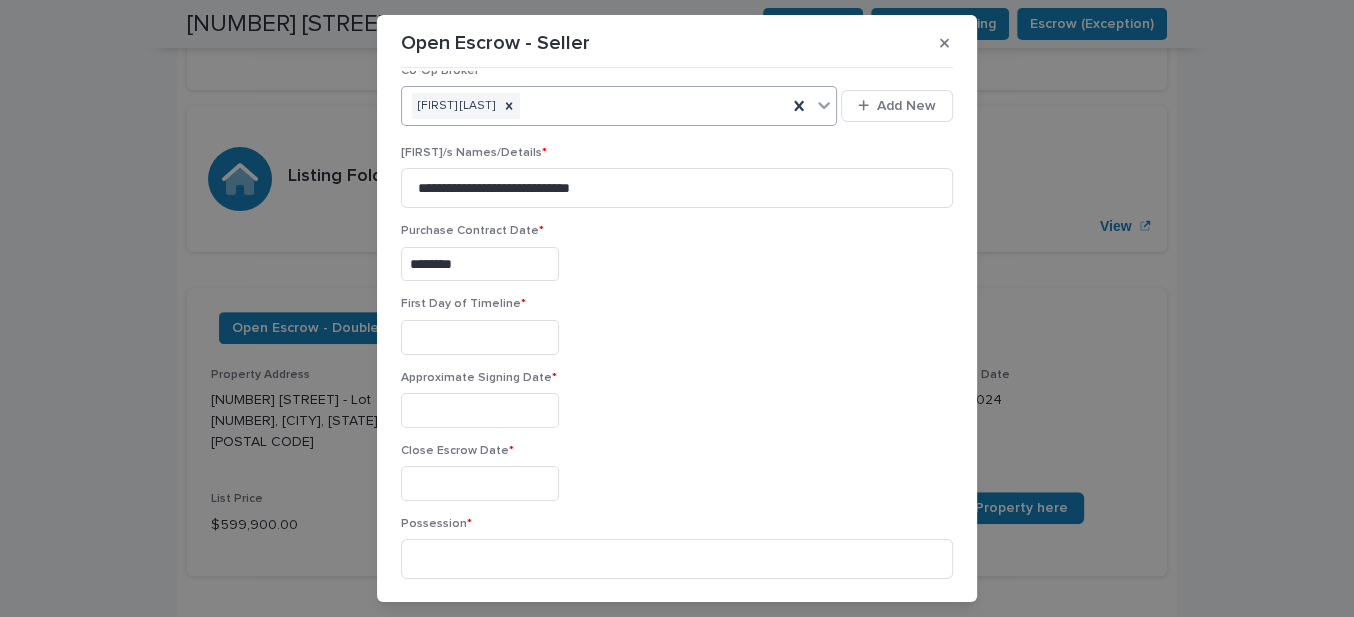 scroll, scrollTop: 454, scrollLeft: 0, axis: vertical 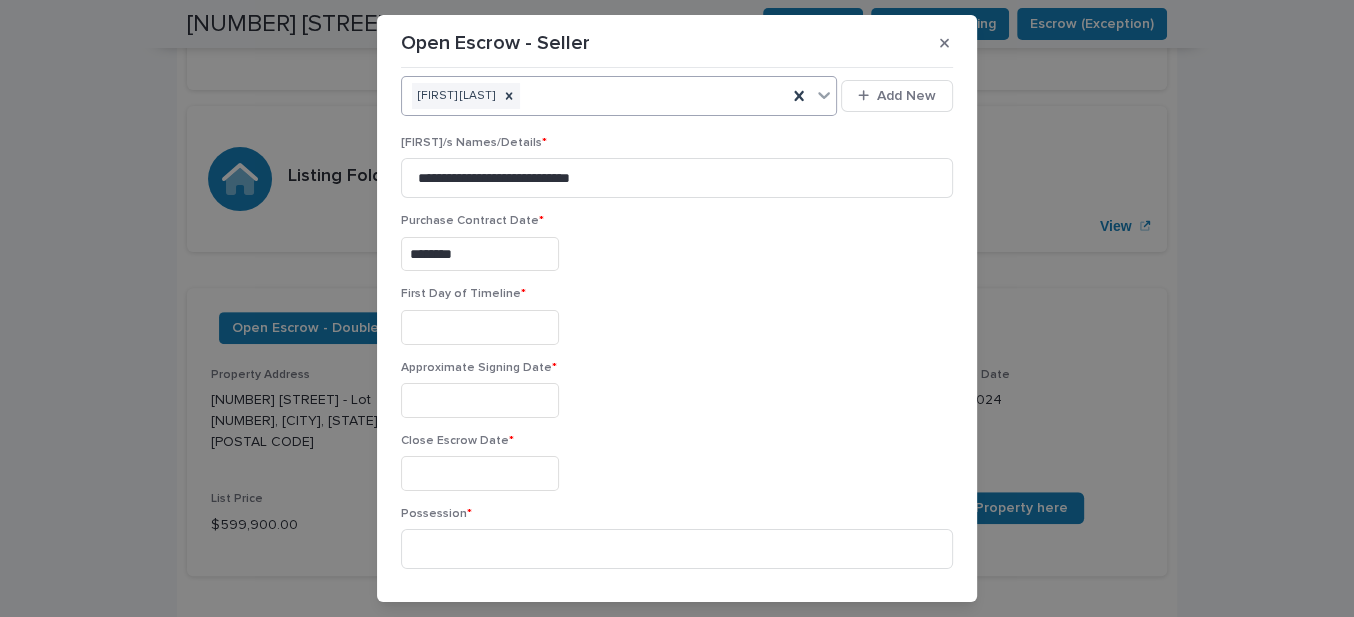 click at bounding box center (480, 327) 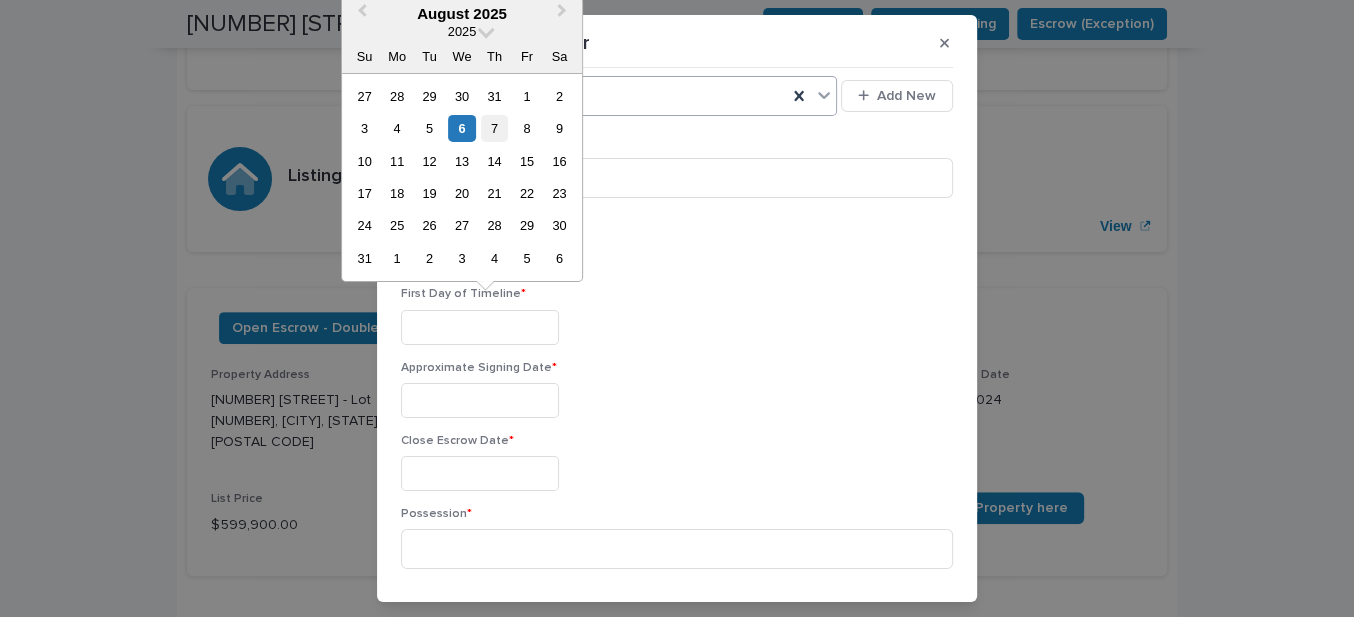 click on "7" at bounding box center (494, 128) 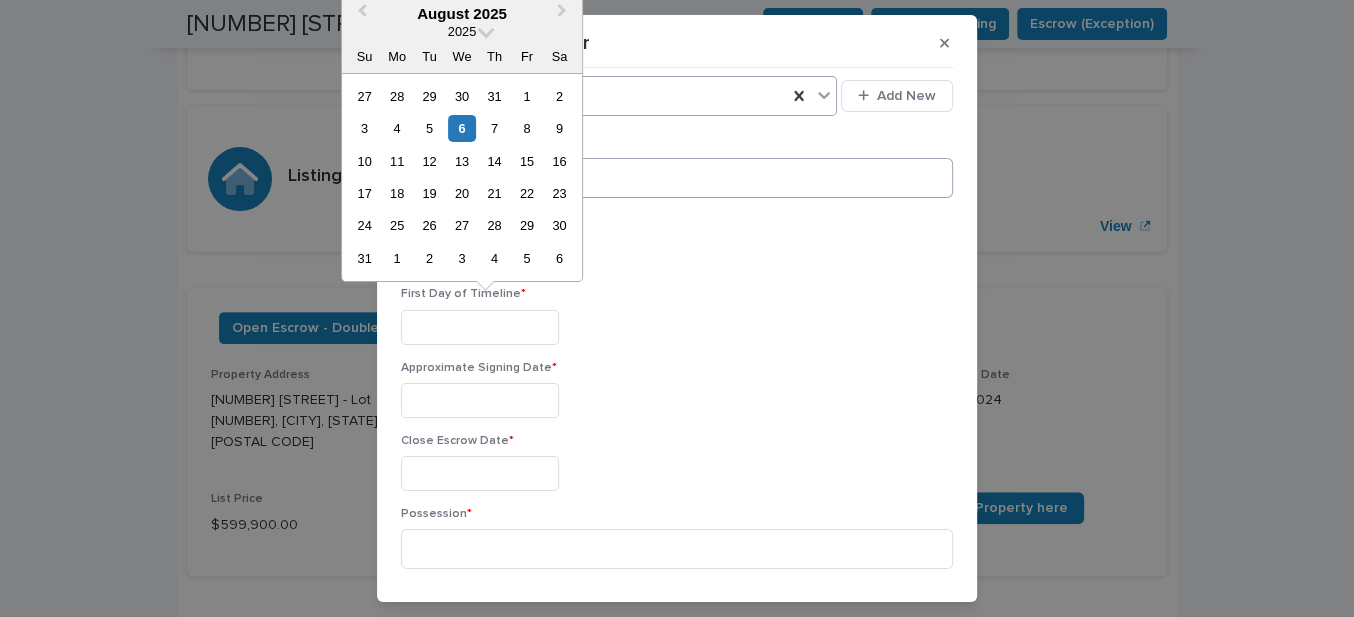 type on "**********" 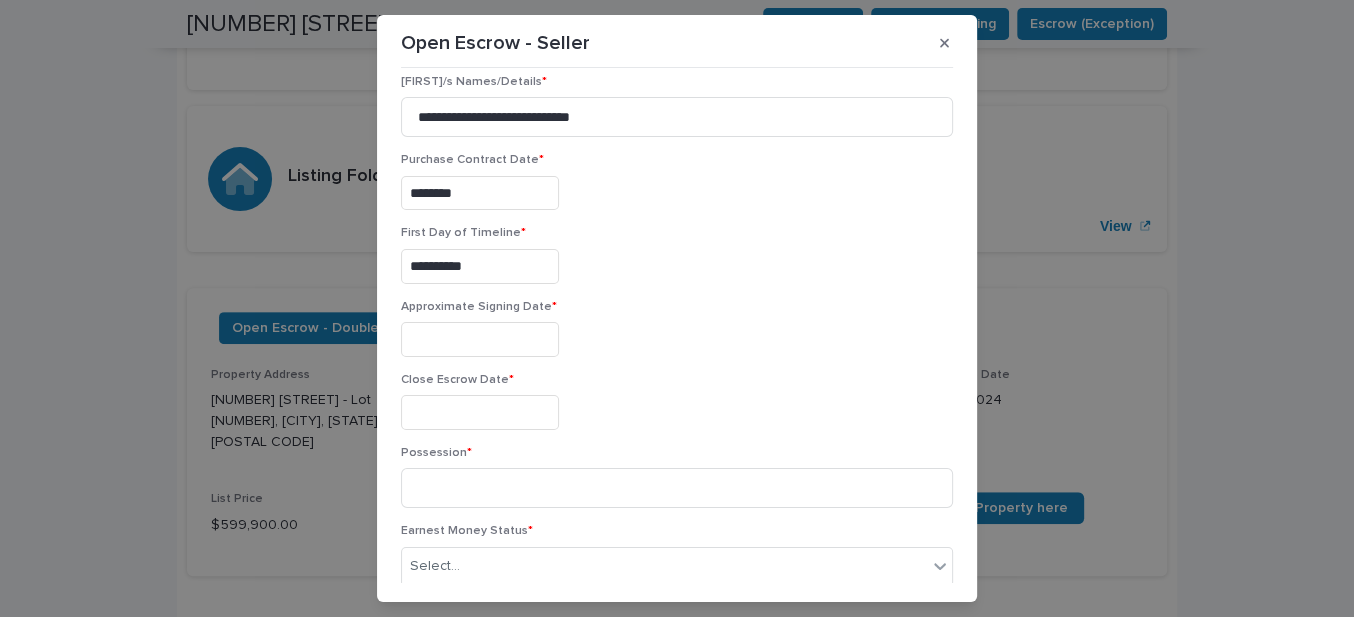 scroll, scrollTop: 636, scrollLeft: 0, axis: vertical 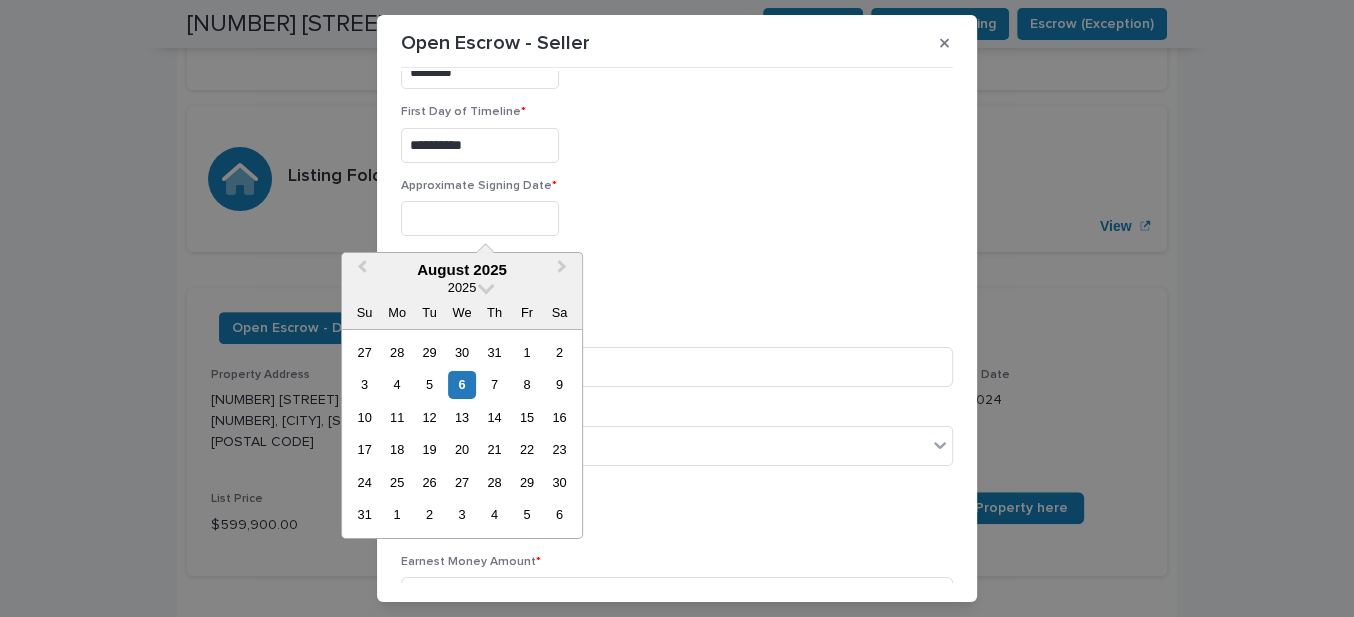 click at bounding box center (480, 218) 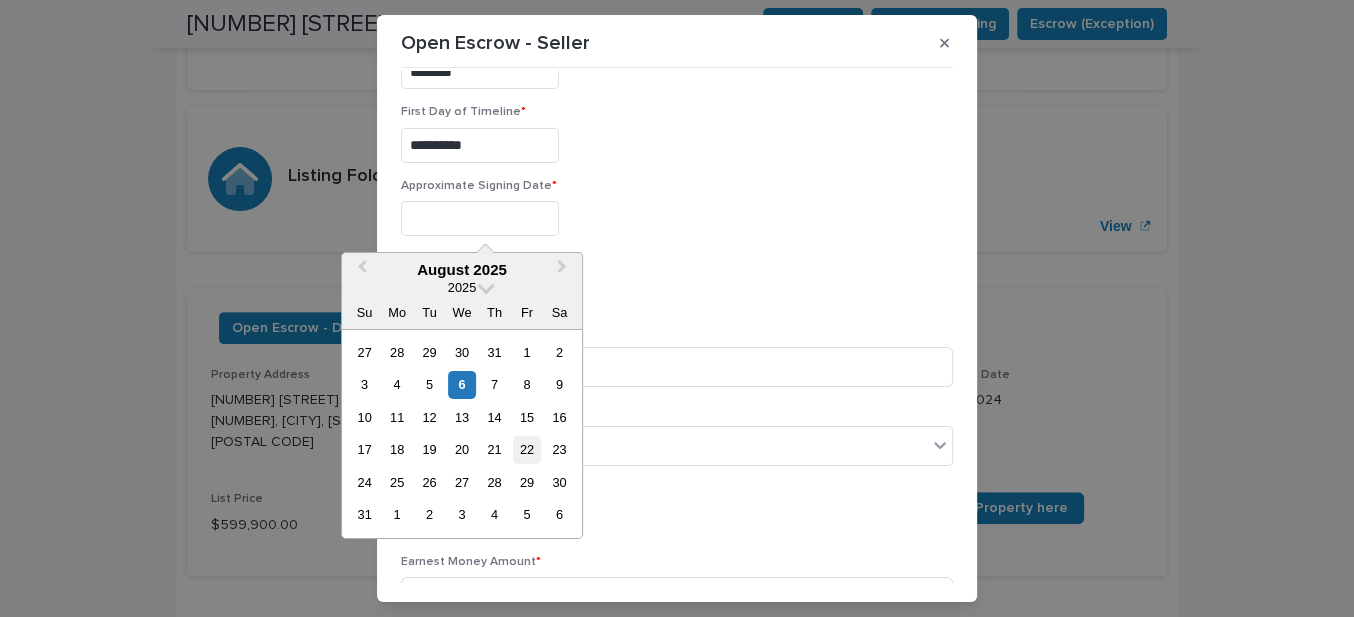 click on "22" at bounding box center (526, 449) 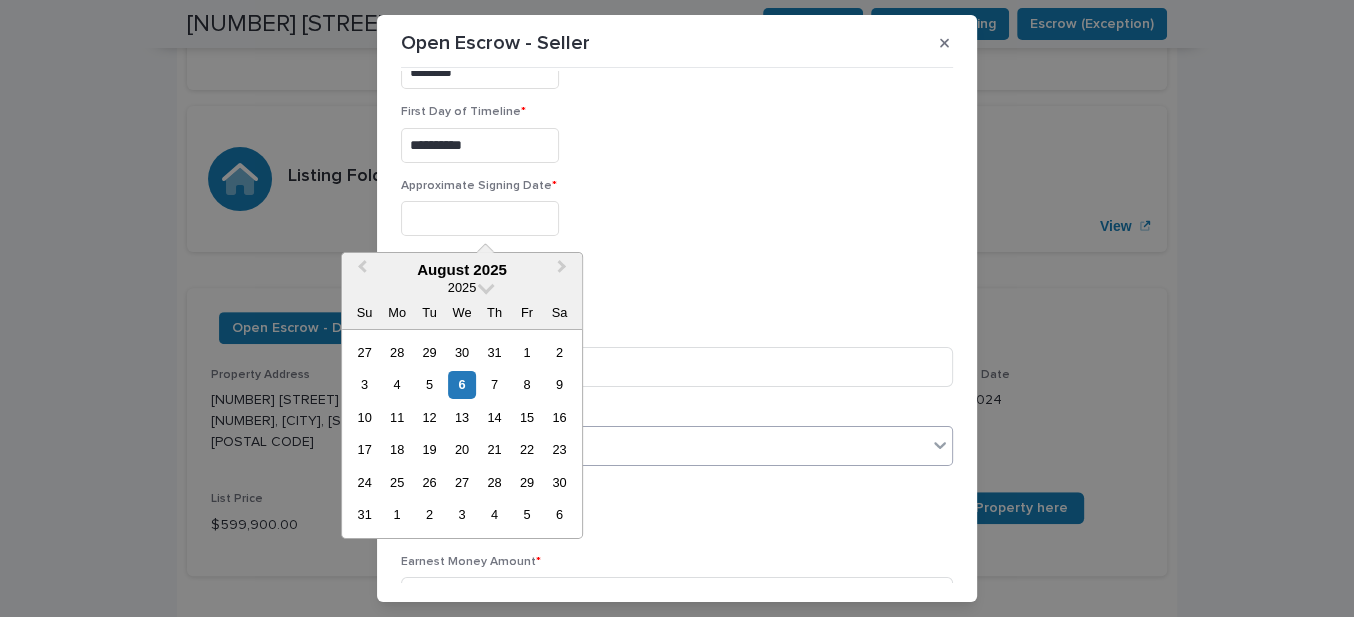 type on "**********" 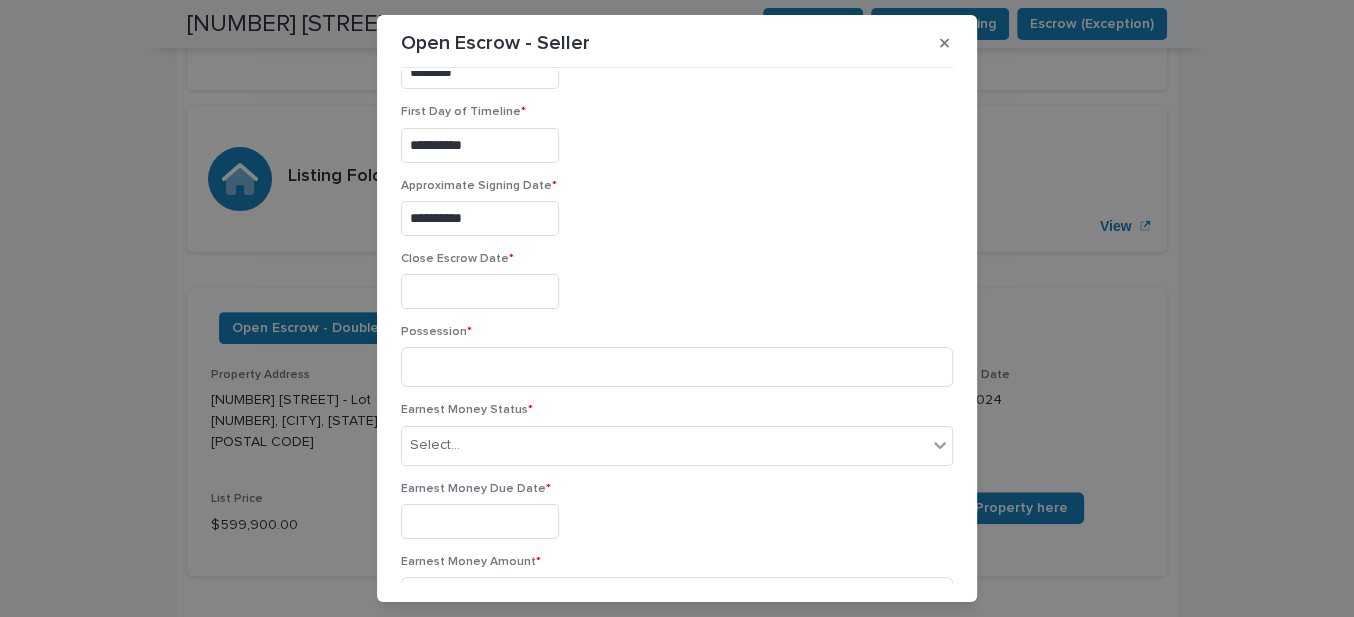 click at bounding box center [480, 291] 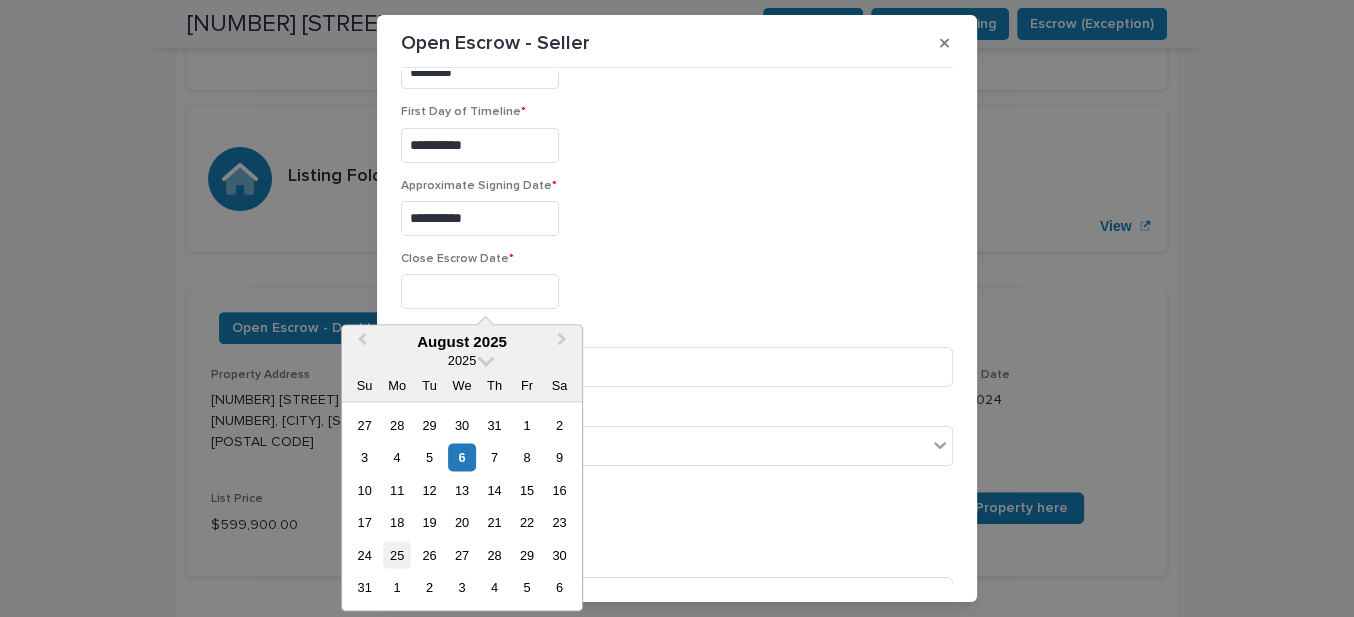 click on "25" at bounding box center [396, 554] 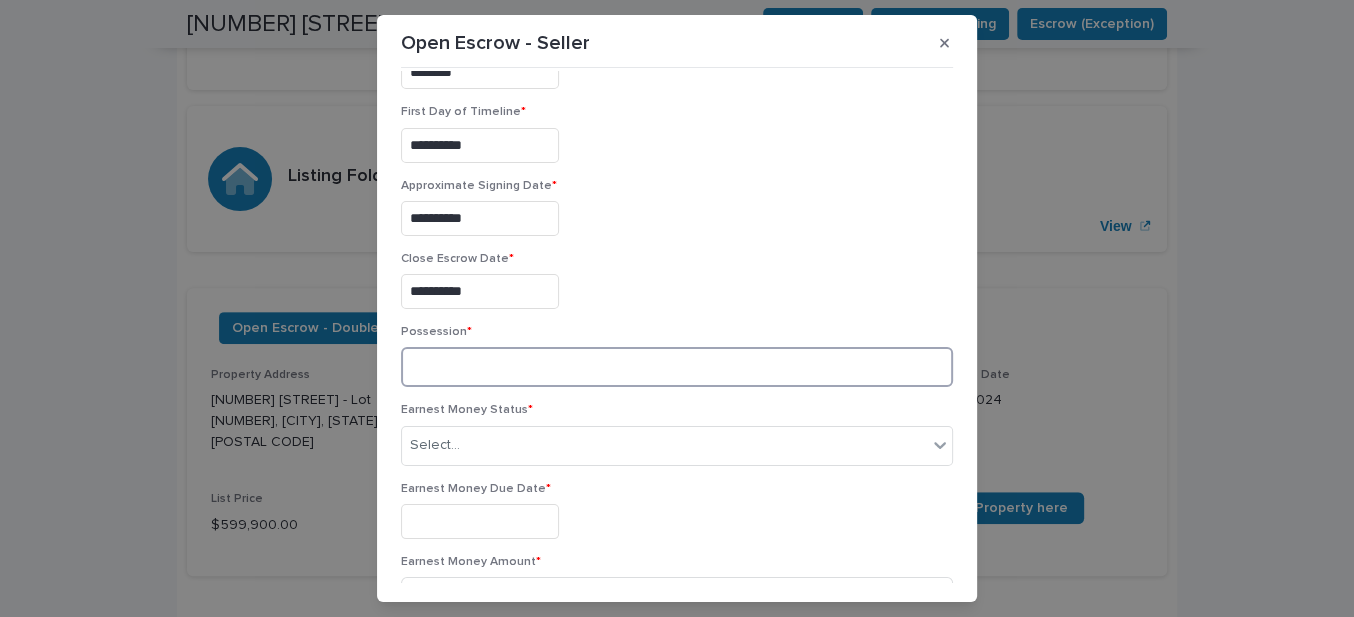 click at bounding box center [677, 367] 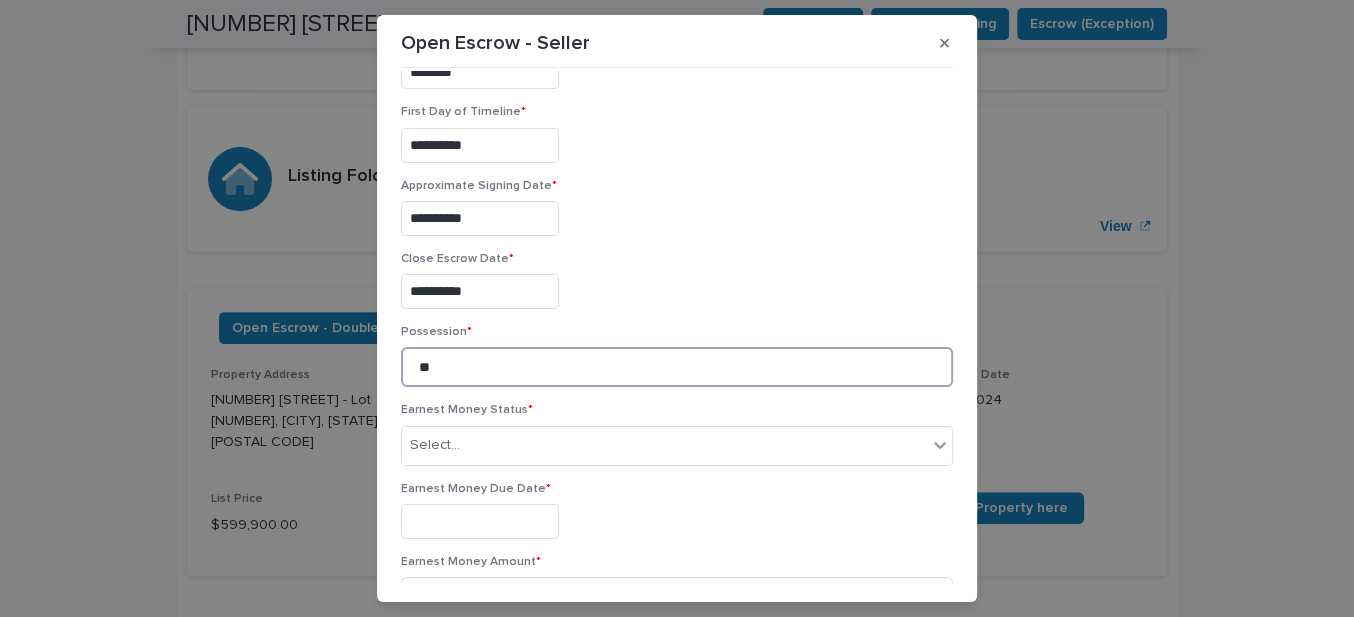 type on "*" 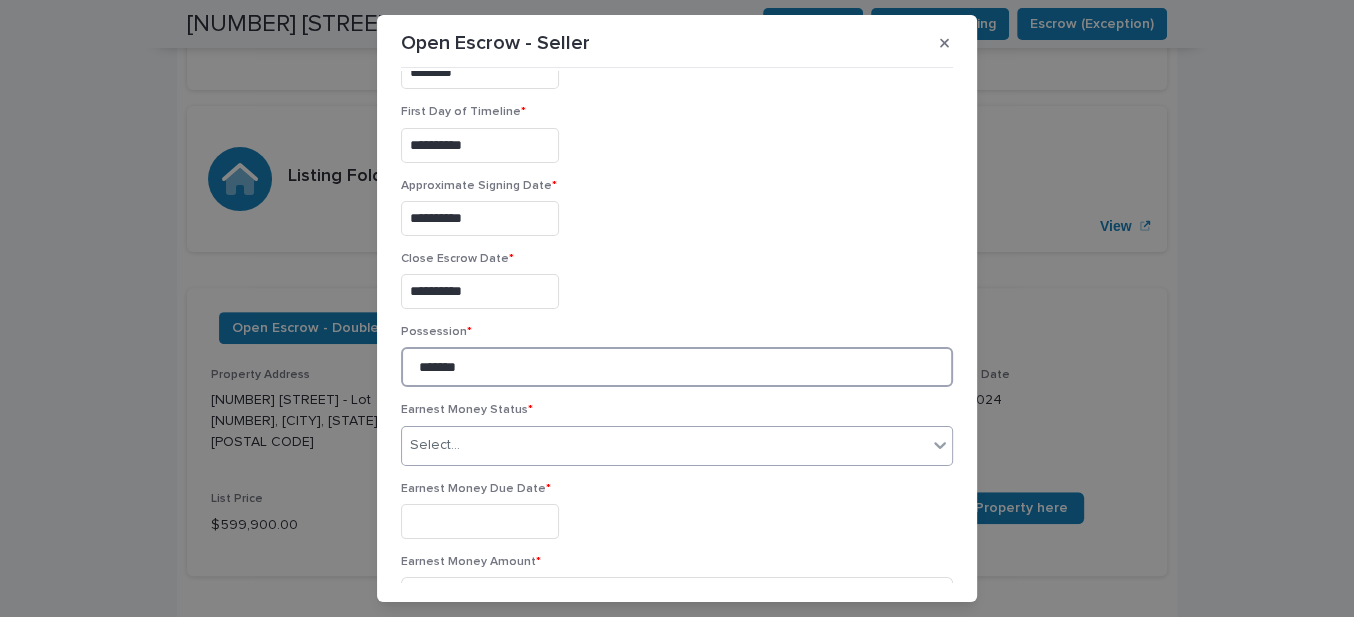 type on "*******" 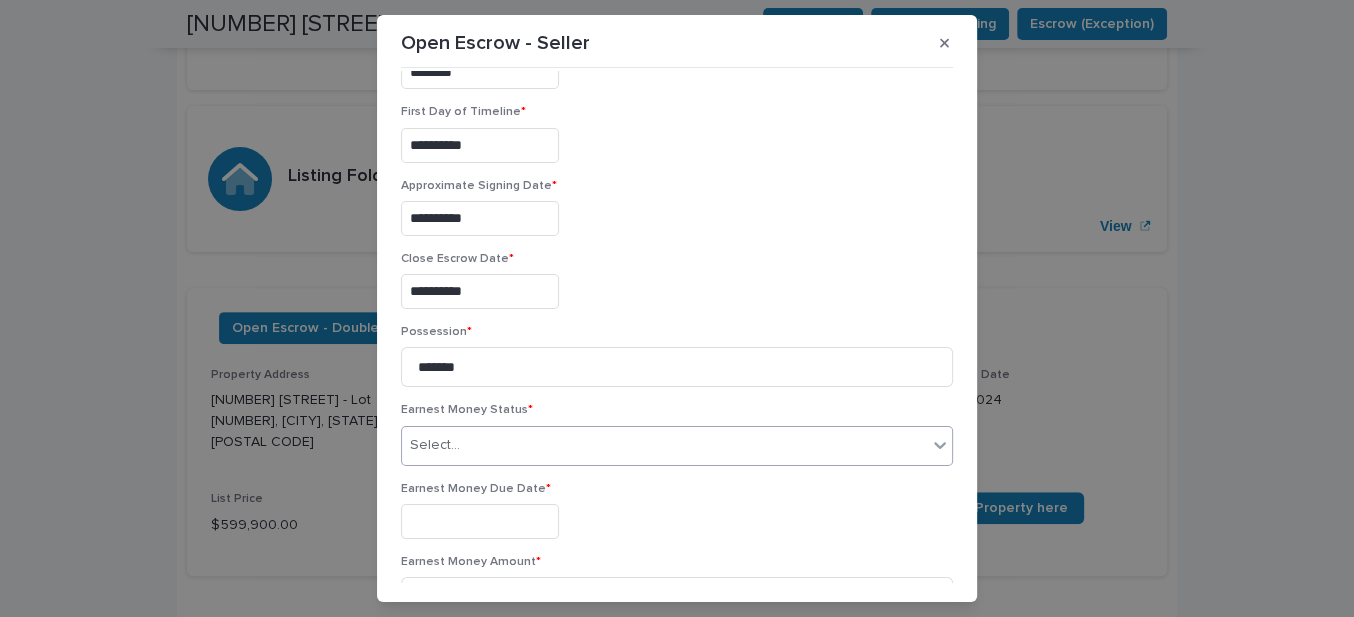click on "Select..." at bounding box center [435, 445] 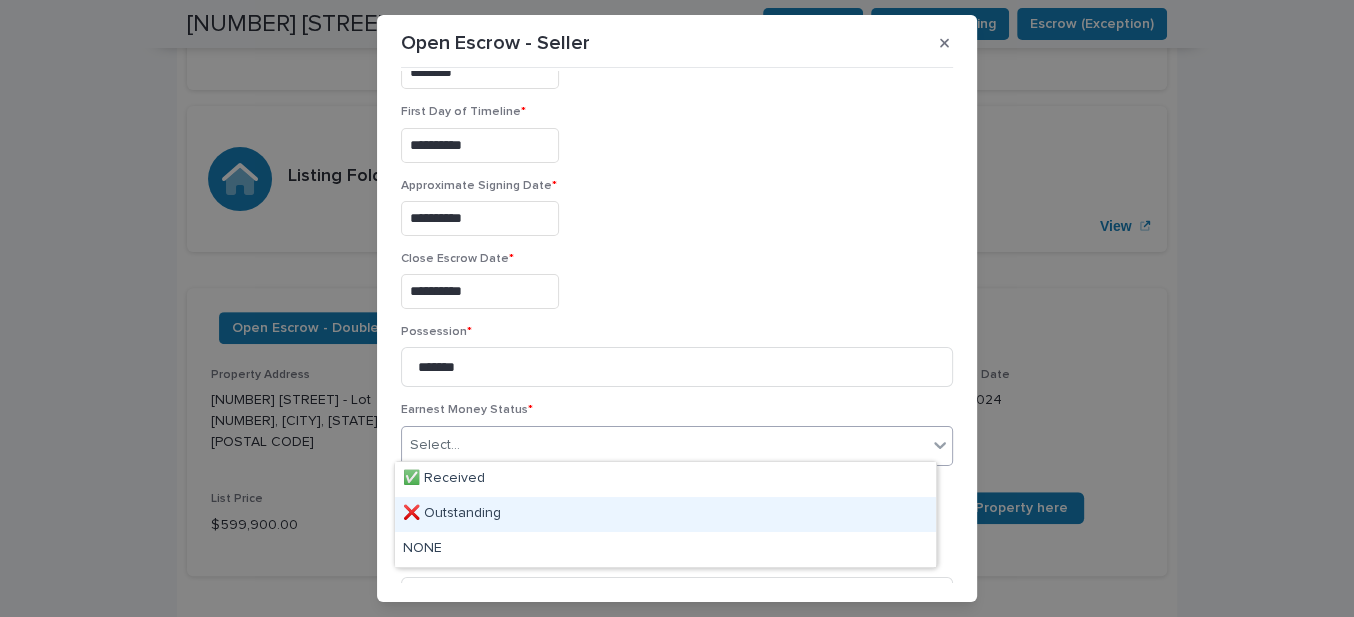 click on "❌ Outstanding" at bounding box center [665, 514] 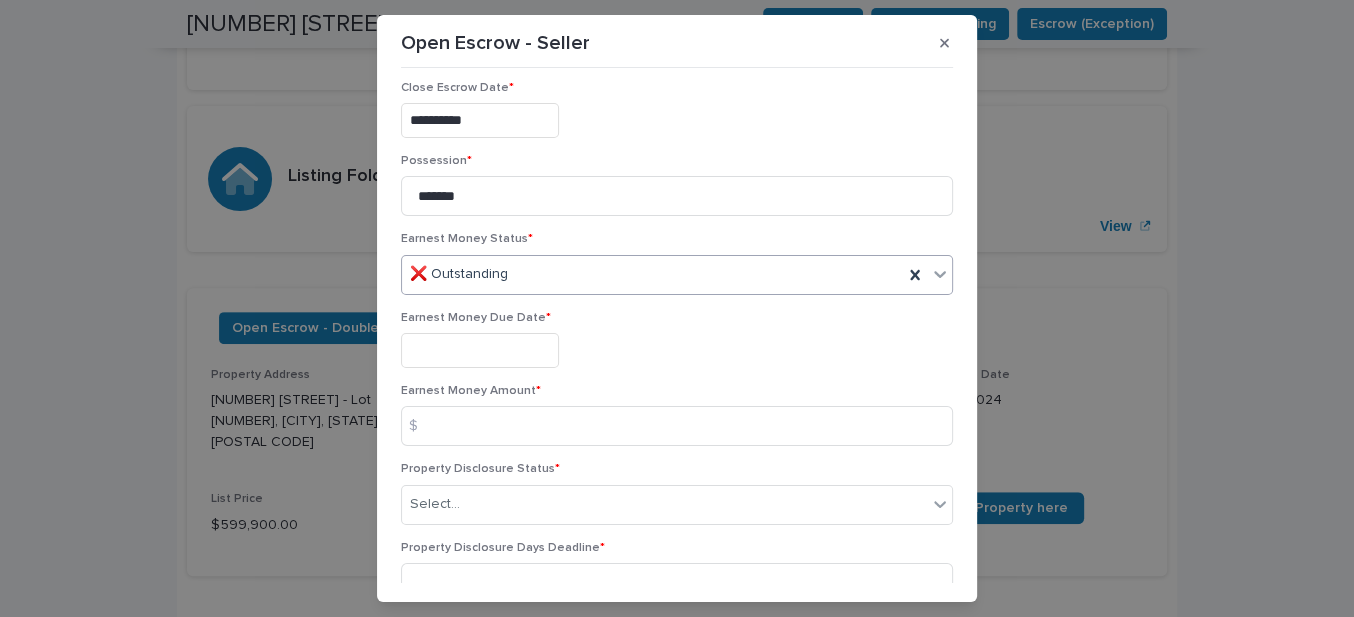 scroll, scrollTop: 818, scrollLeft: 0, axis: vertical 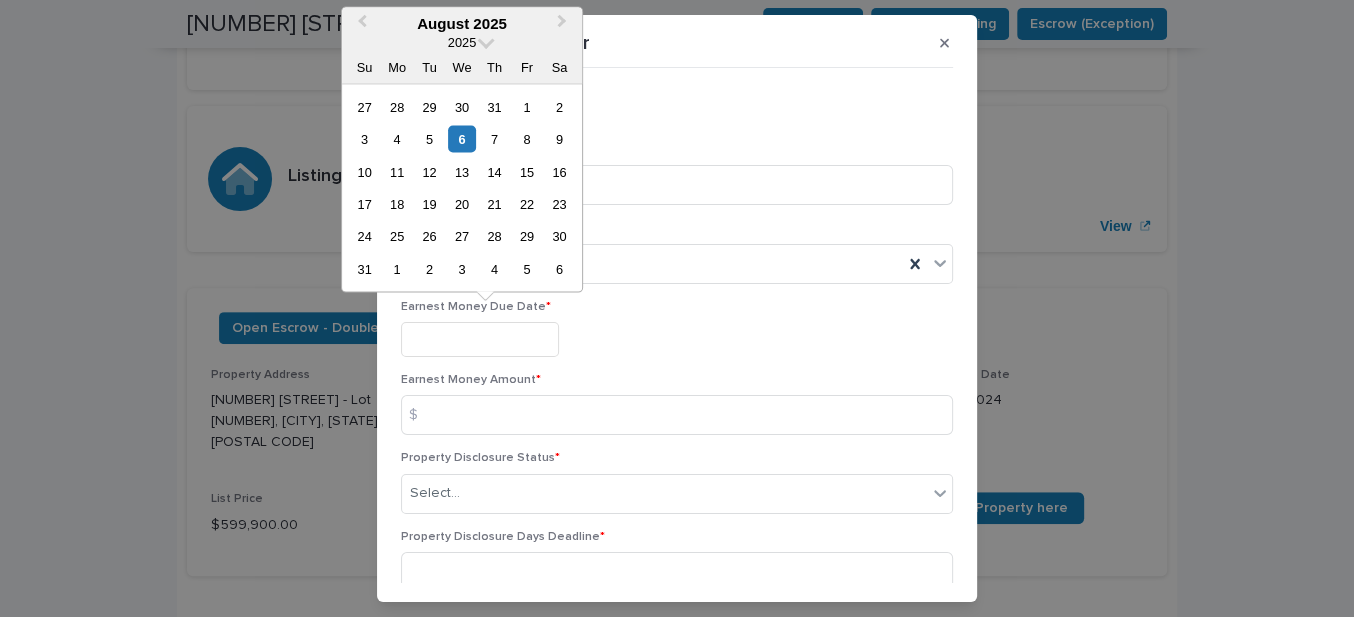 click at bounding box center [480, 339] 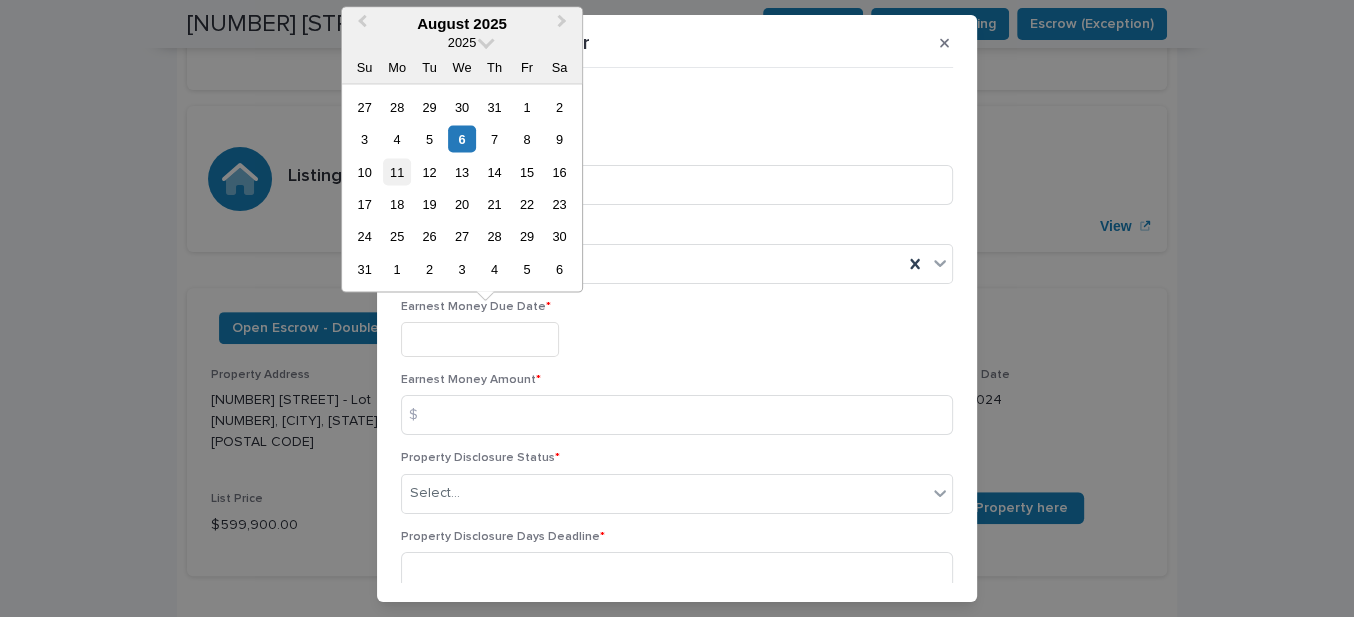 click on "11" at bounding box center [396, 171] 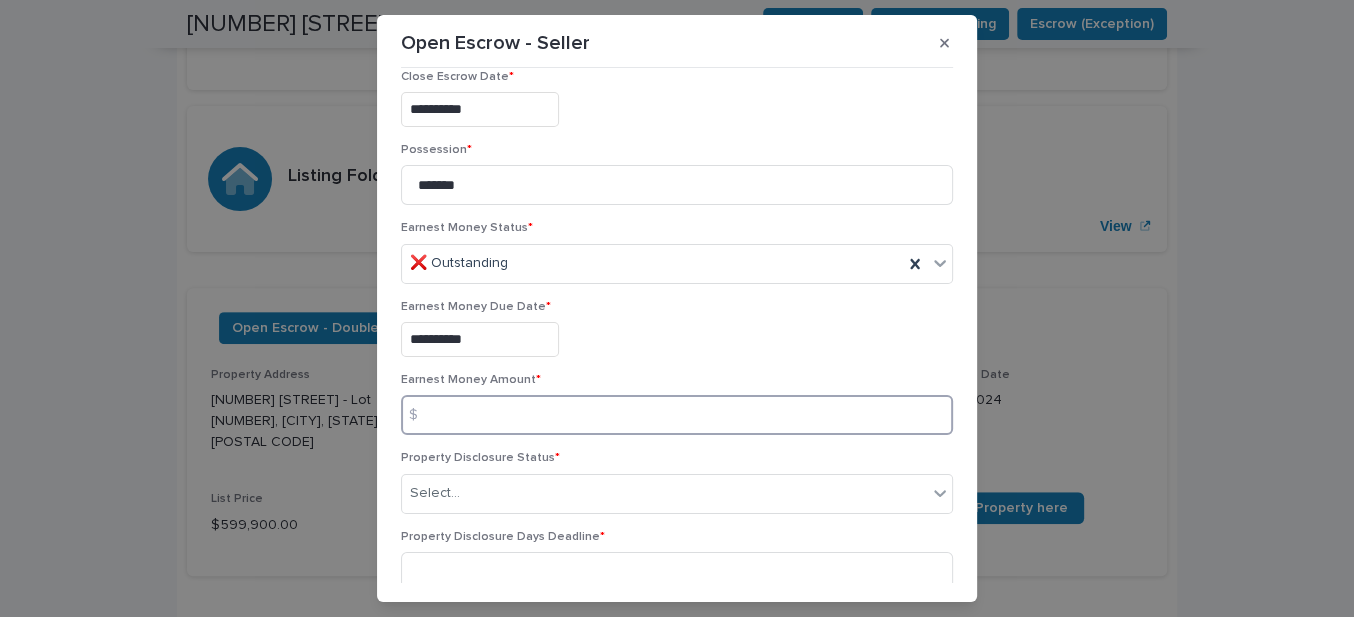 click at bounding box center [677, 415] 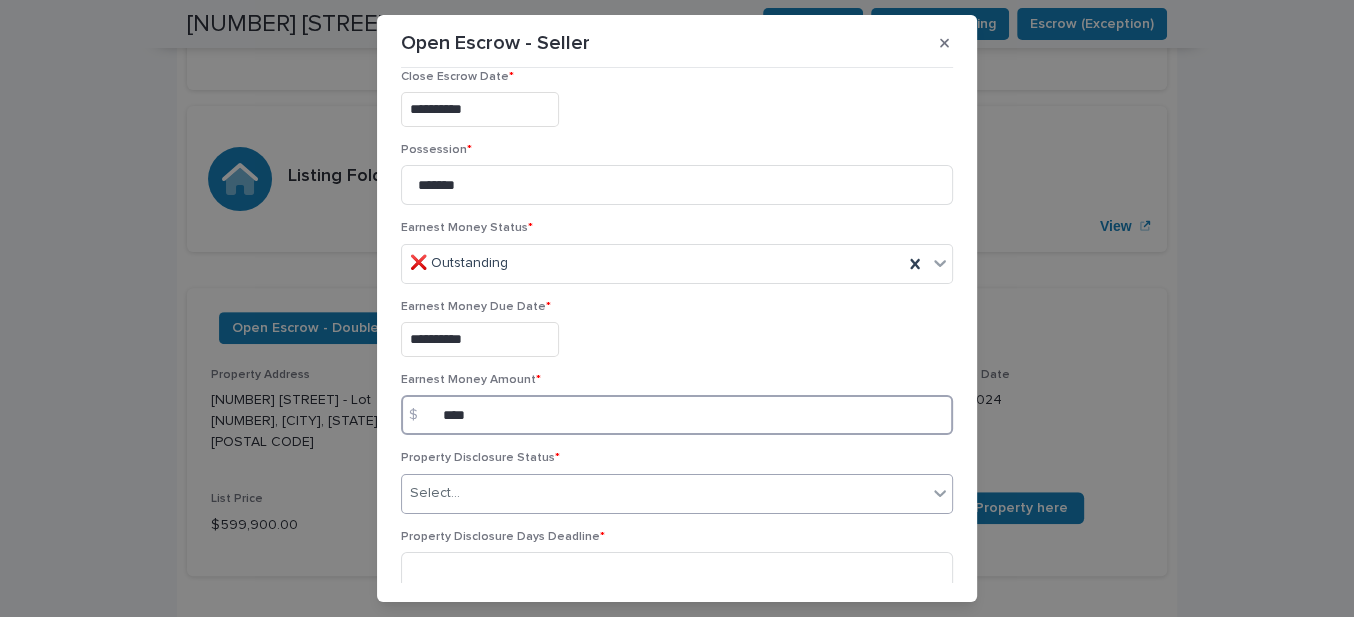 type on "****" 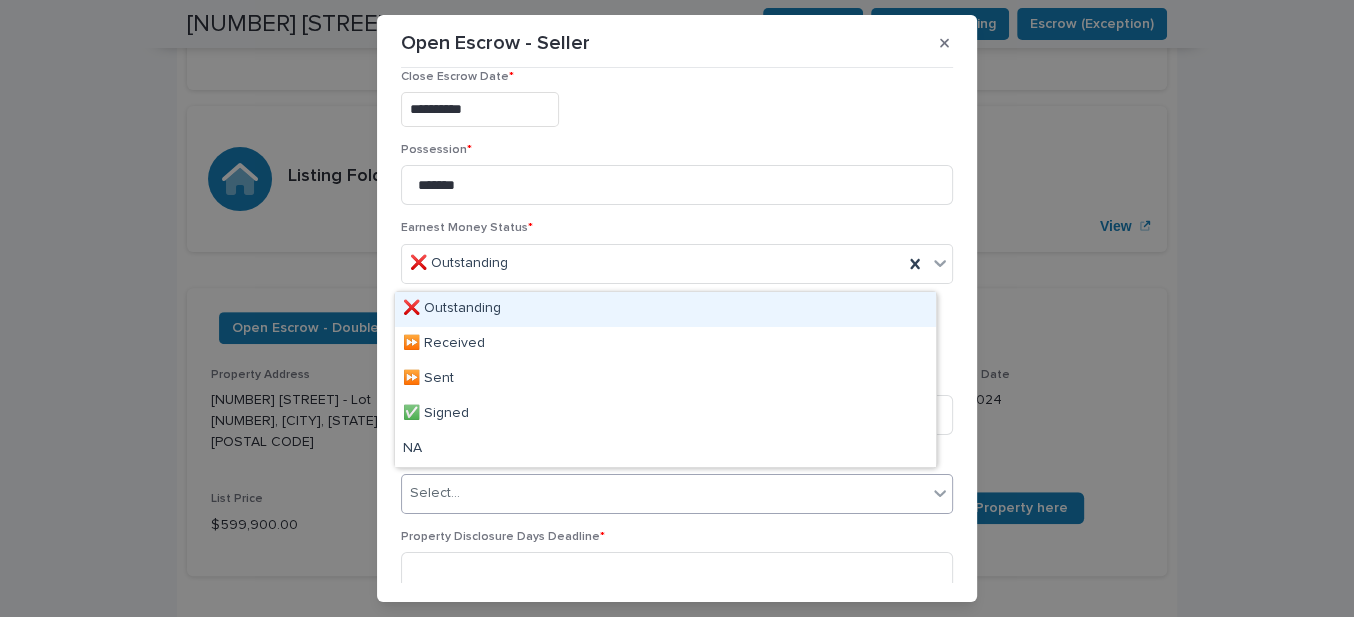click on "Select..." at bounding box center [664, 493] 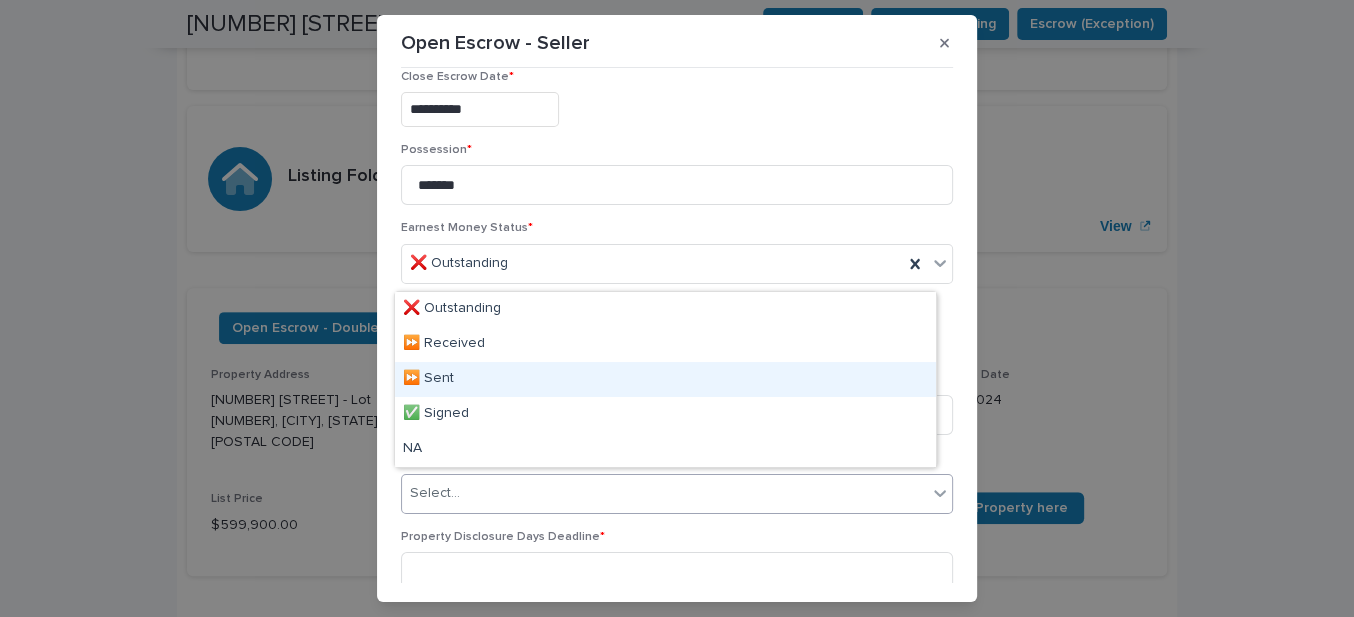 click on "⏩ Sent" at bounding box center [665, 379] 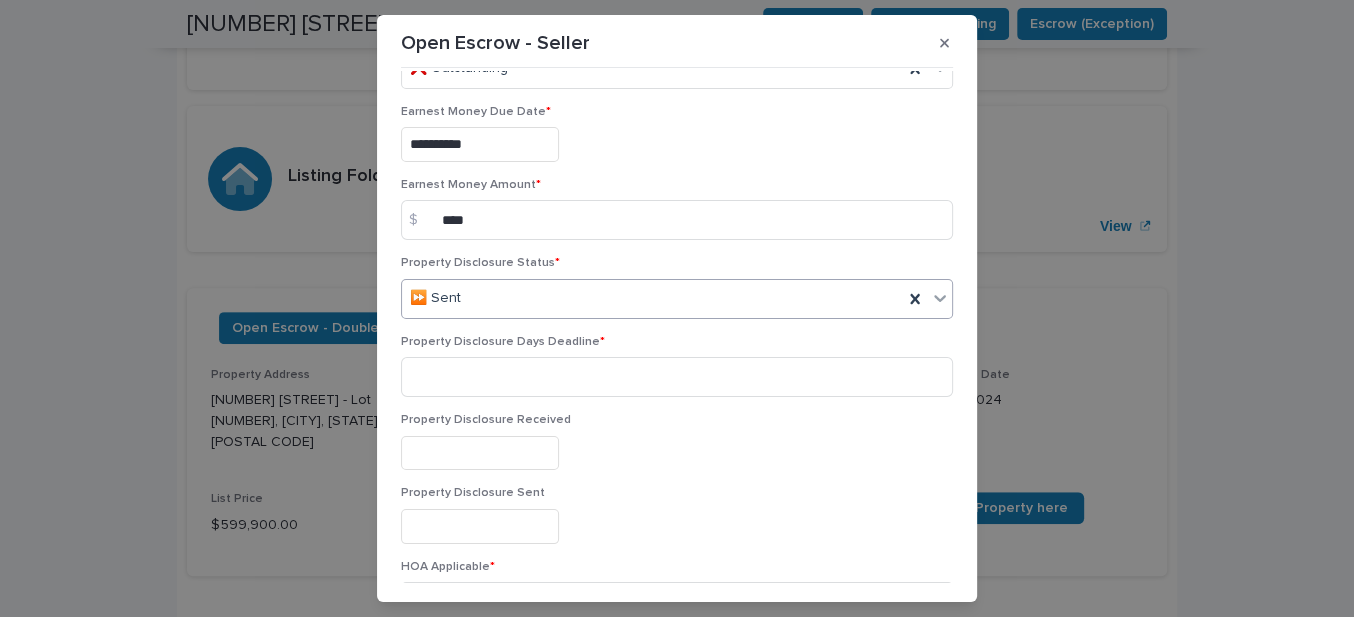 scroll, scrollTop: 1090, scrollLeft: 0, axis: vertical 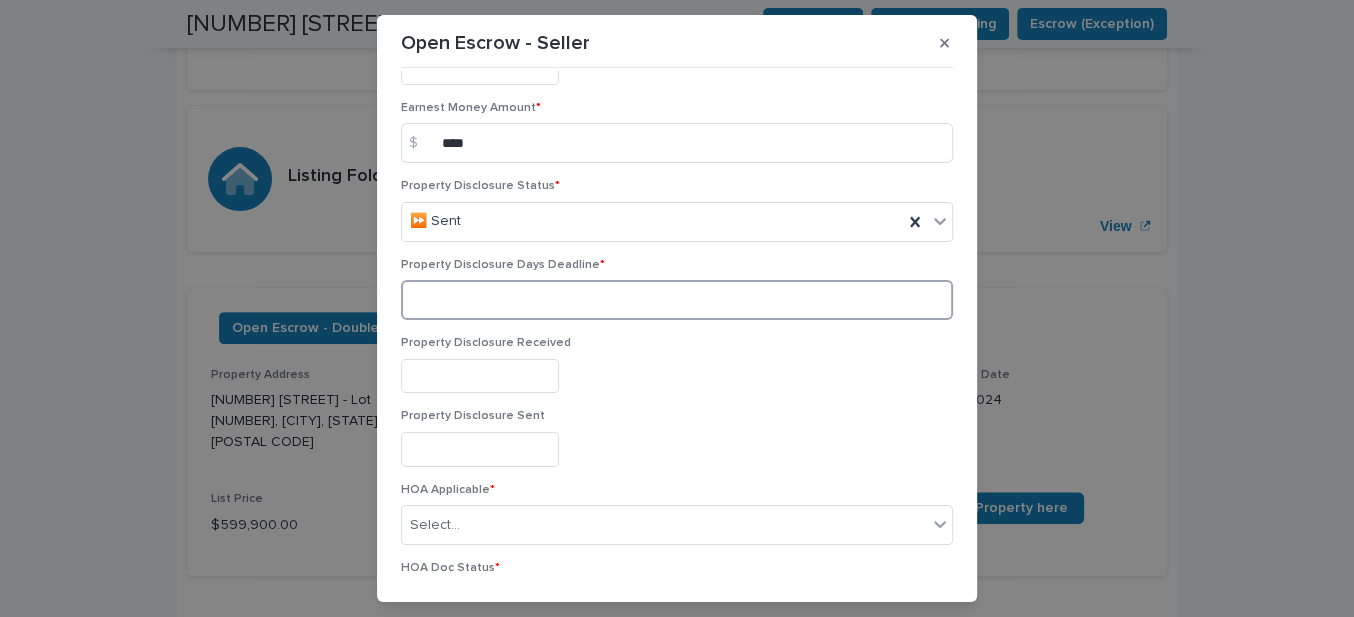 click at bounding box center (677, 300) 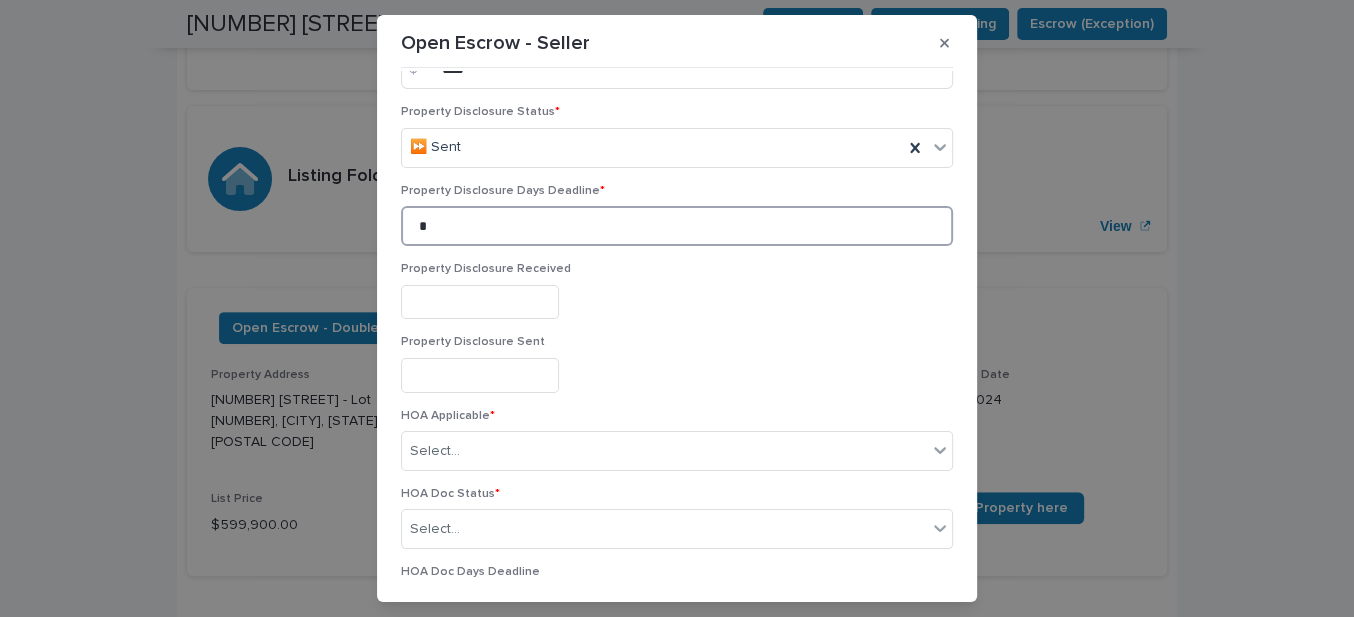 scroll, scrollTop: 1272, scrollLeft: 0, axis: vertical 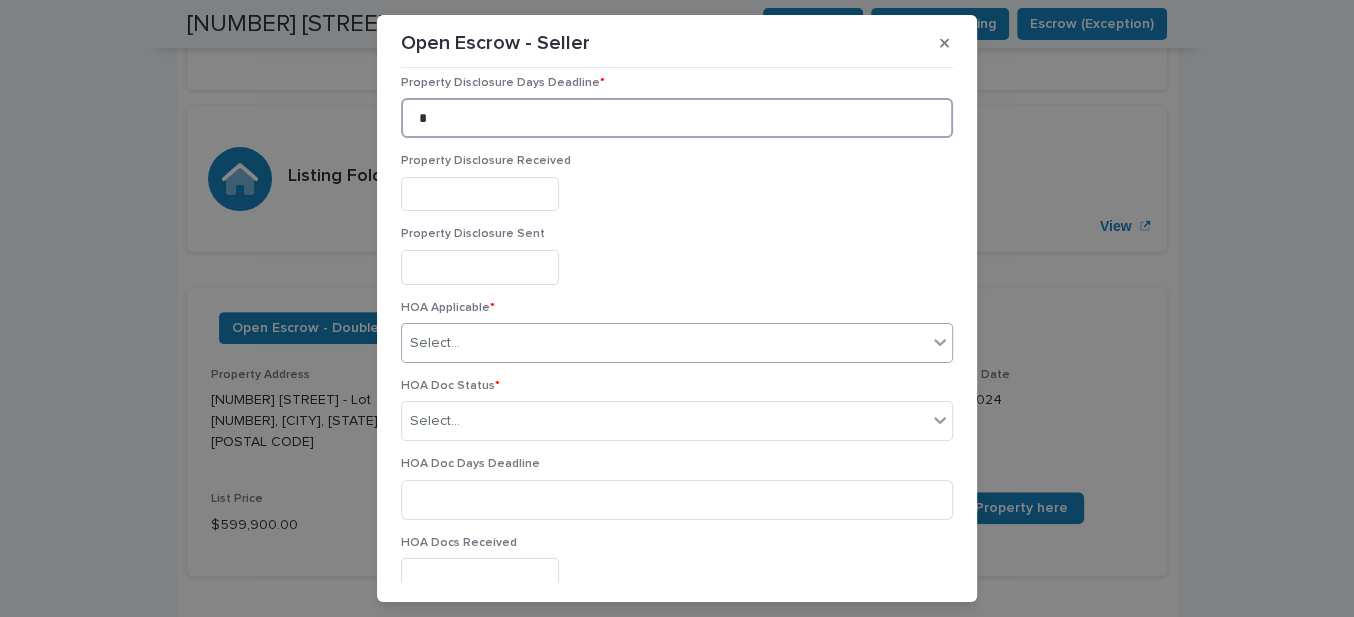 type on "*" 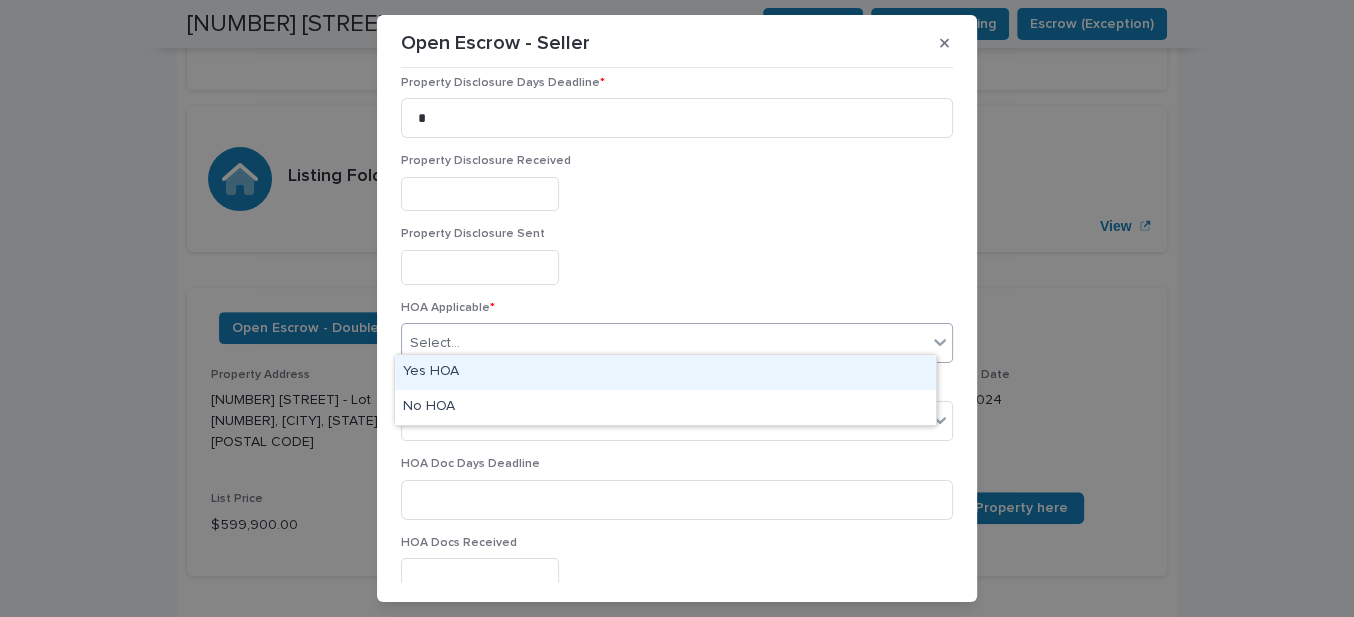 click on "Select..." at bounding box center (435, 343) 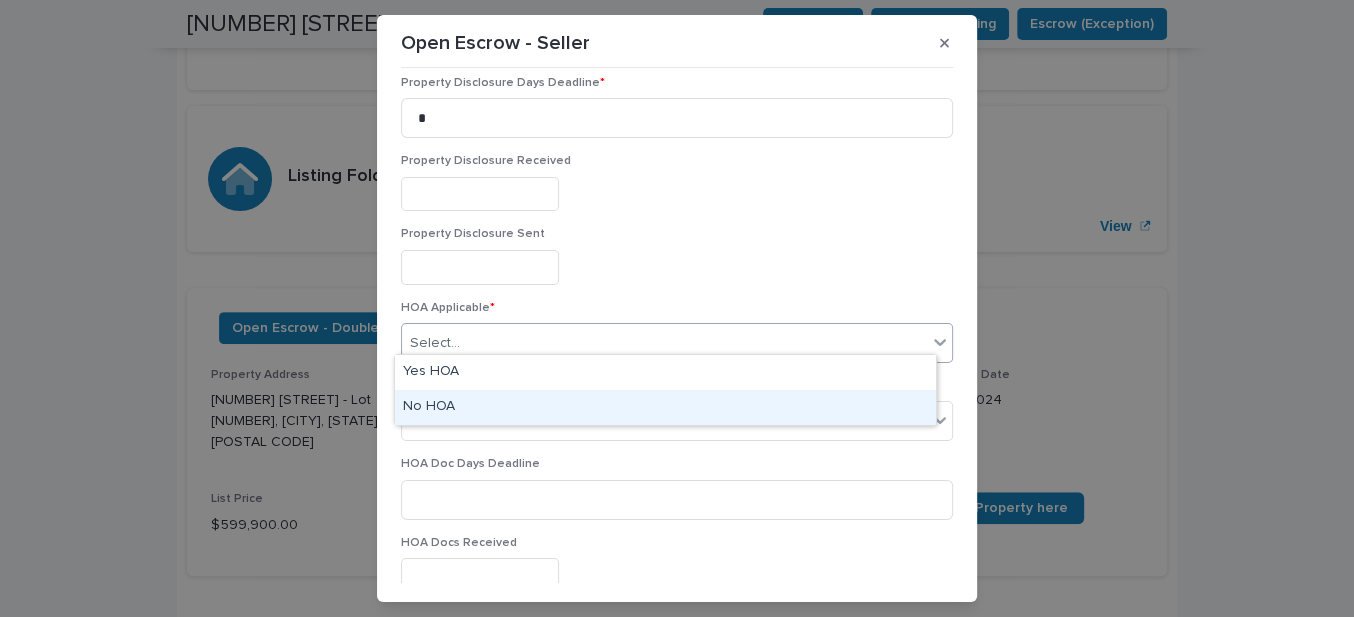 click on "No HOA" at bounding box center [665, 407] 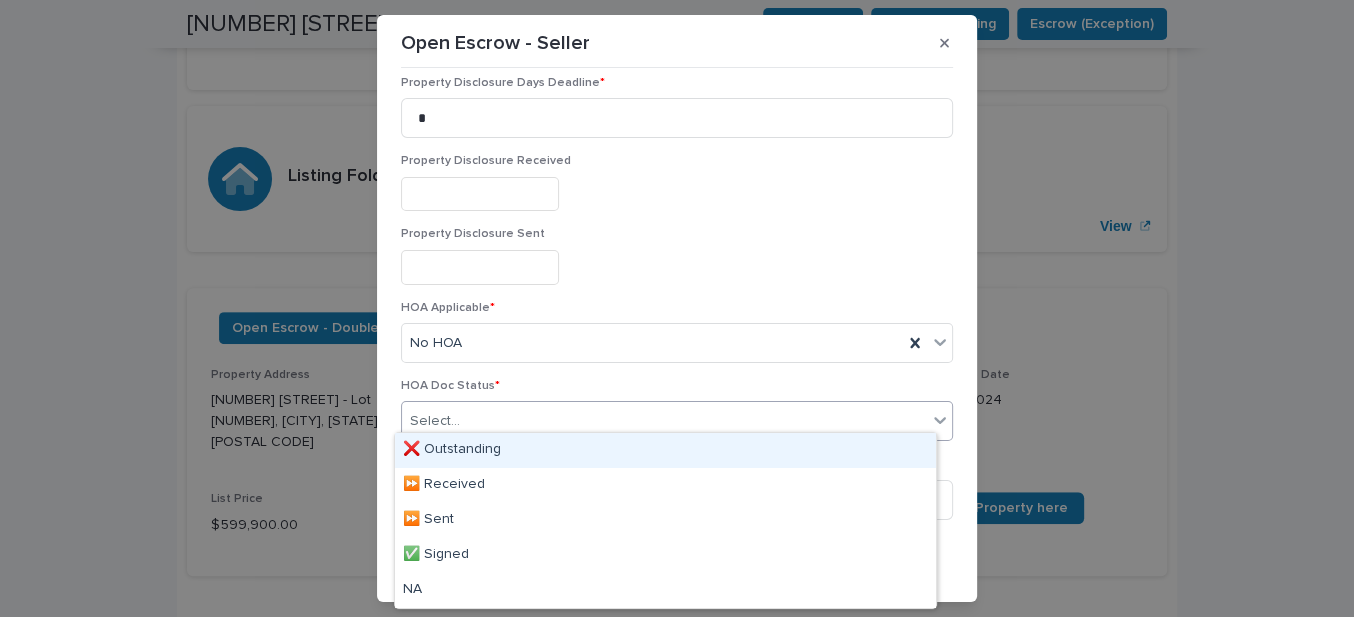 drag, startPoint x: 491, startPoint y: 413, endPoint x: 477, endPoint y: 461, distance: 50 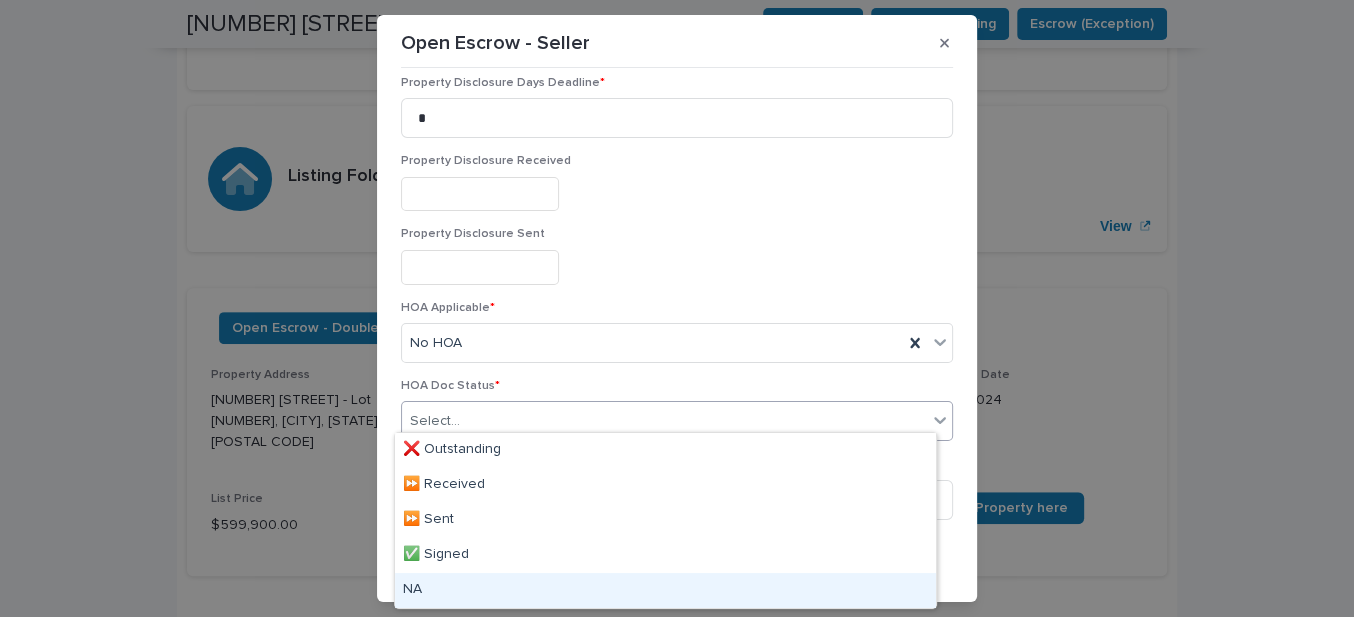 click on "NA" at bounding box center (665, 590) 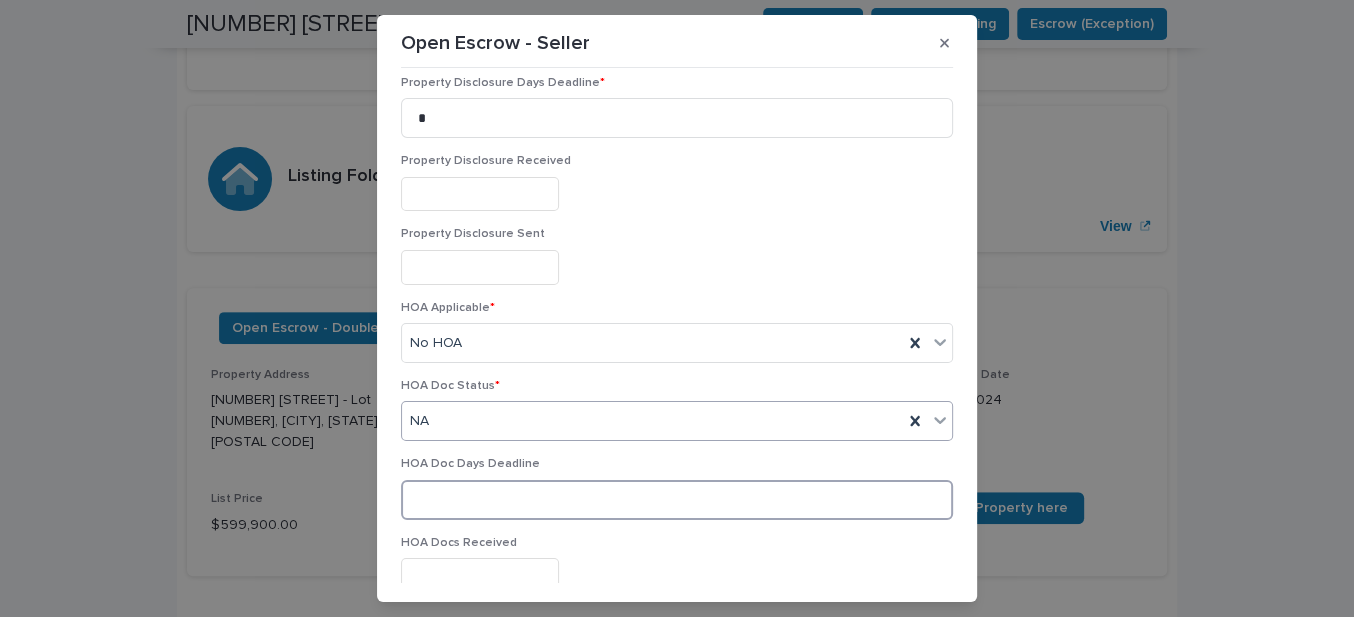 click at bounding box center [677, 500] 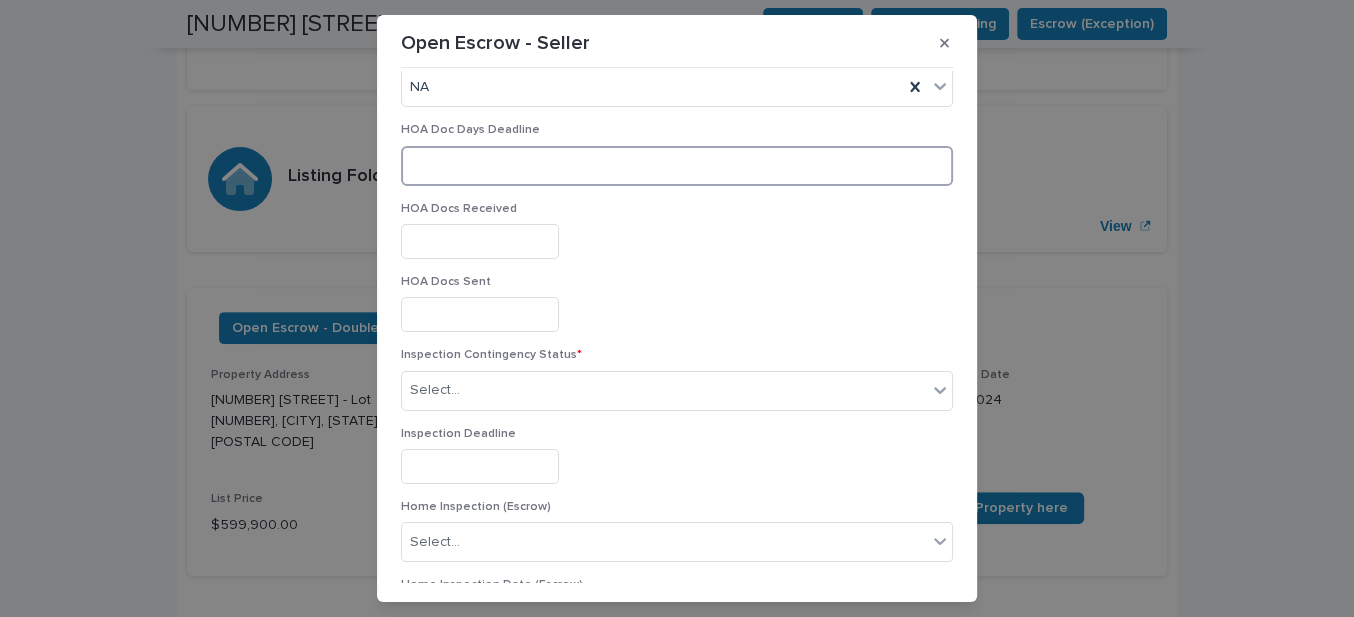 scroll, scrollTop: 1636, scrollLeft: 0, axis: vertical 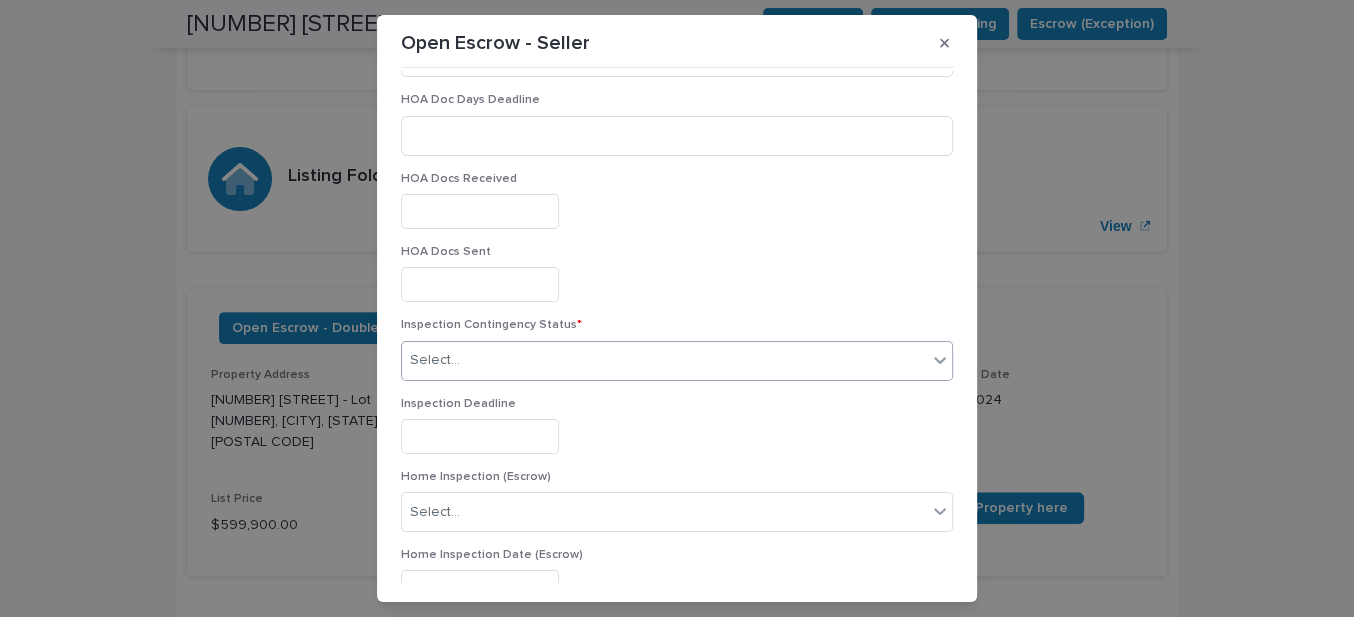 click on "Select..." at bounding box center [664, 360] 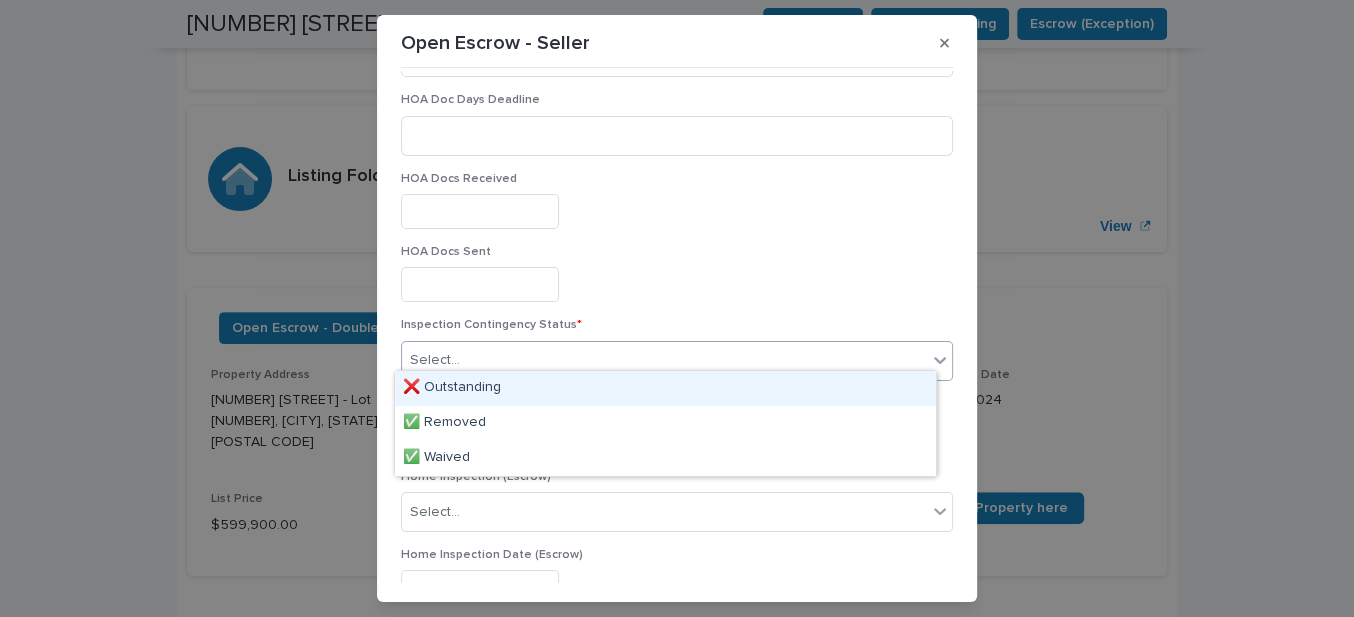 click on "❌ Outstanding" at bounding box center [665, 388] 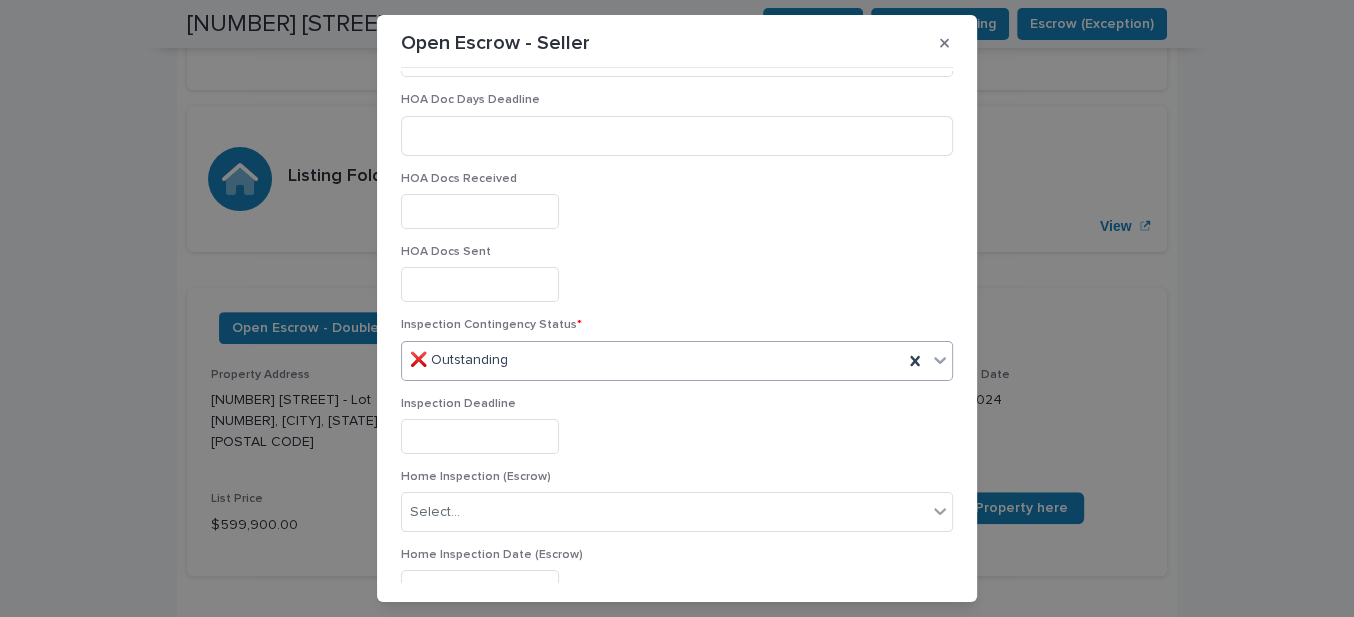 scroll, scrollTop: 1727, scrollLeft: 0, axis: vertical 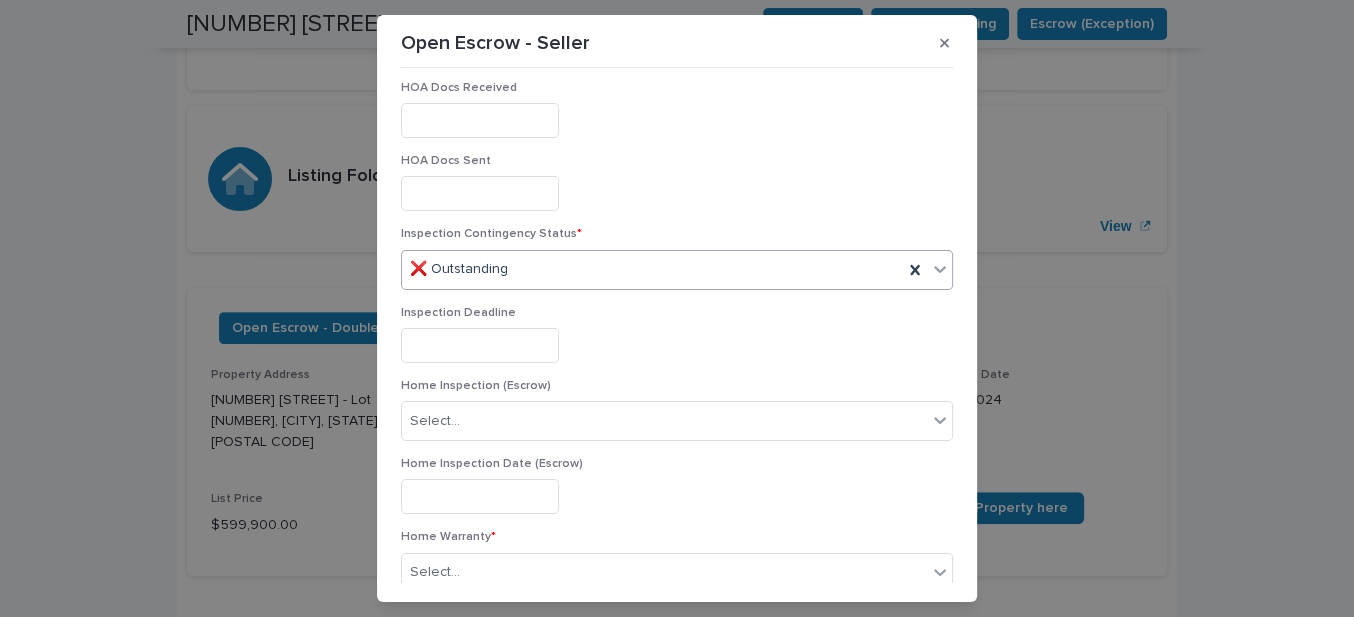 click at bounding box center [480, 345] 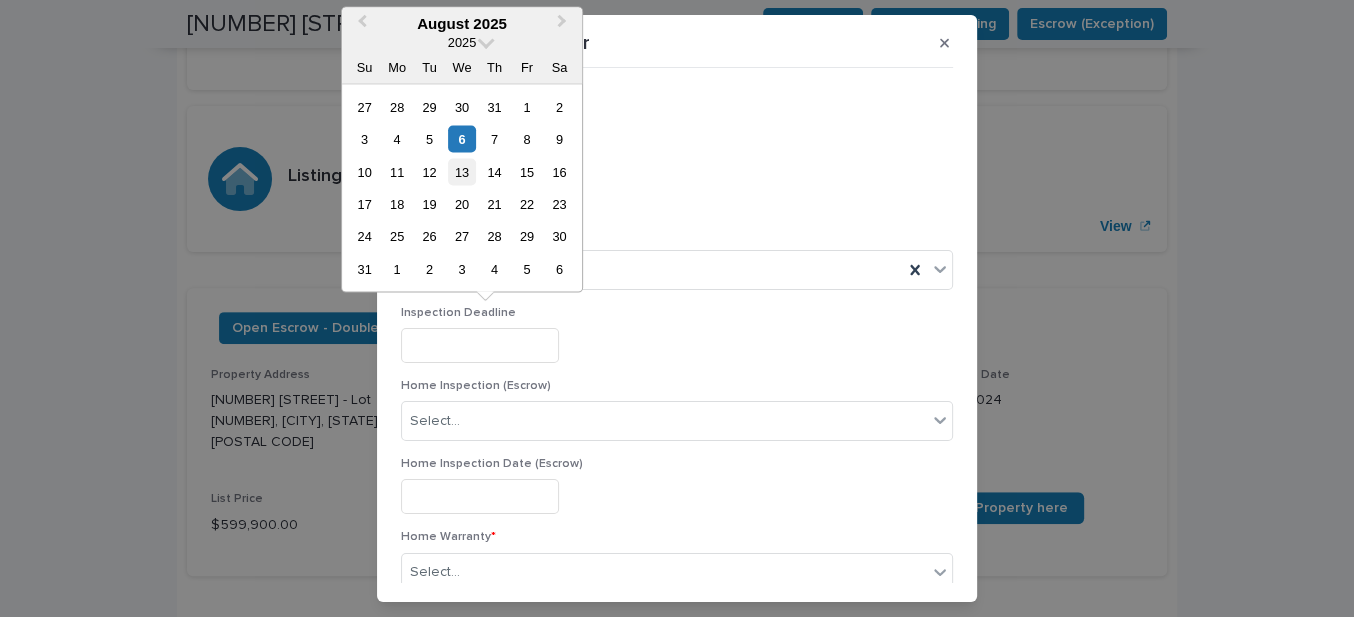 click on "13" at bounding box center [461, 171] 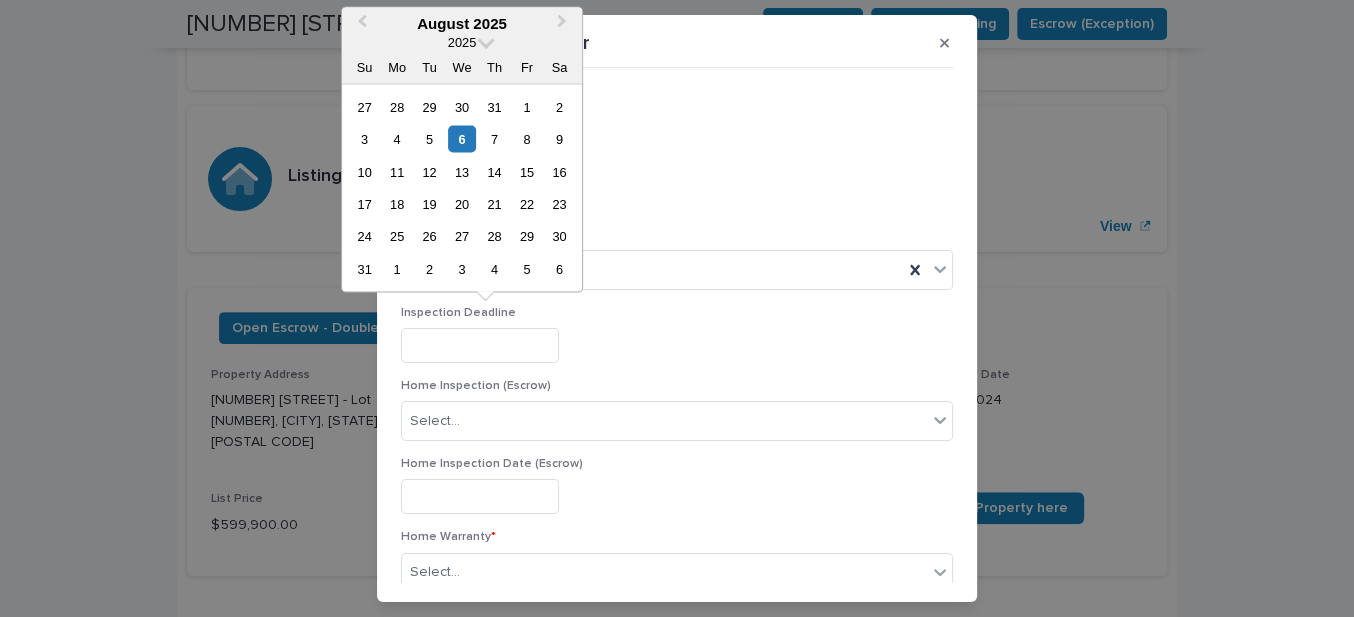 type on "**********" 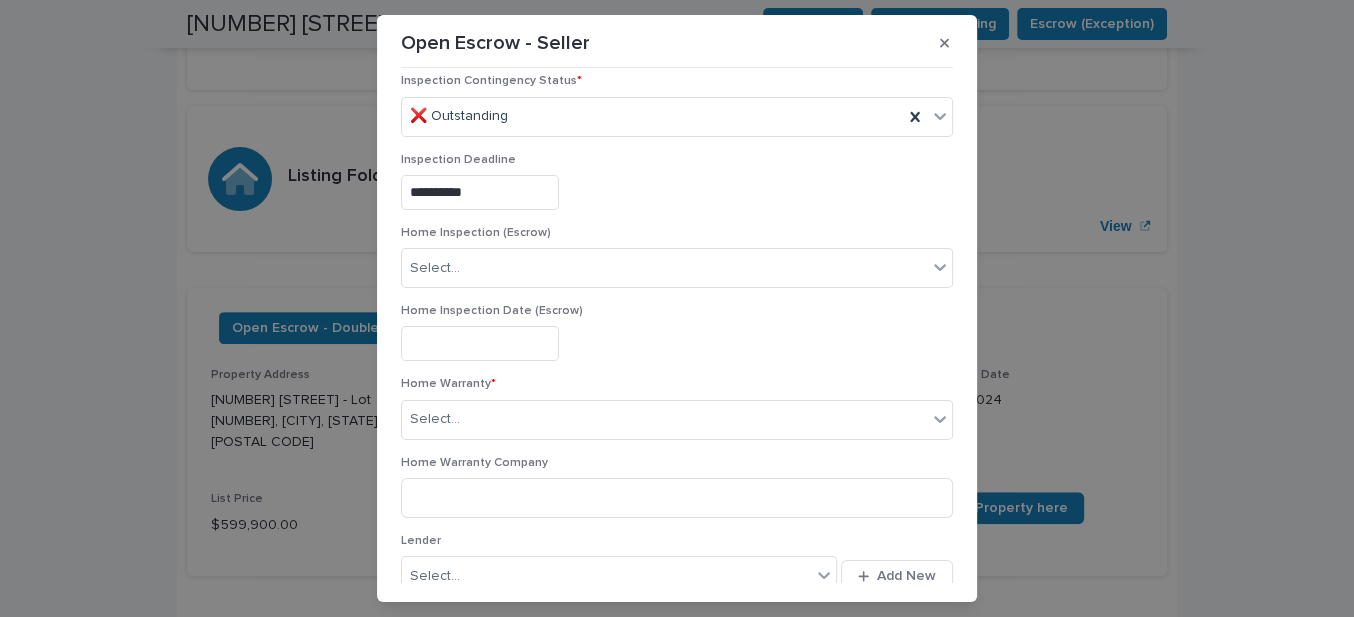 scroll, scrollTop: 1909, scrollLeft: 0, axis: vertical 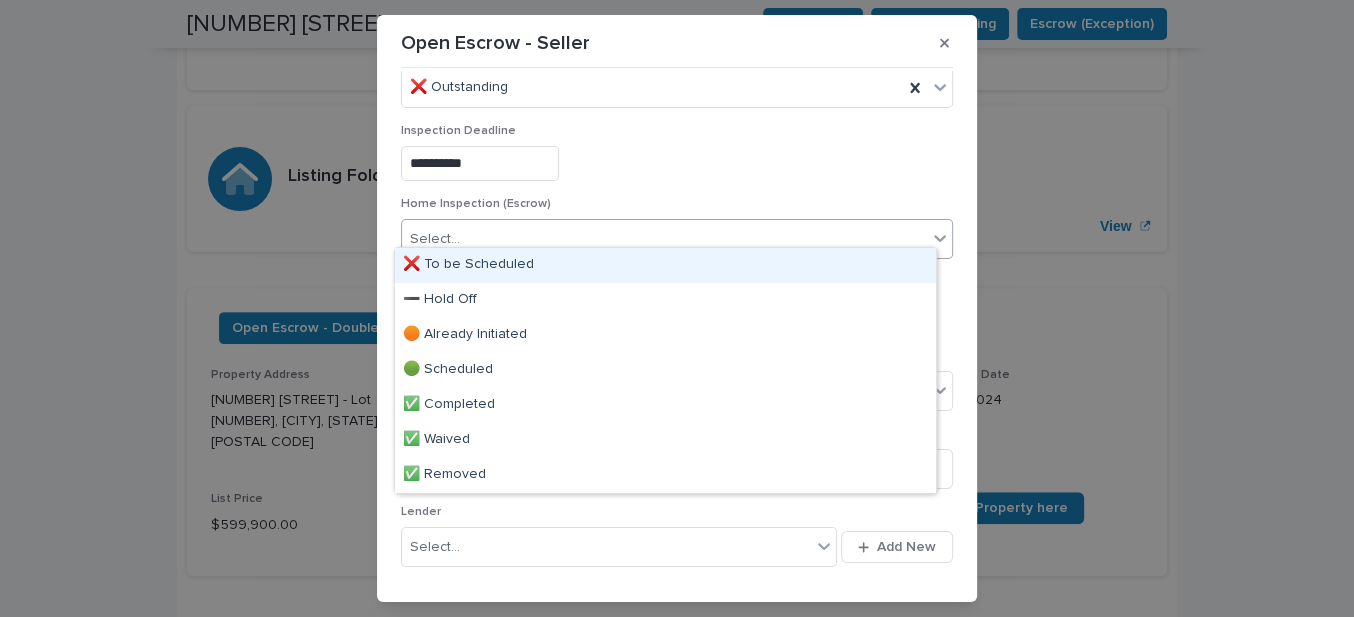 click on "Select..." at bounding box center [435, 239] 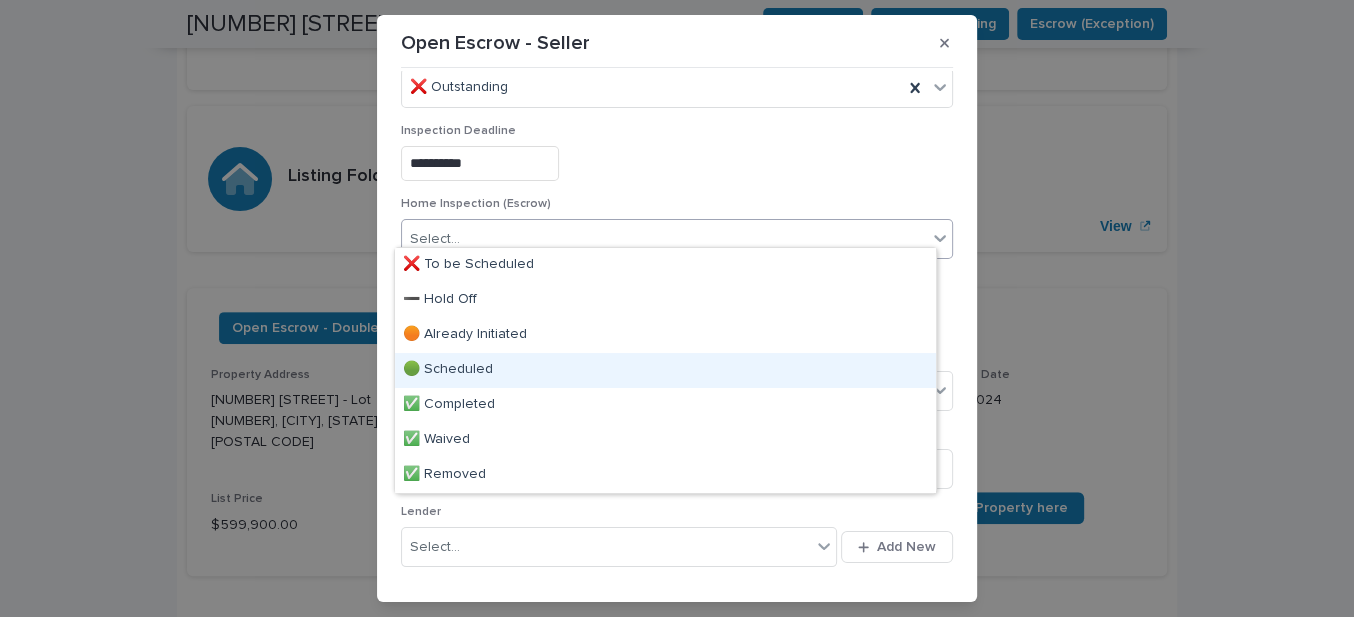 click on "🟢 Scheduled" at bounding box center [665, 370] 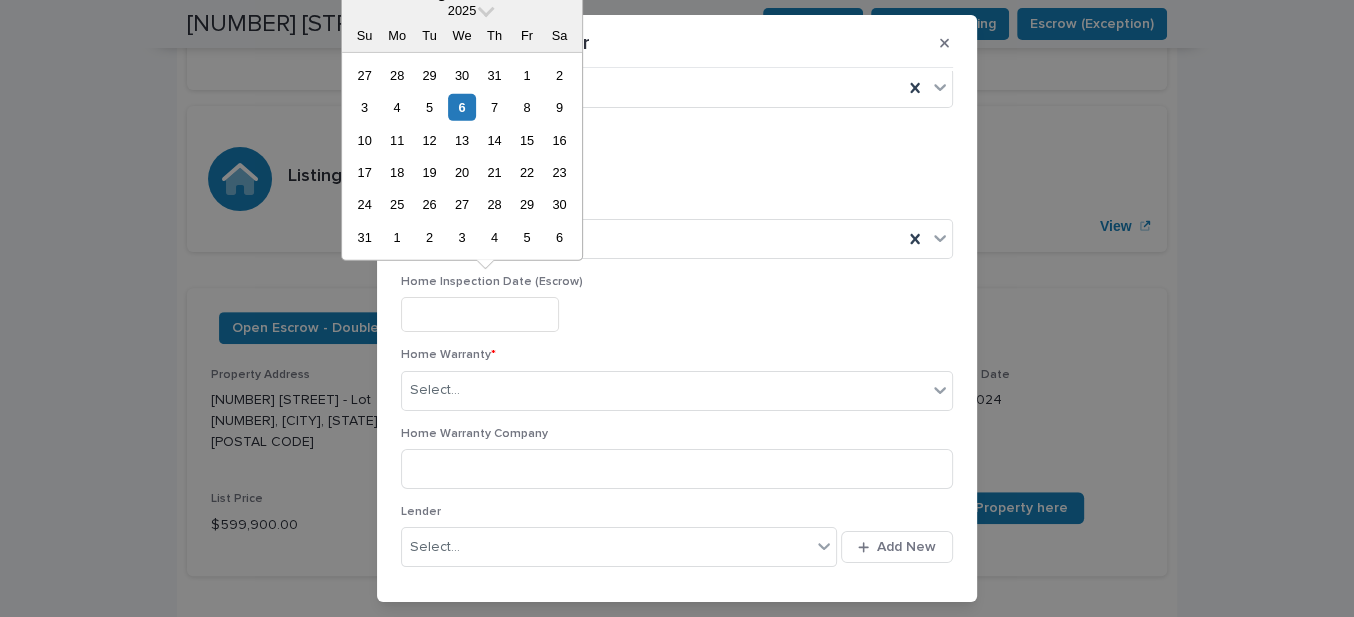 click at bounding box center [480, 314] 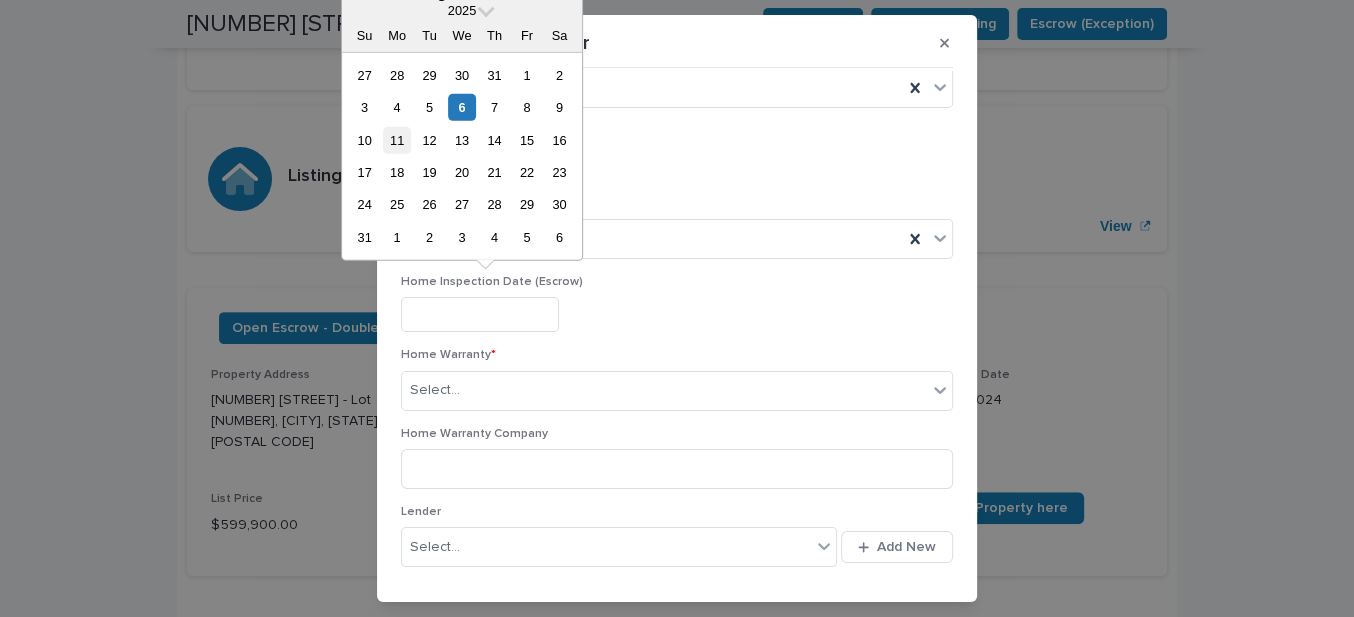click on "11" at bounding box center (396, 139) 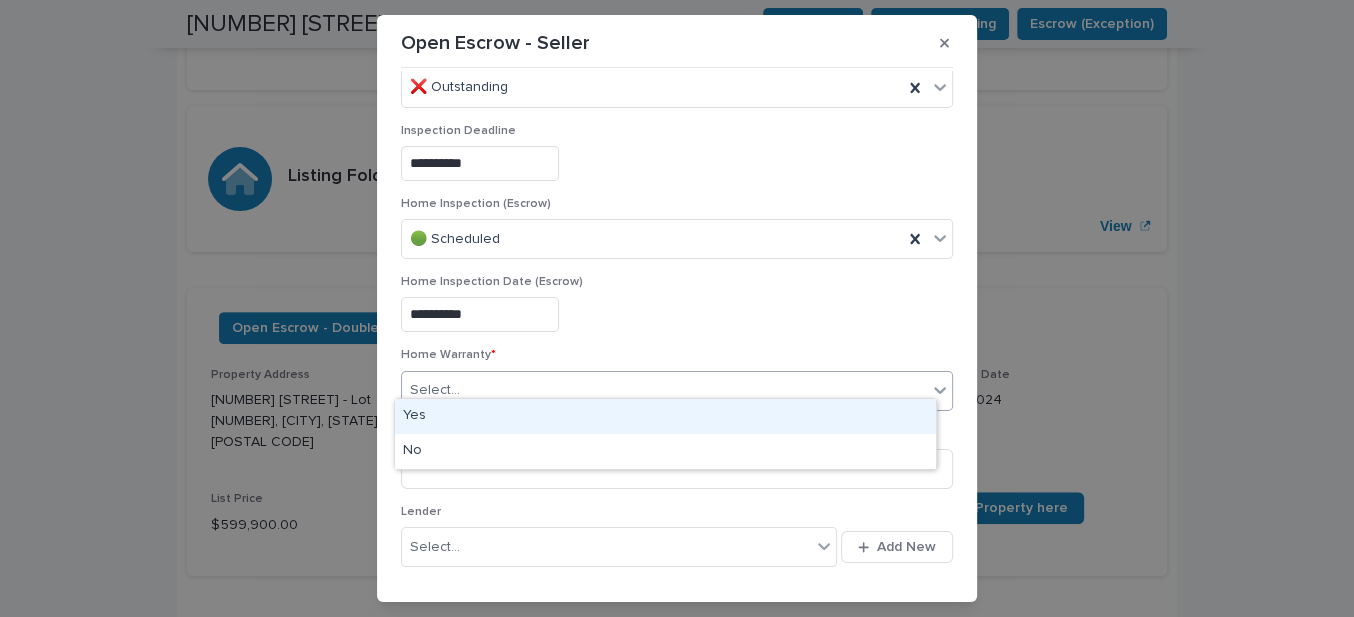 click on "Select..." at bounding box center (664, 390) 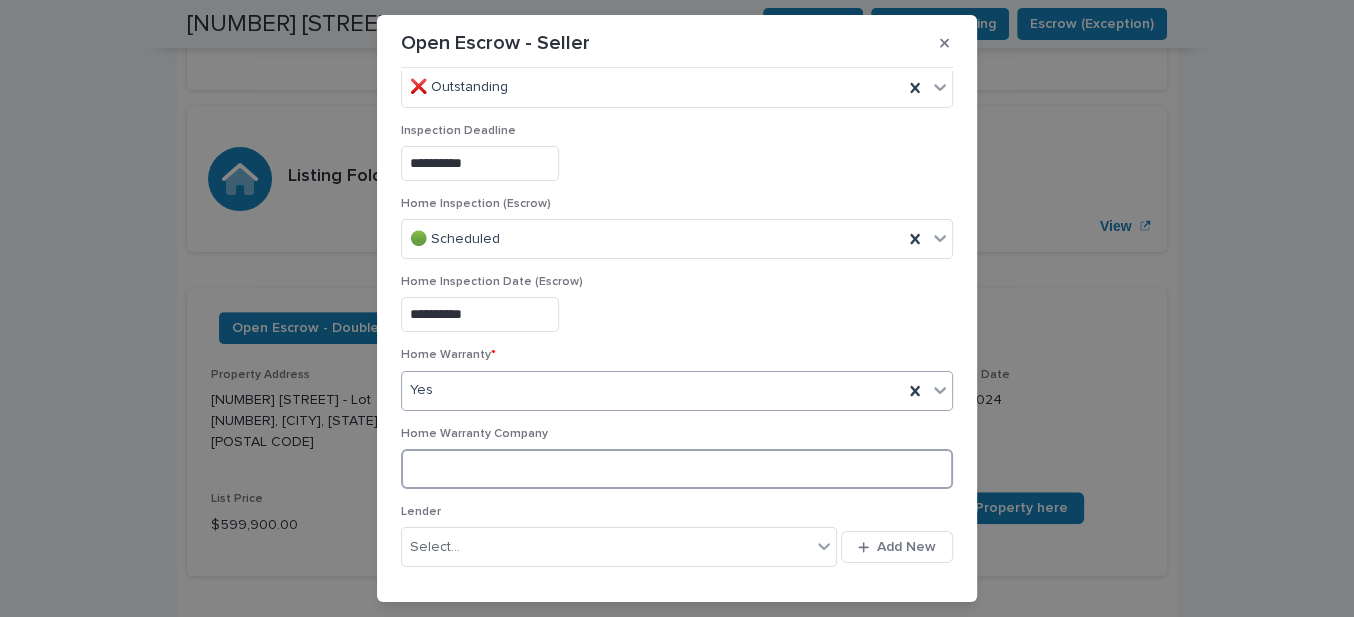 click at bounding box center (677, 469) 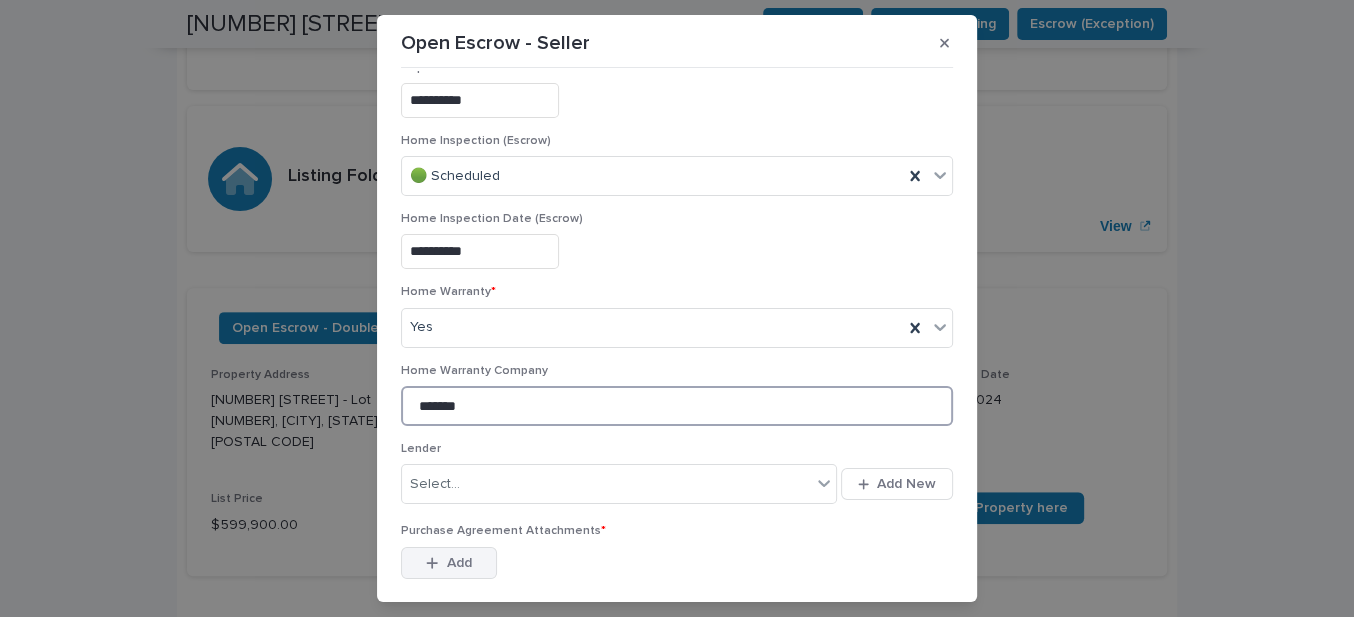 scroll, scrollTop: 2090, scrollLeft: 0, axis: vertical 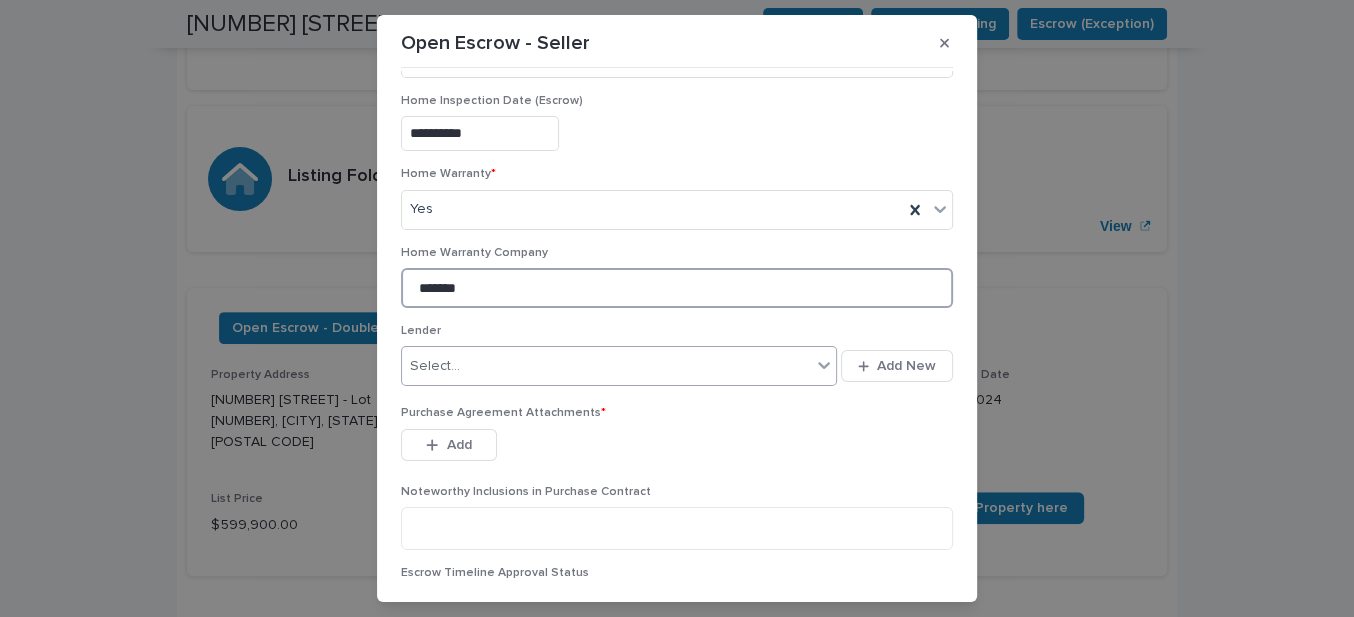 type on "*******" 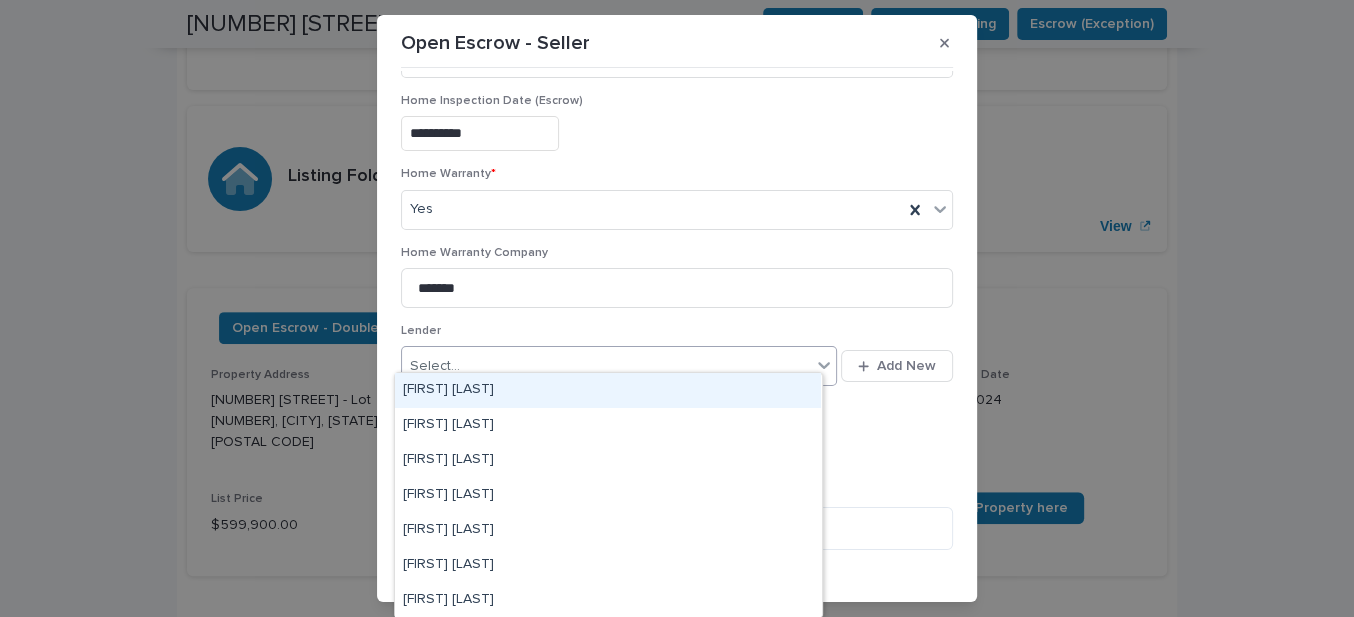 click on "Select..." at bounding box center [435, 366] 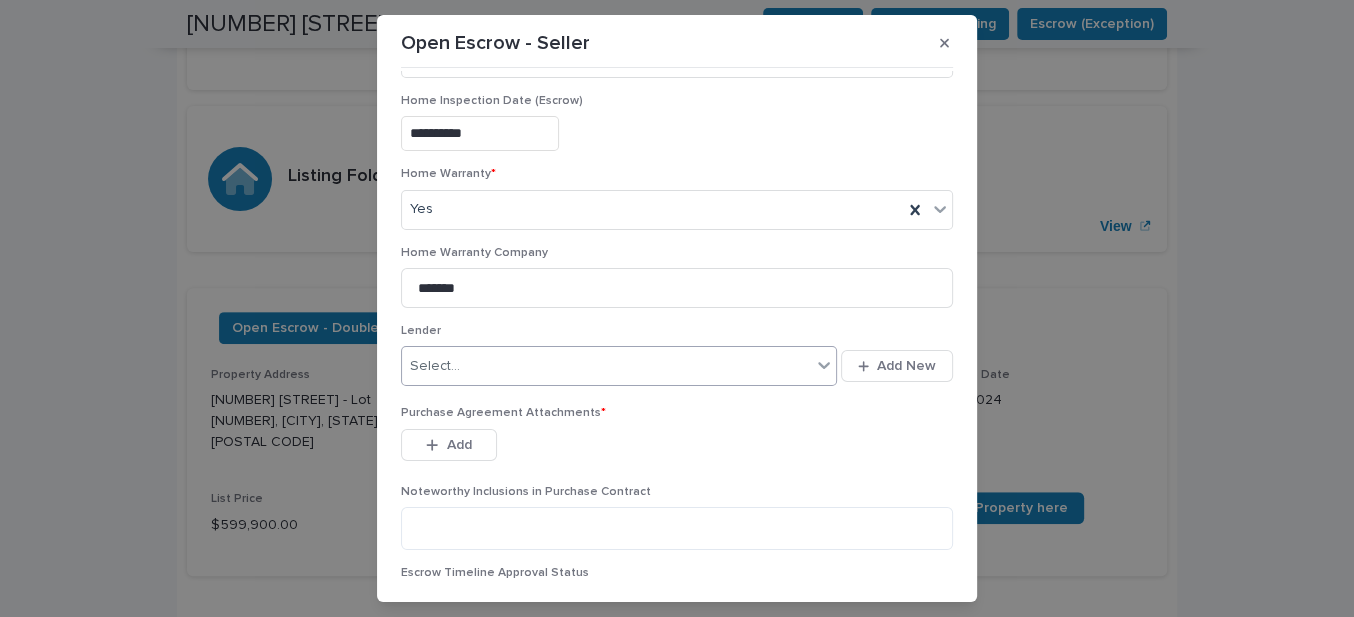 click on "Select..." at bounding box center [435, 366] 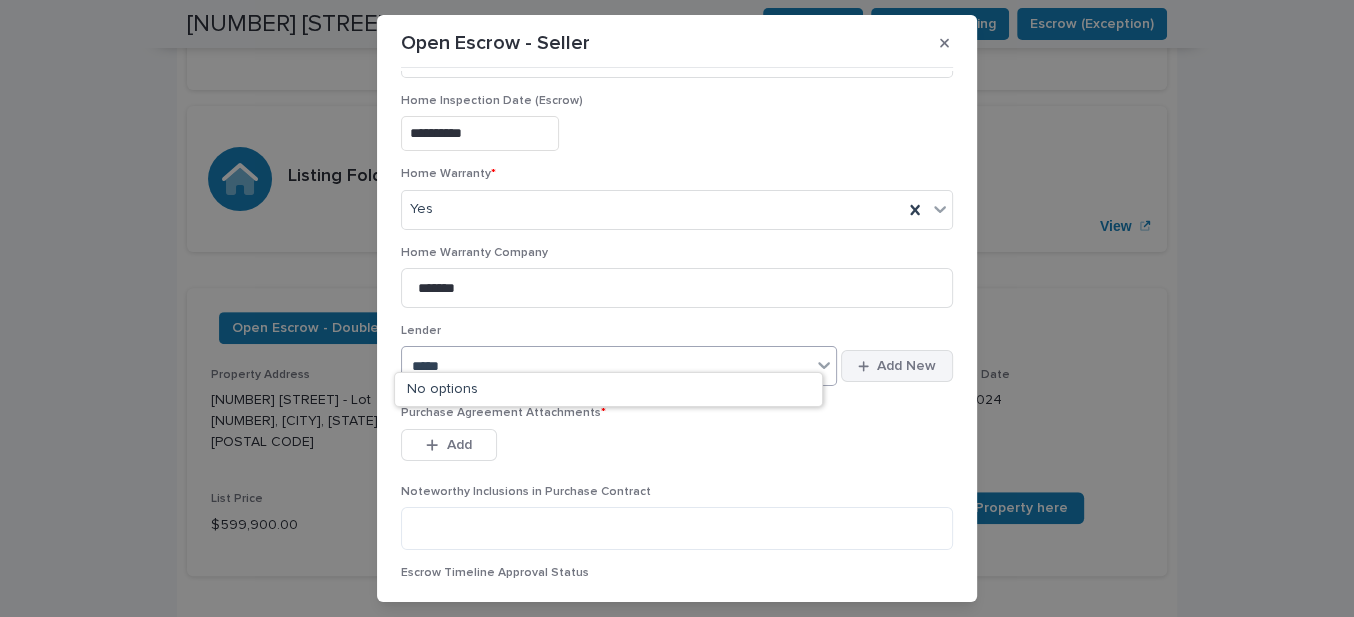 type on "*****" 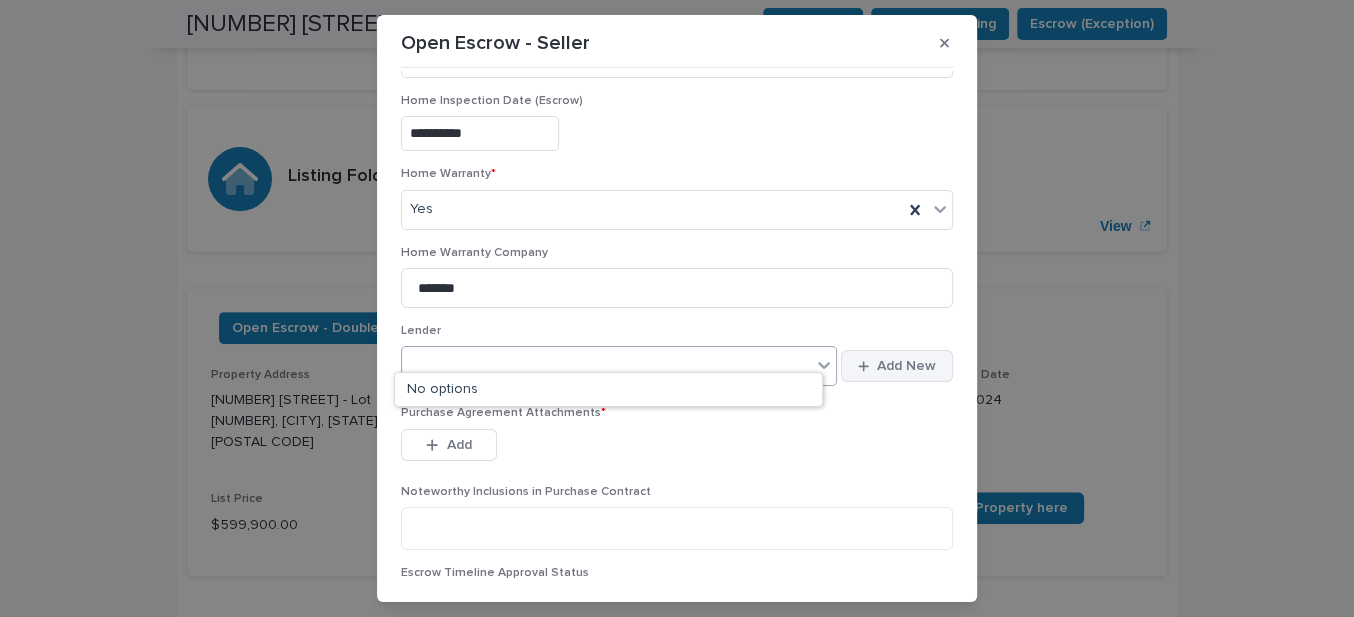 click on "Add New" at bounding box center (906, 366) 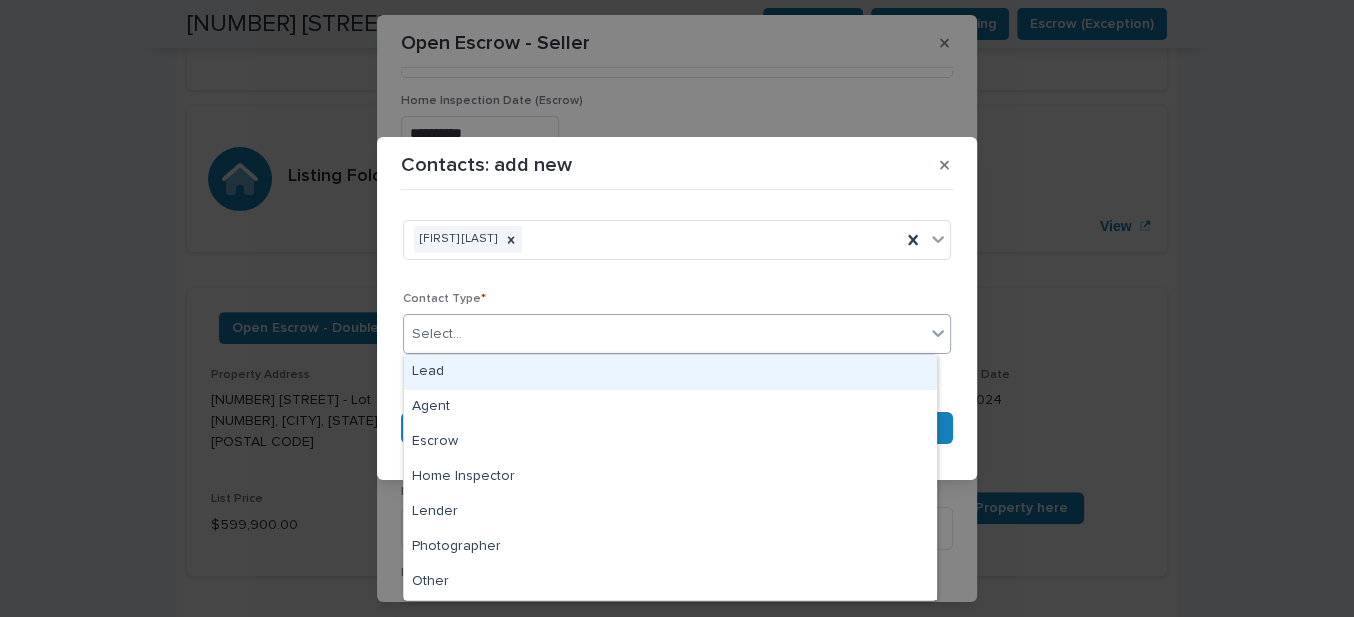 click on "Select..." at bounding box center (437, 334) 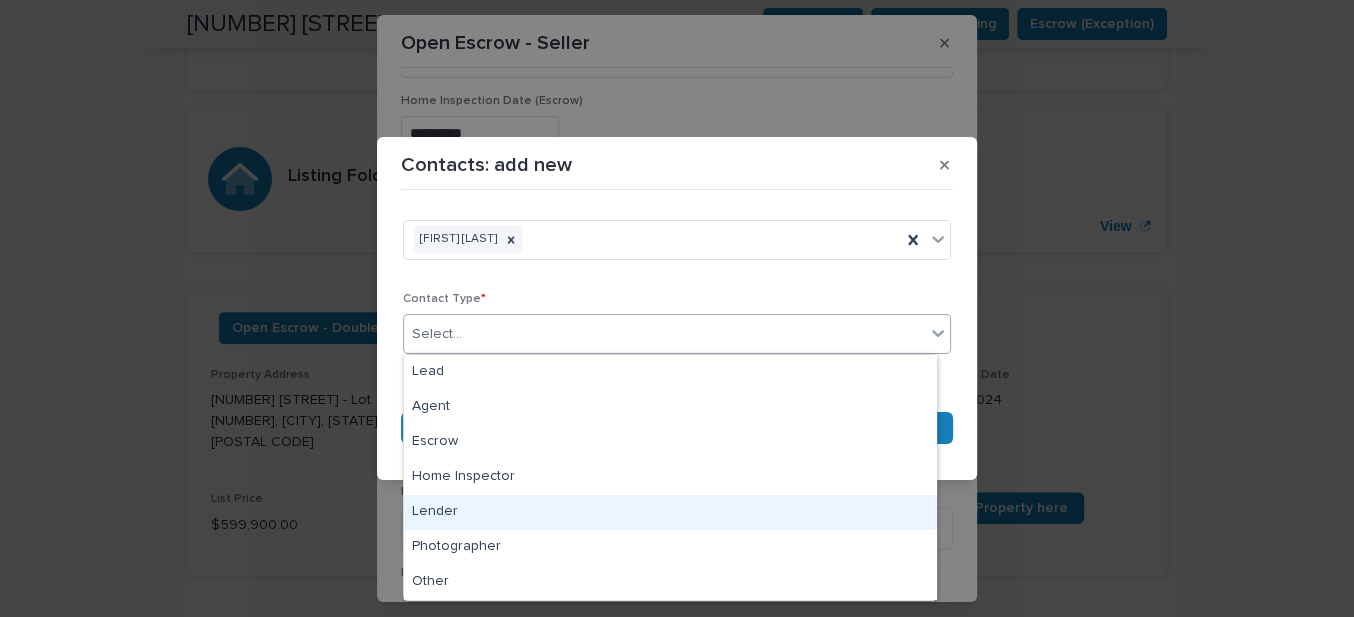 click on "Lender" at bounding box center [670, 512] 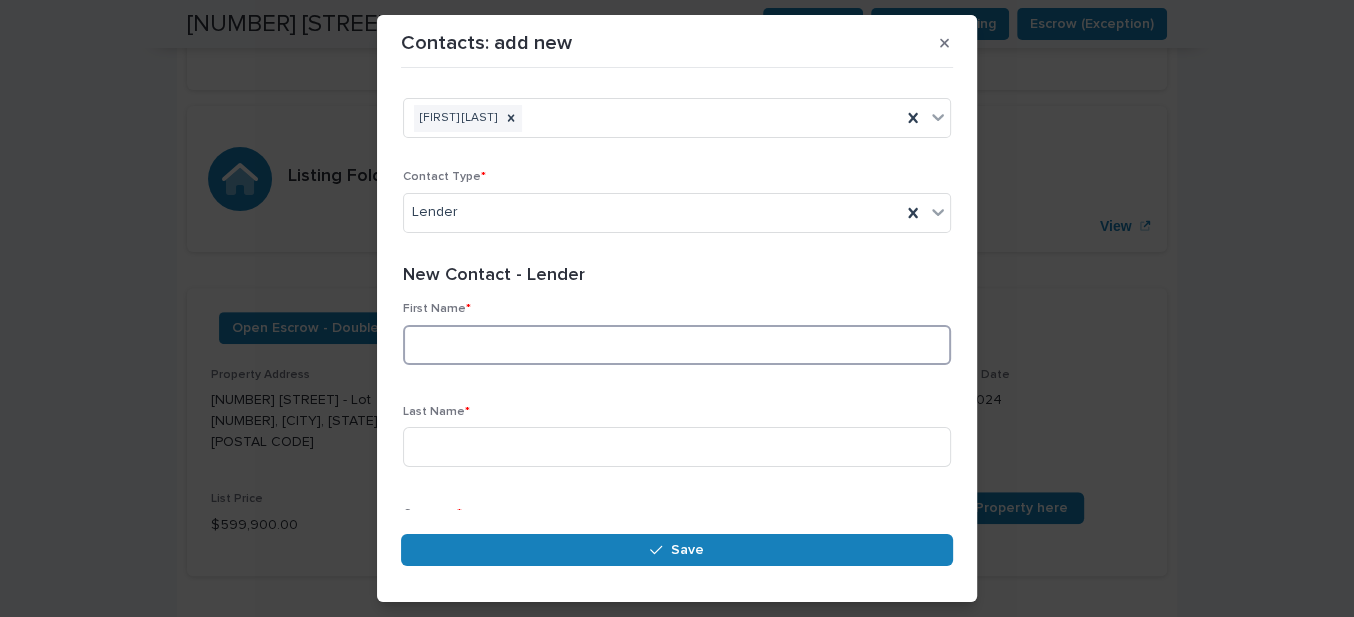click at bounding box center [677, 345] 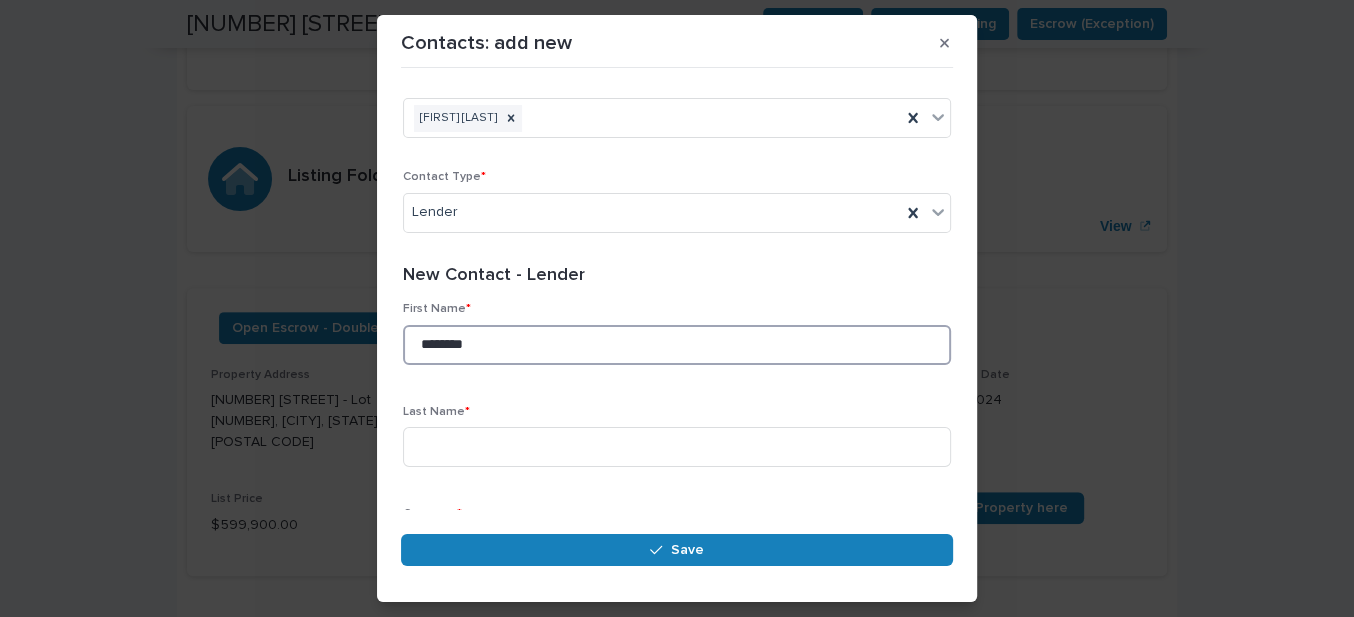 type on "********" 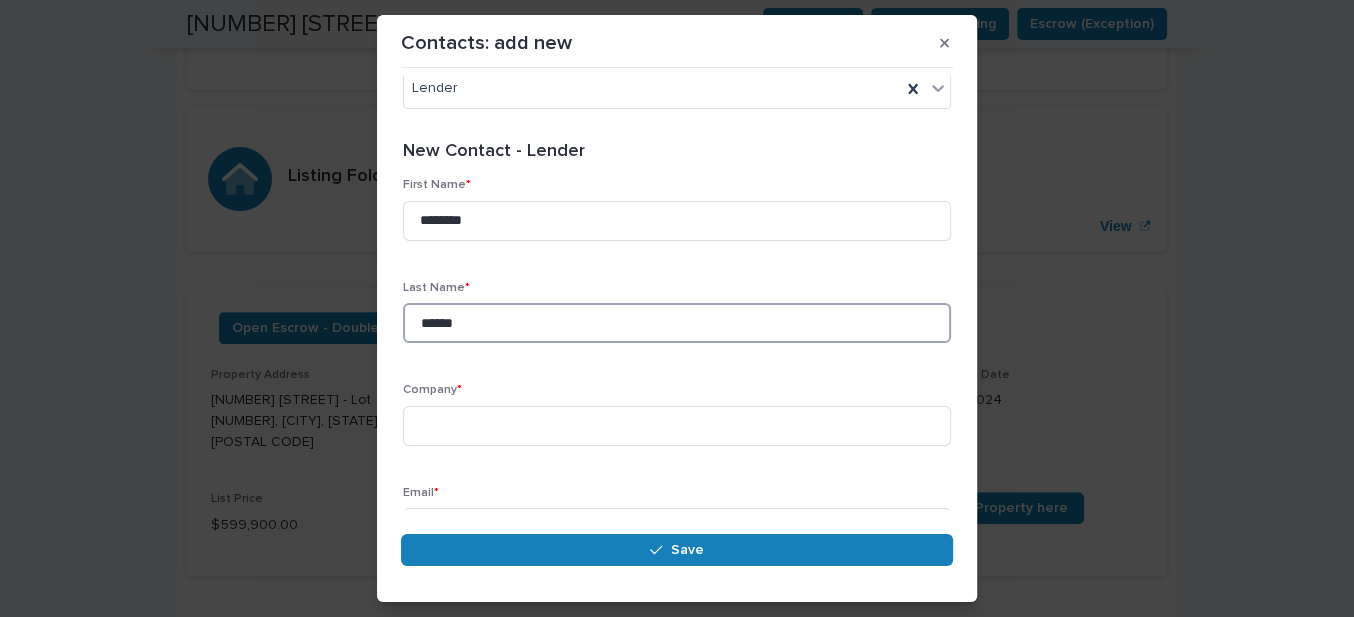 scroll, scrollTop: 272, scrollLeft: 0, axis: vertical 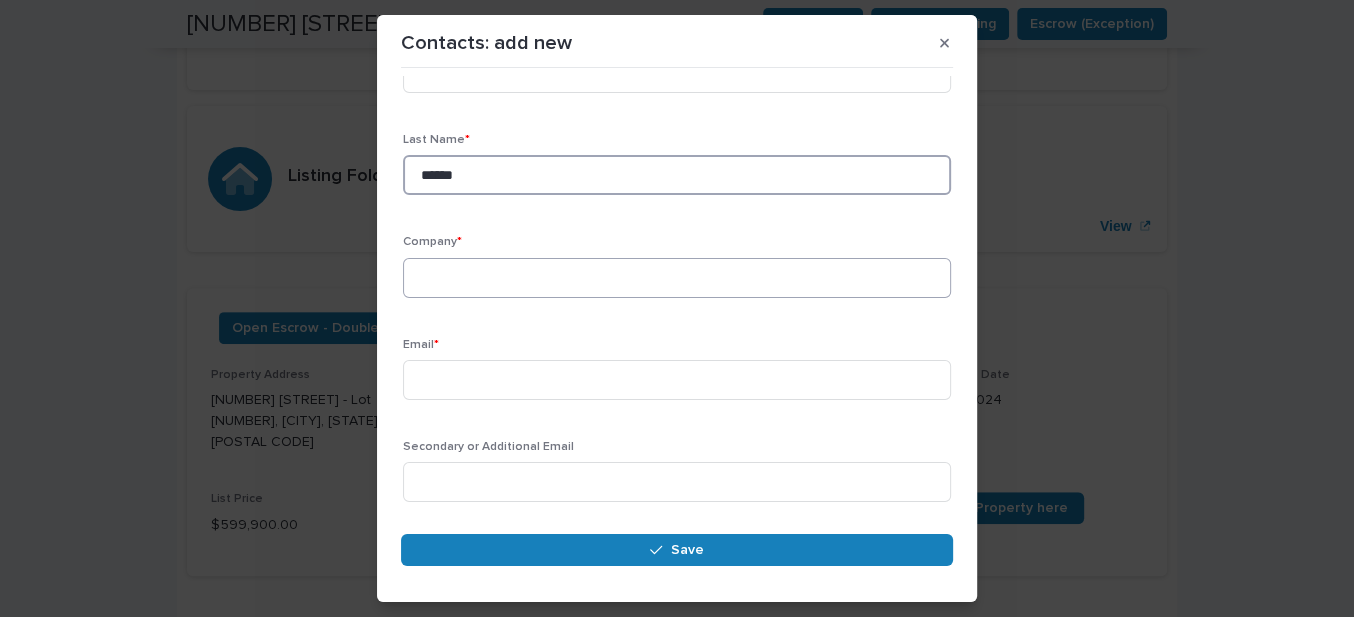 type on "******" 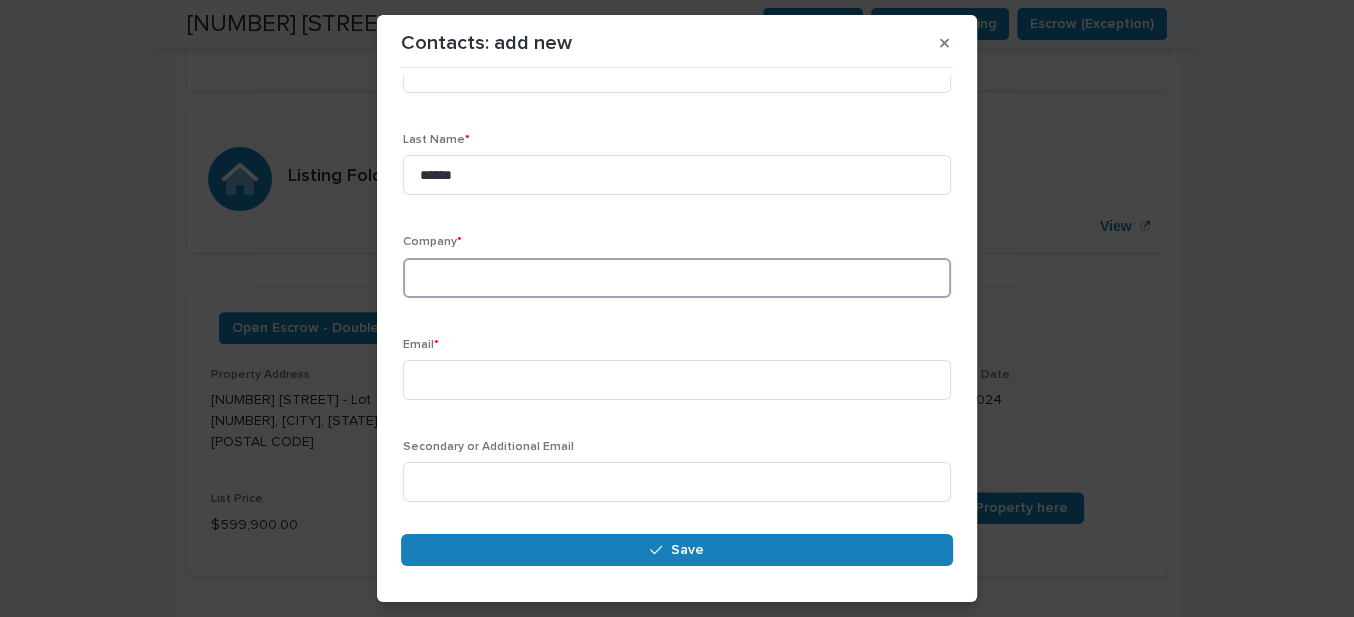 click at bounding box center (677, 278) 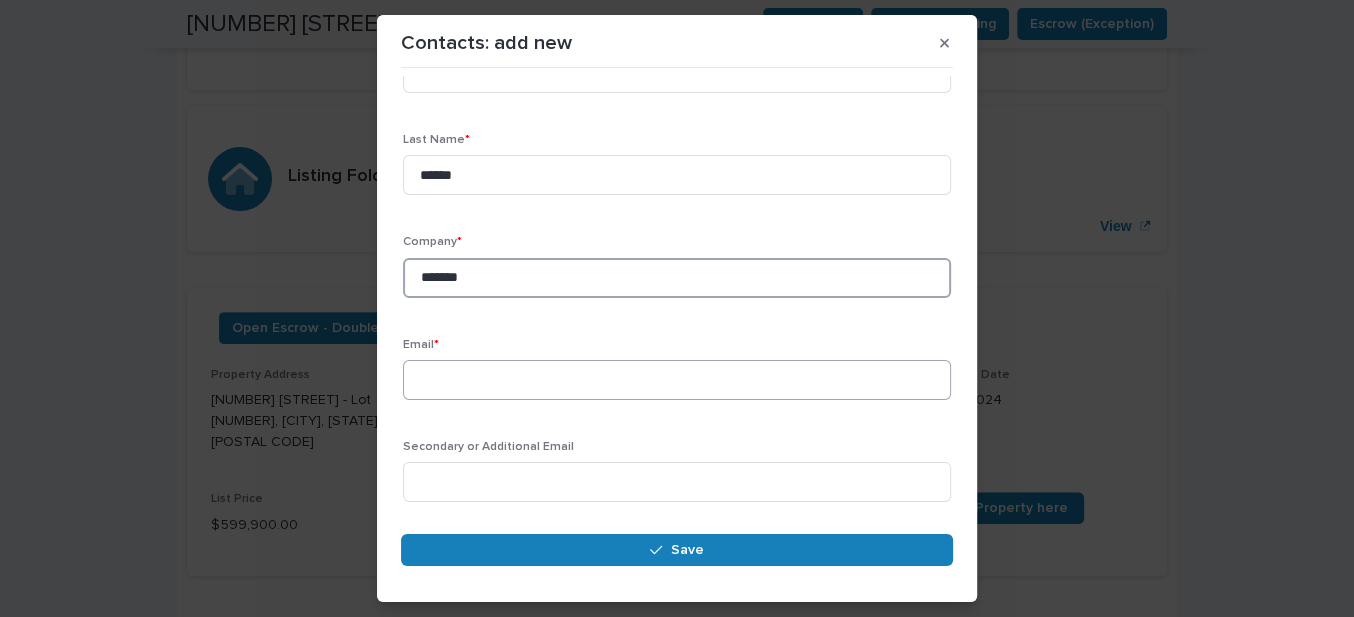 type on "*******" 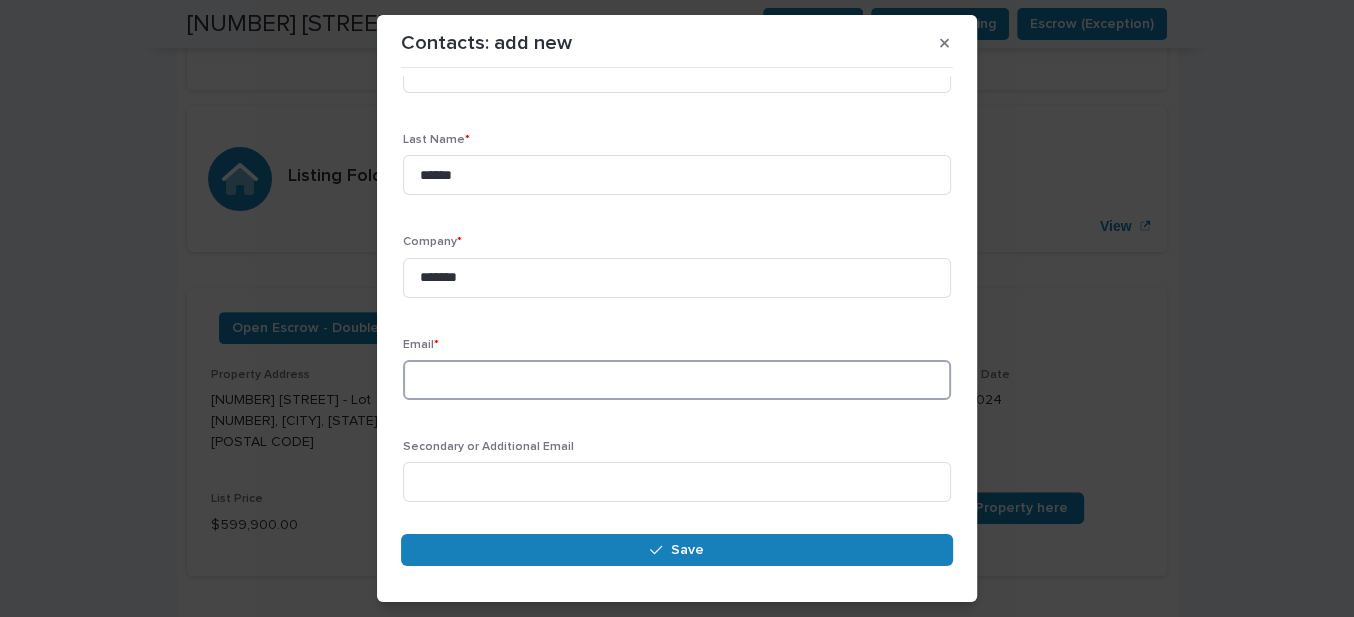 drag, startPoint x: 438, startPoint y: 366, endPoint x: 16, endPoint y: 360, distance: 422.04266 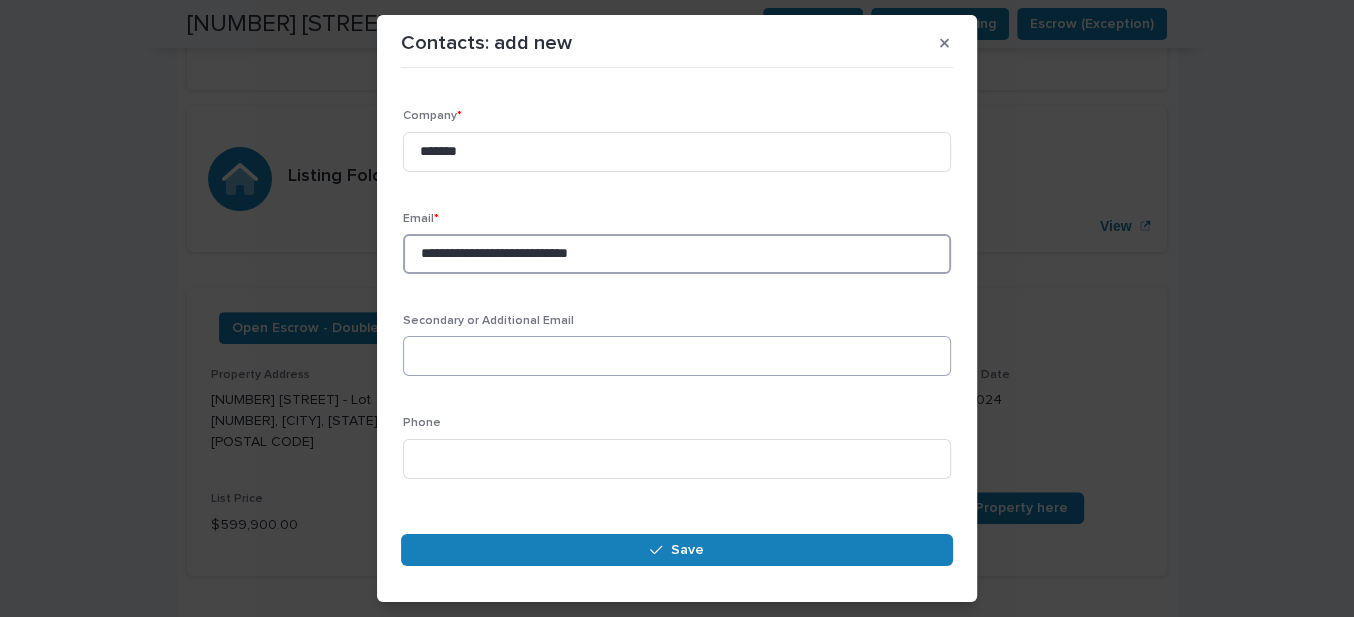 scroll, scrollTop: 545, scrollLeft: 0, axis: vertical 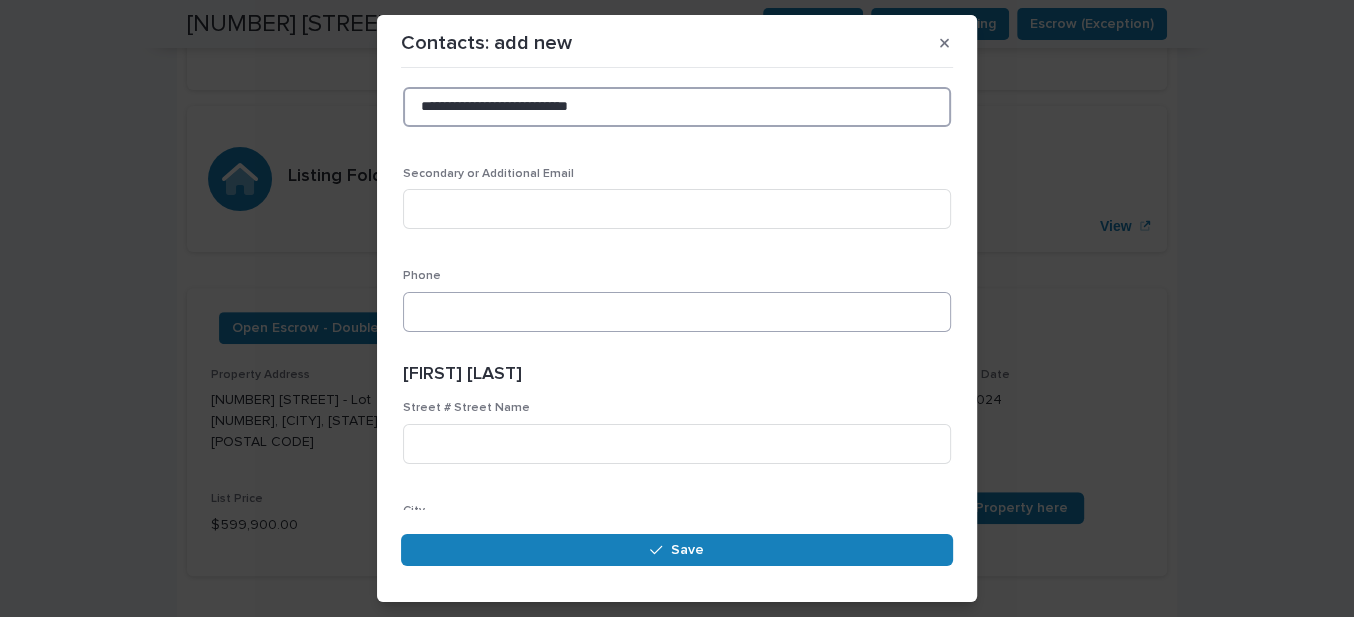 type on "**********" 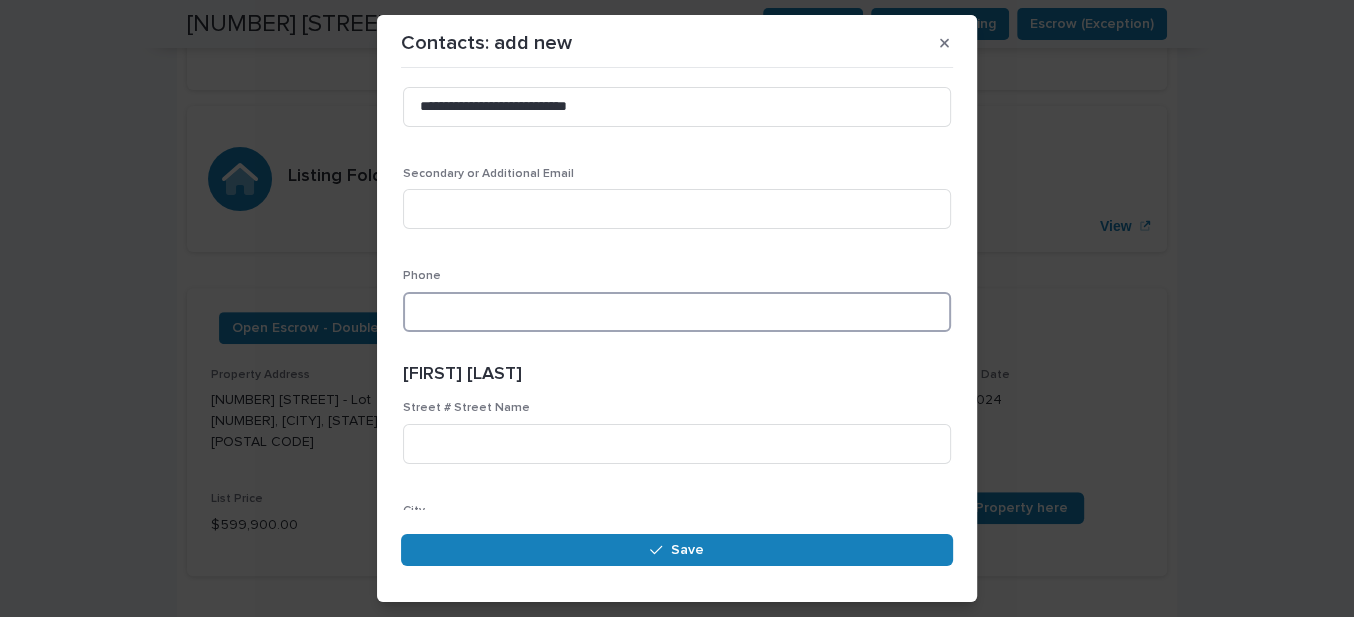 click at bounding box center (677, 312) 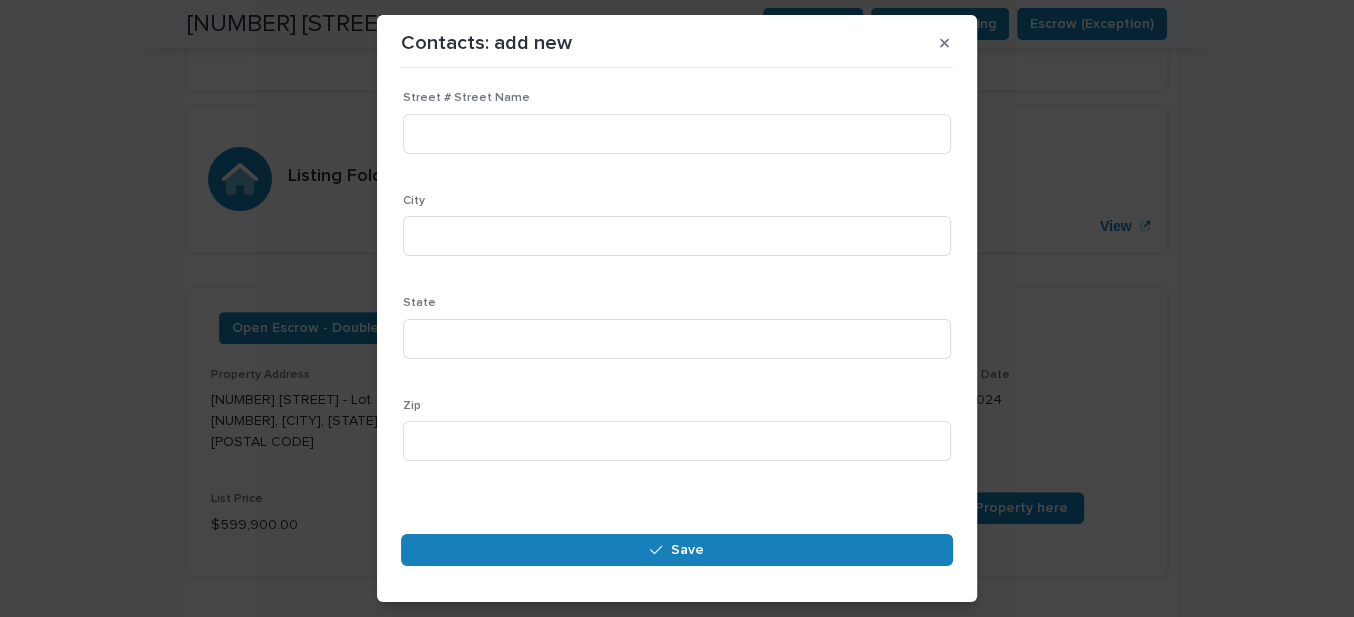 scroll, scrollTop: 866, scrollLeft: 0, axis: vertical 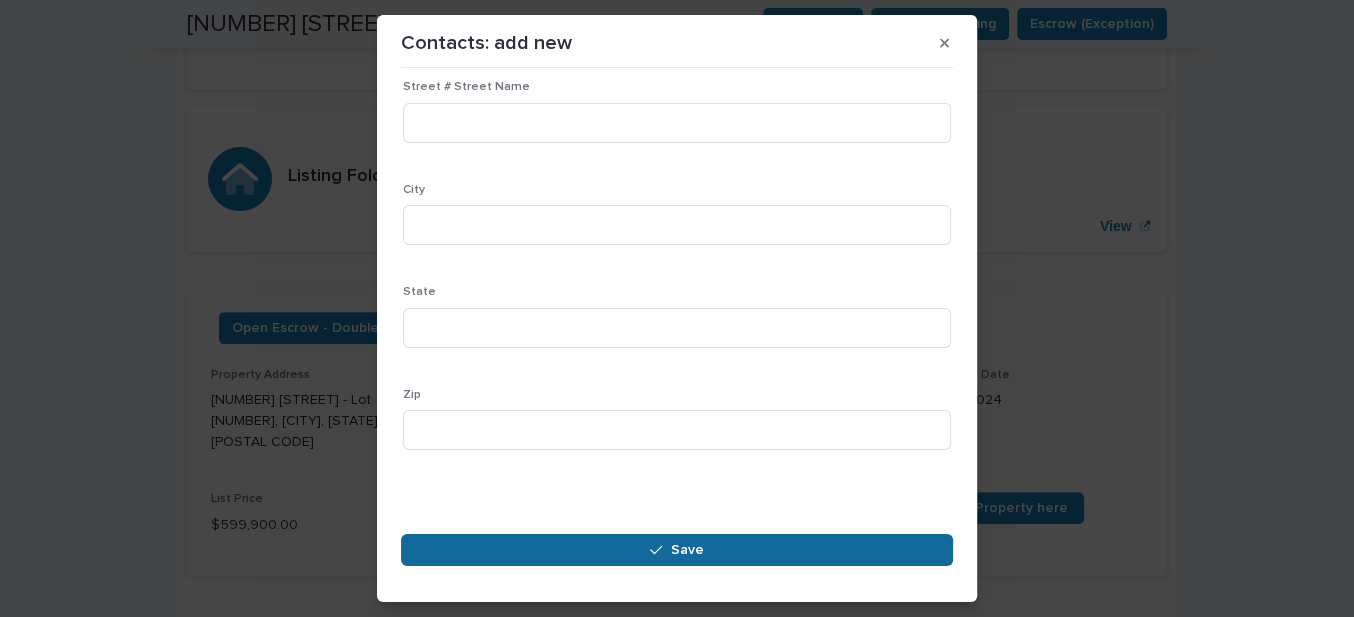 type on "**********" 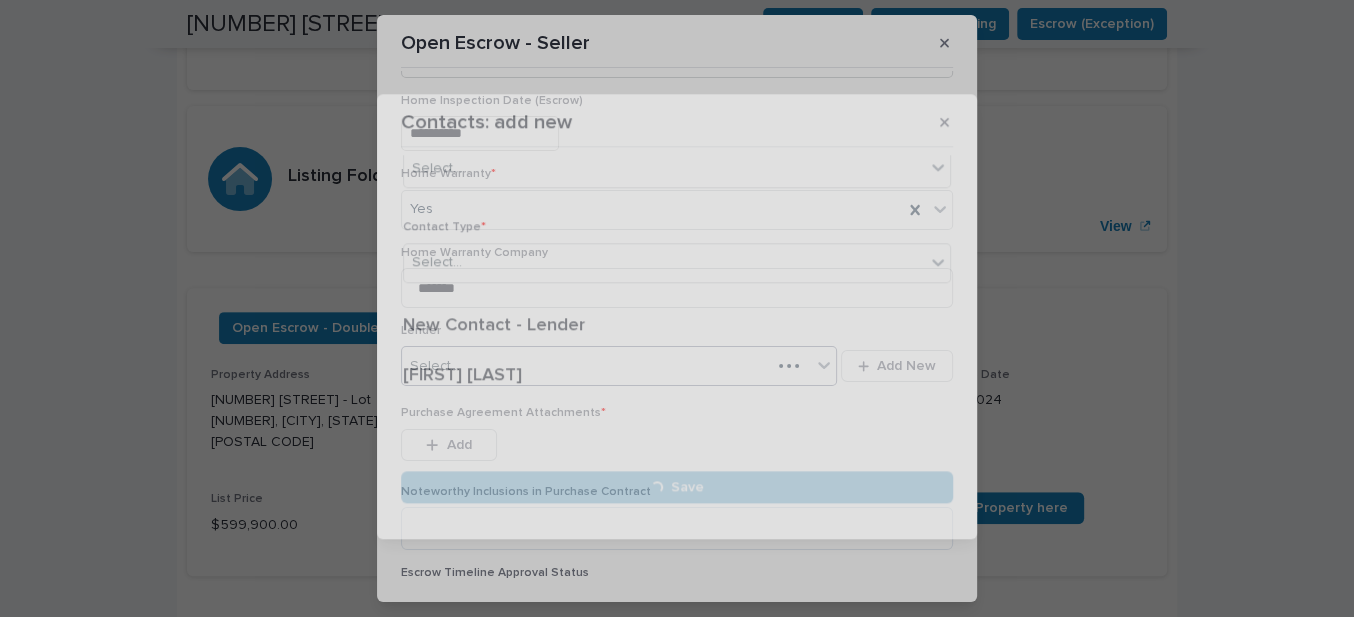 scroll, scrollTop: 0, scrollLeft: 0, axis: both 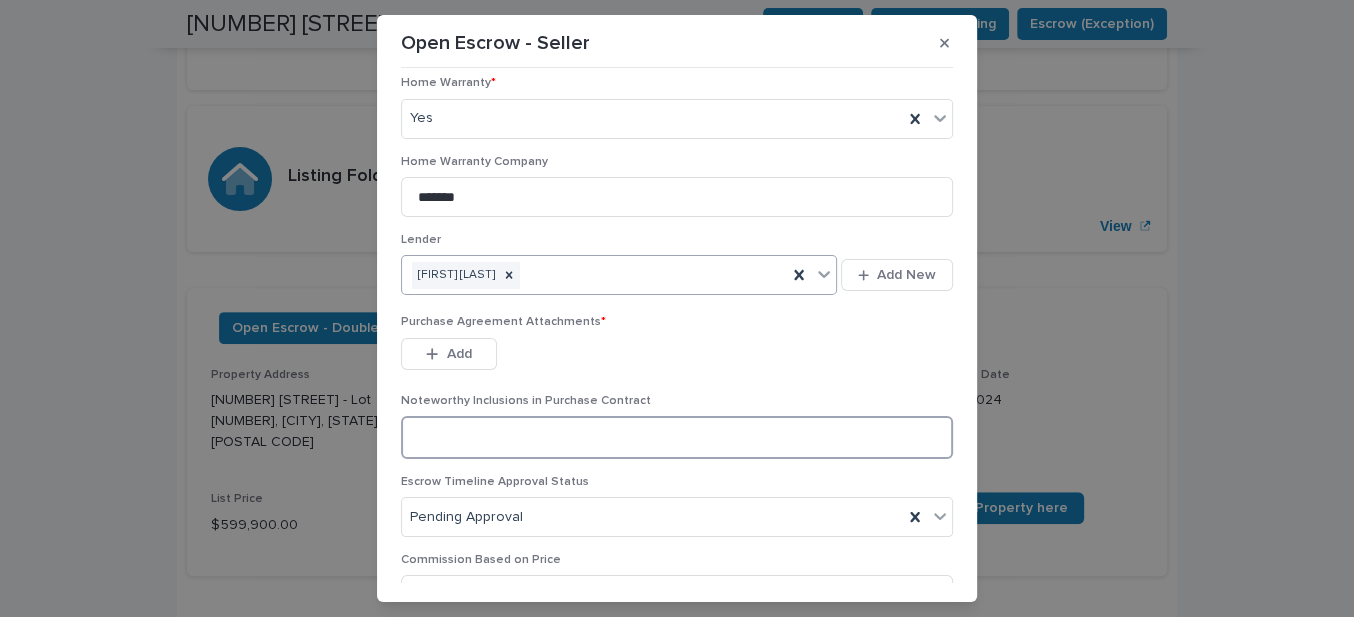 click at bounding box center [677, 437] 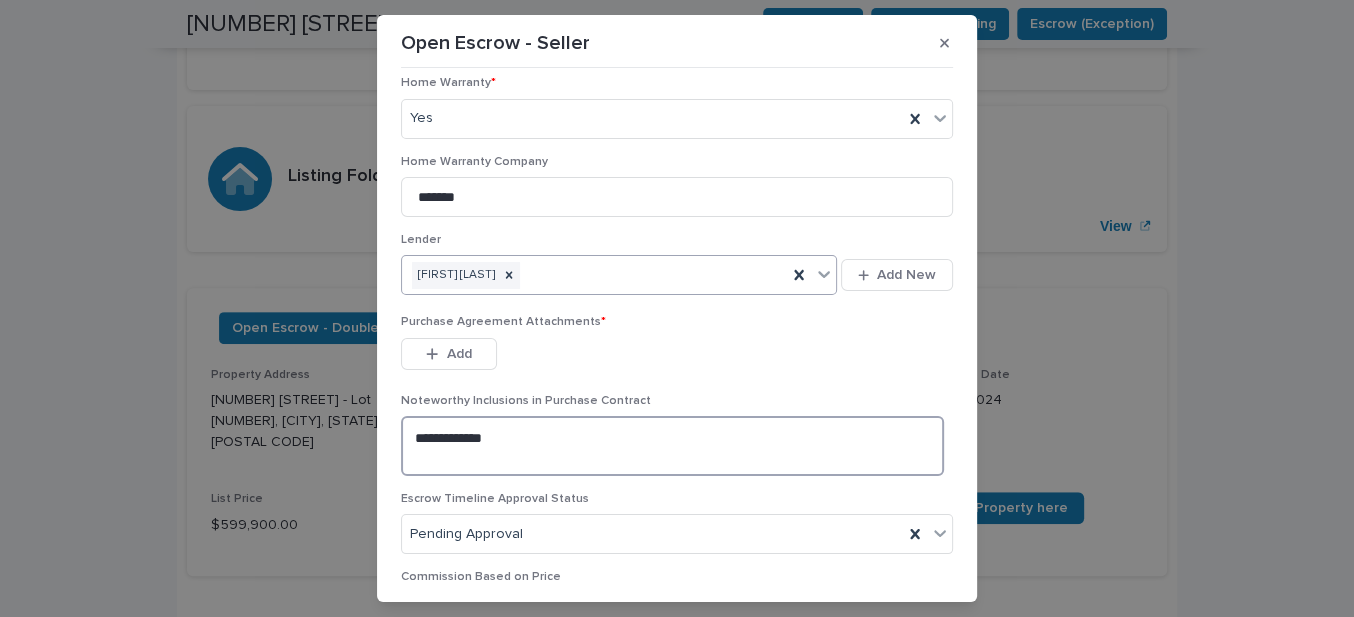 click on "**********" at bounding box center [672, 445] 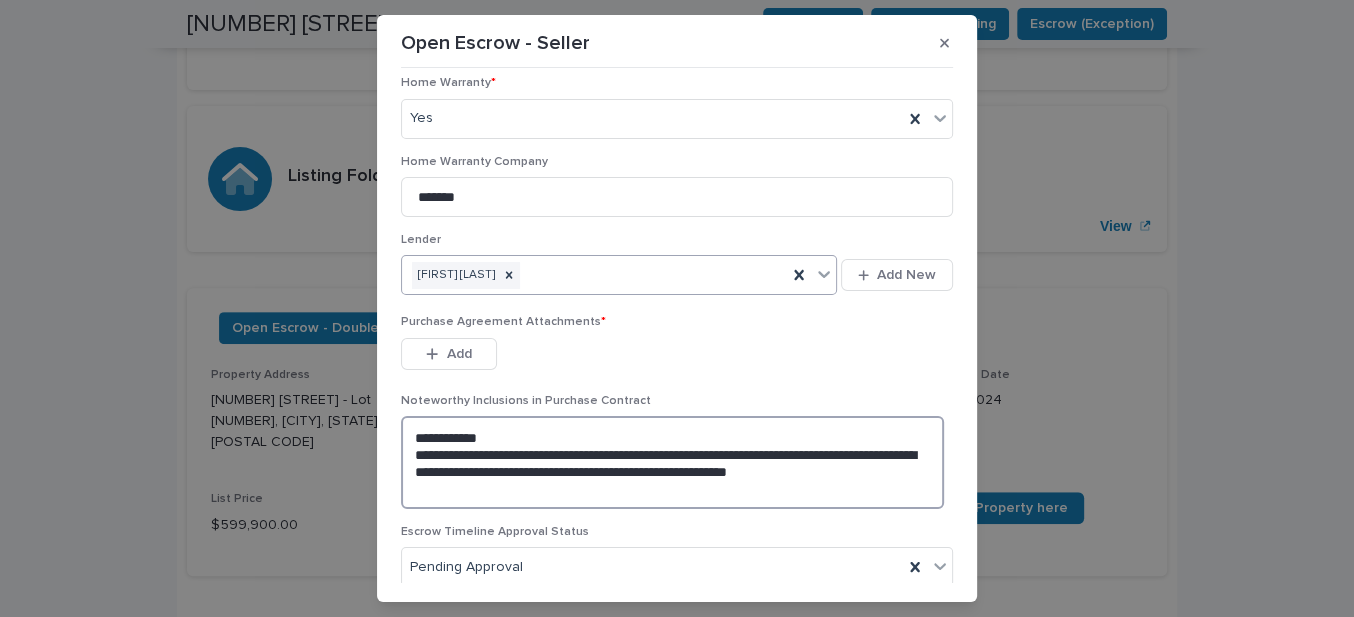 click on "**********" at bounding box center (672, 462) 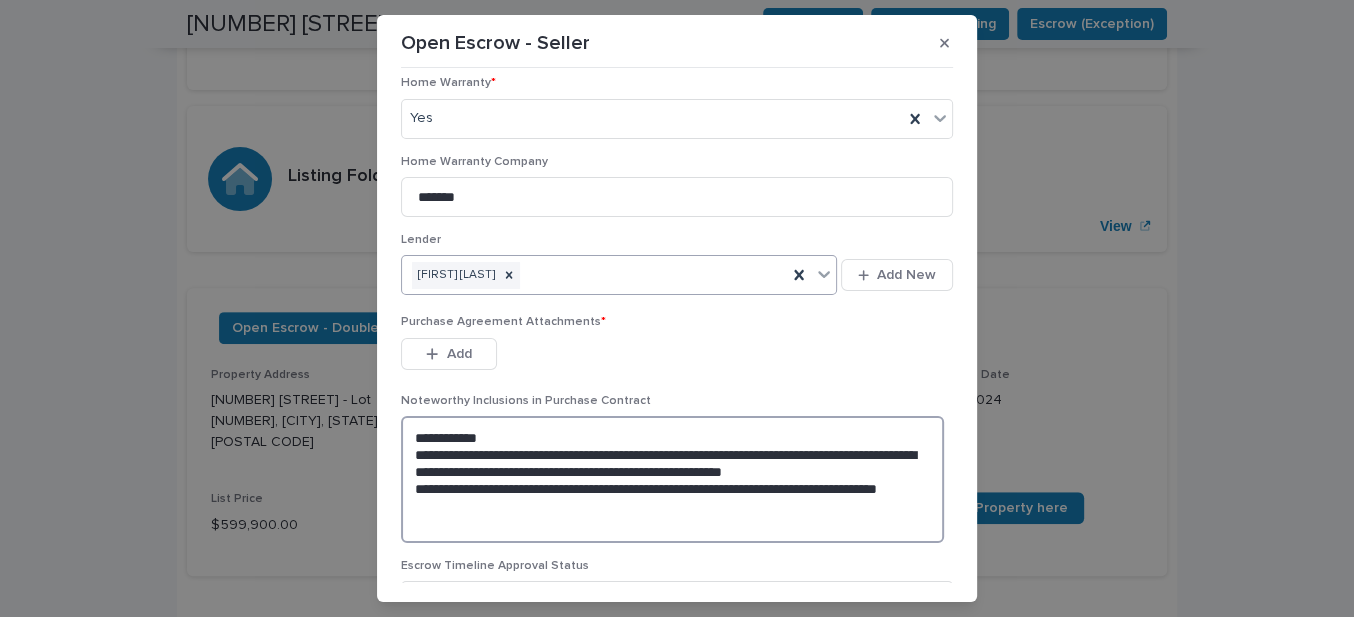 click on "**********" at bounding box center (672, 479) 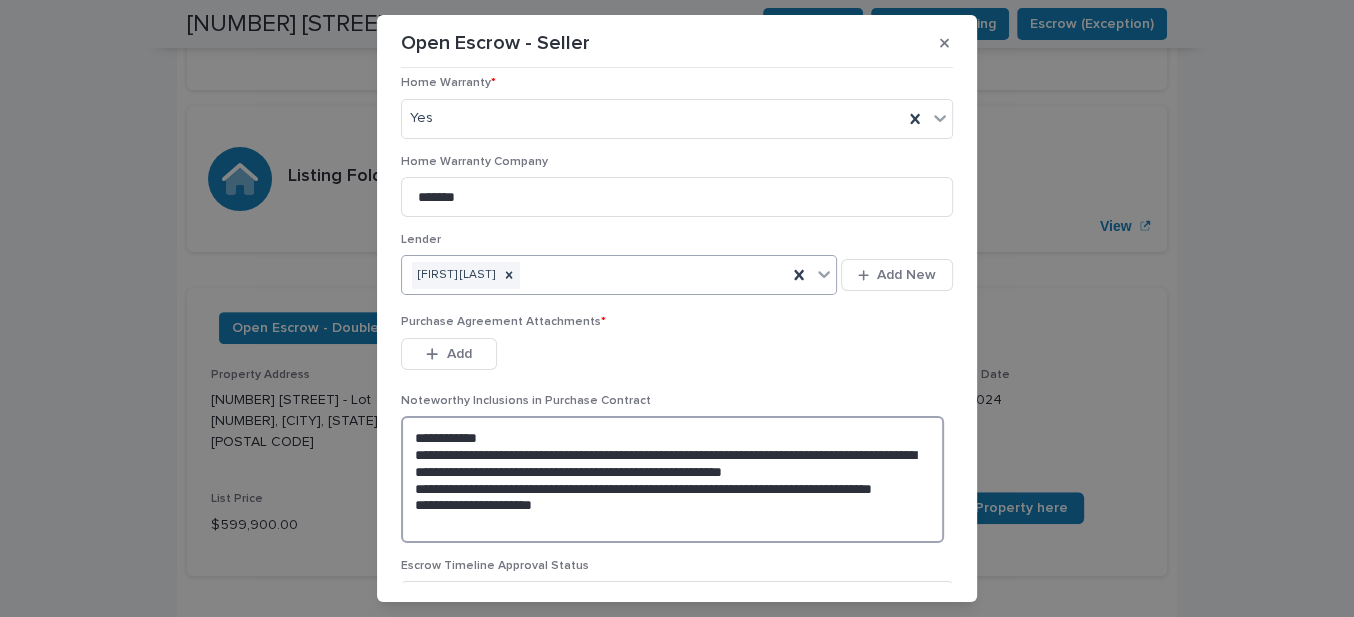 click on "**********" at bounding box center (672, 479) 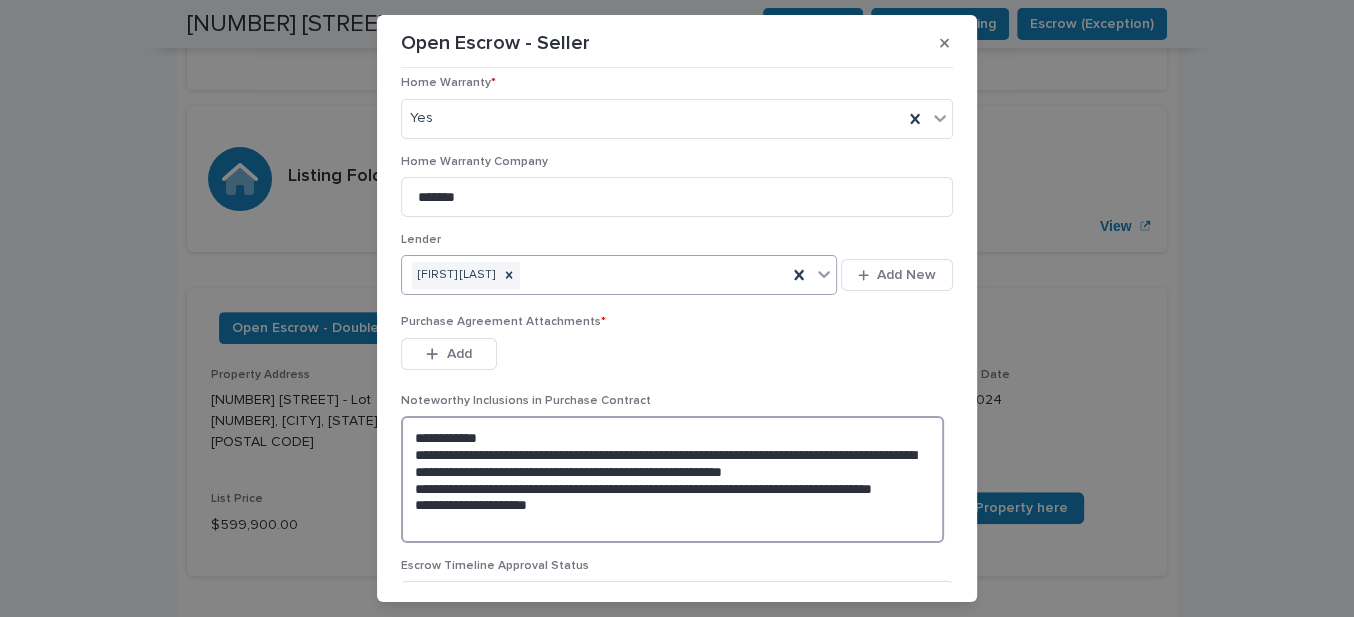 click on "**********" at bounding box center [672, 479] 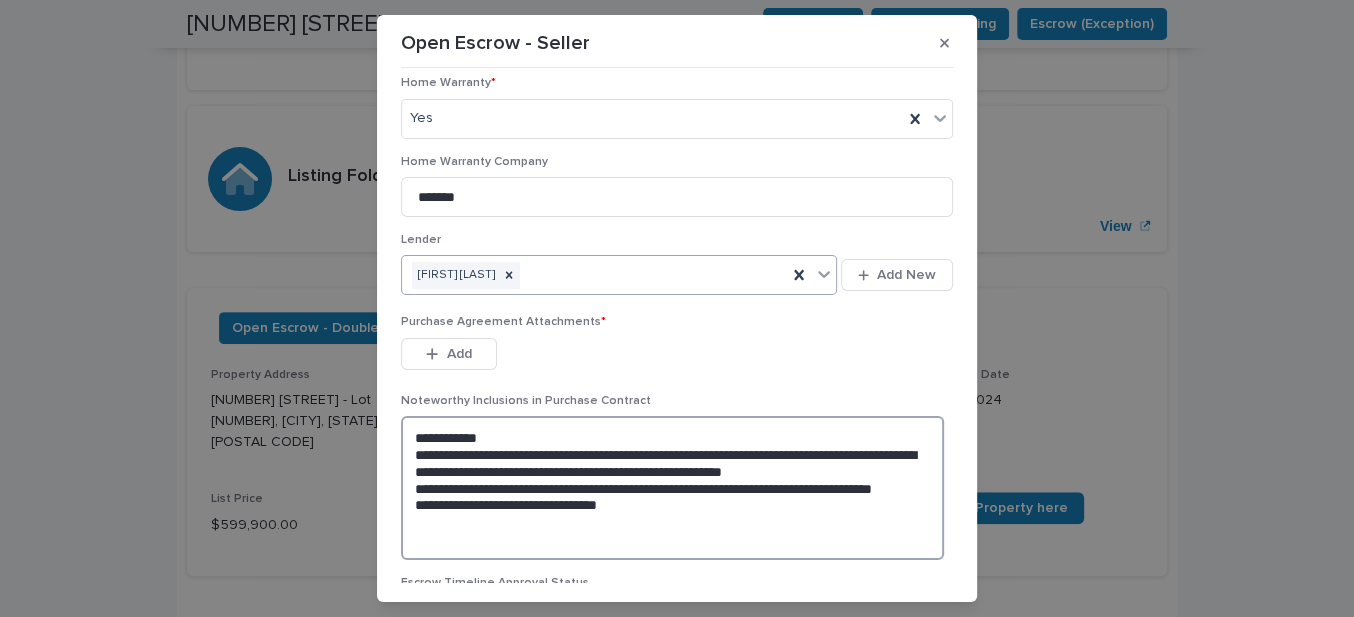 click on "**********" at bounding box center (672, 487) 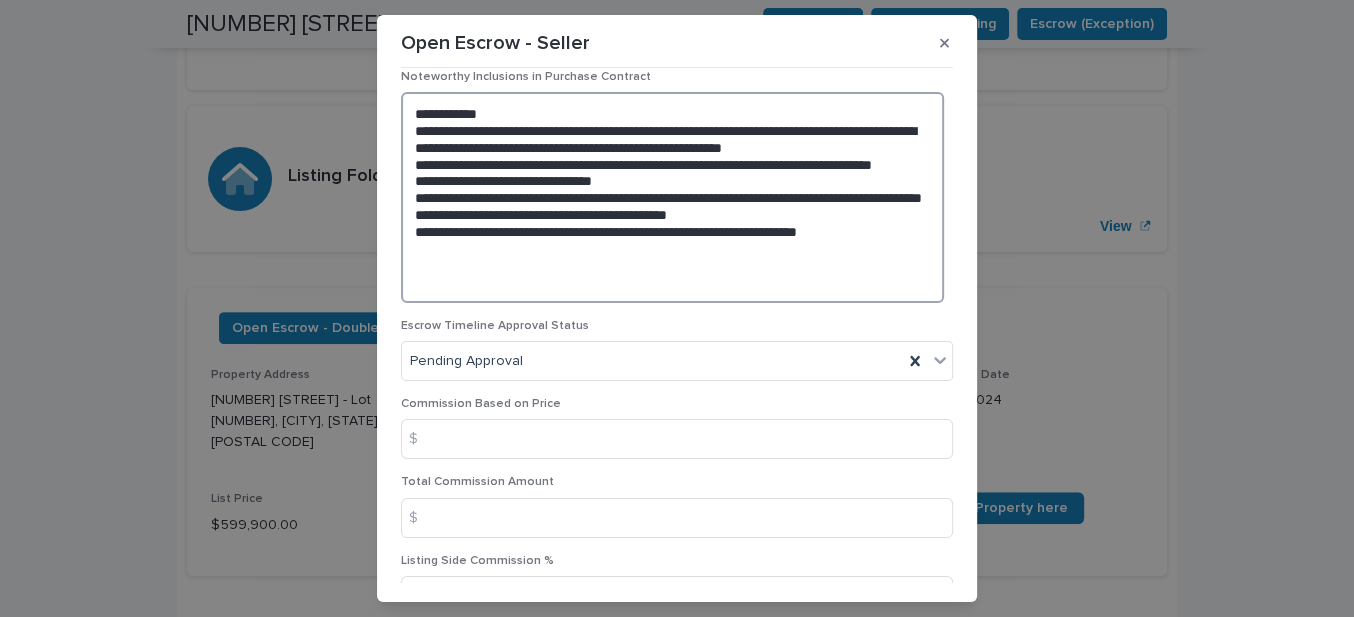 scroll, scrollTop: 2636, scrollLeft: 0, axis: vertical 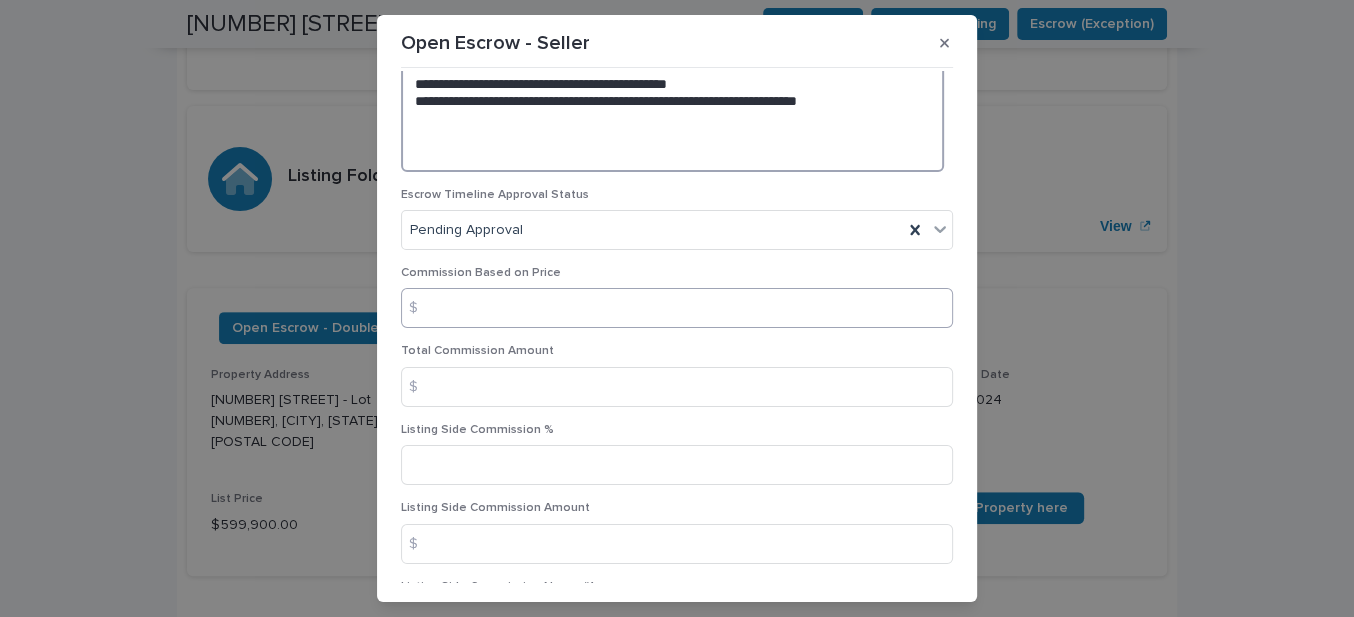 type on "**********" 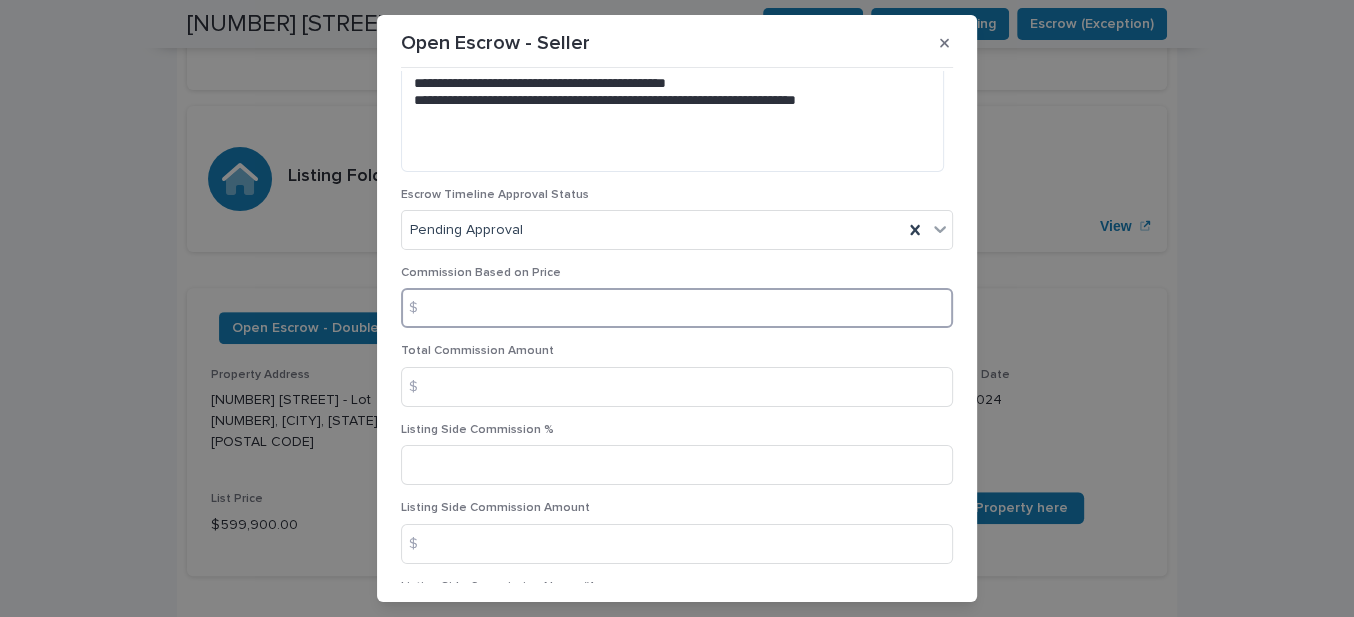scroll, scrollTop: 2635, scrollLeft: 0, axis: vertical 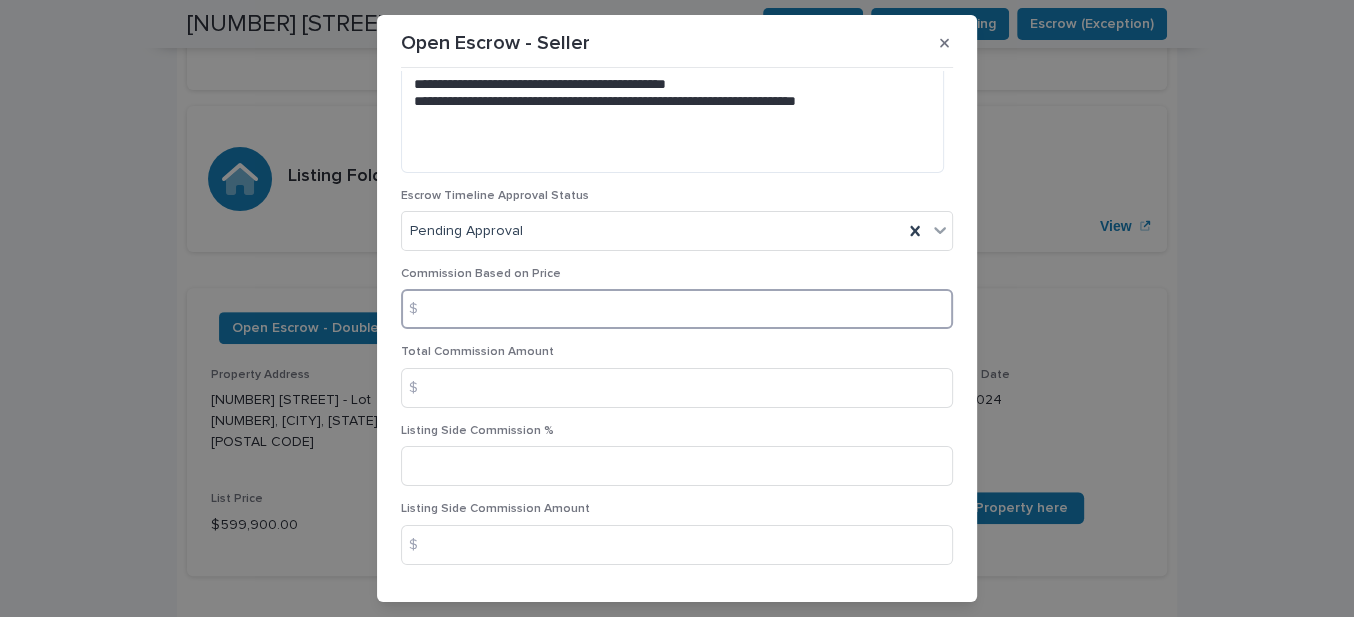 click at bounding box center (677, 309) 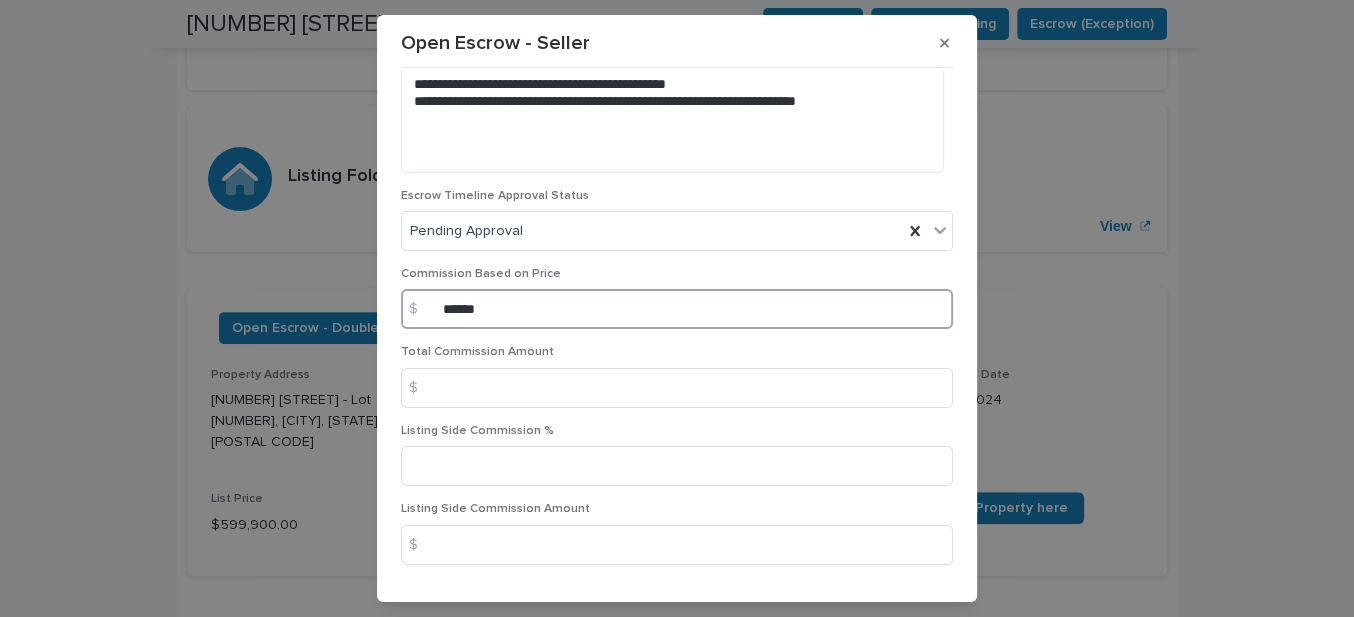 click on "******" at bounding box center (677, 309) 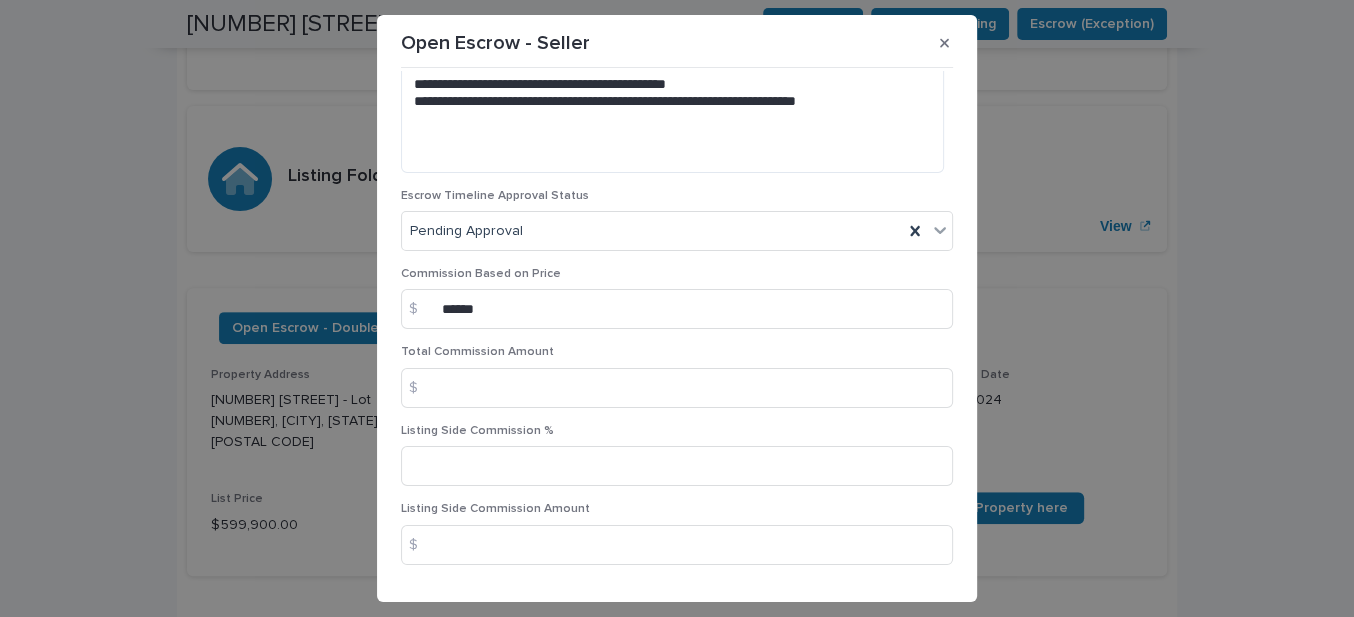 click on "Total Commission Amount $" at bounding box center [677, 384] 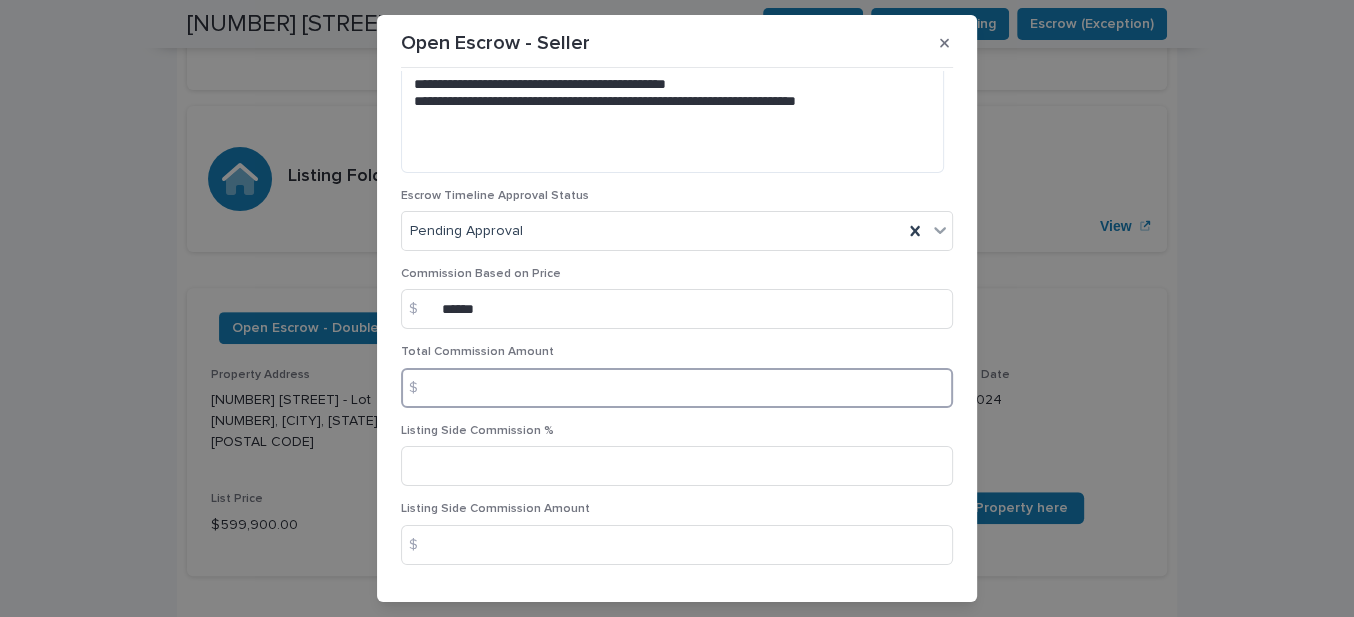 click at bounding box center [677, 388] 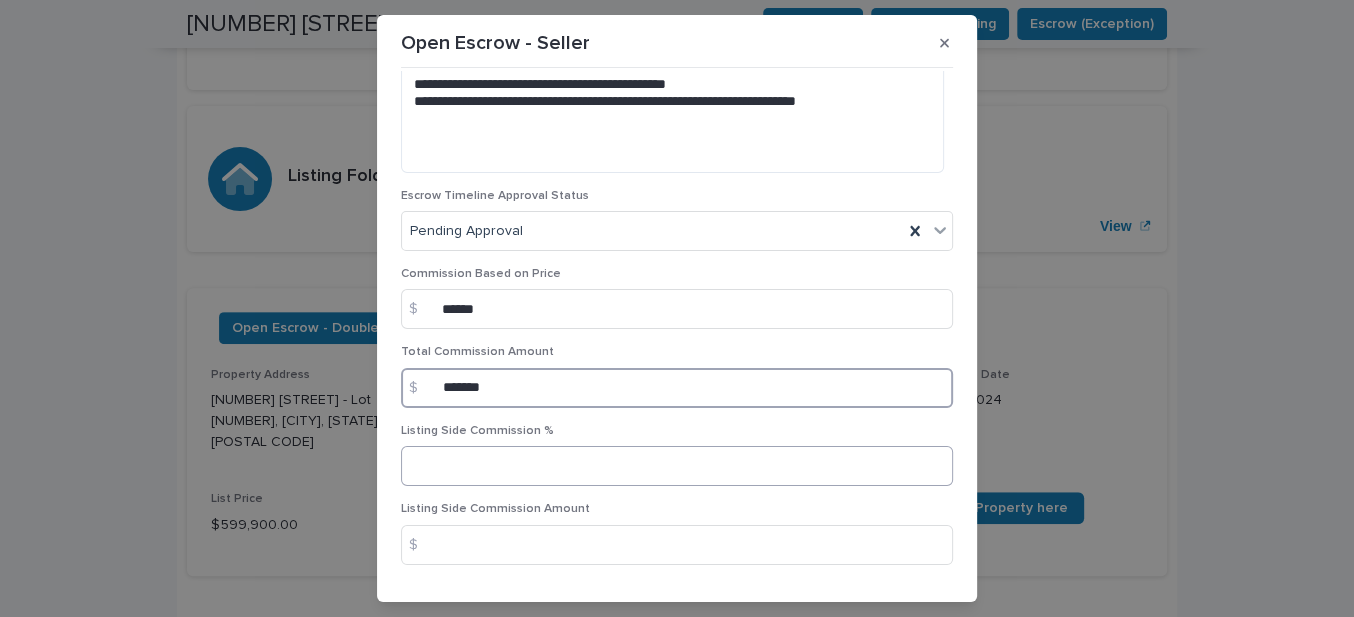 type on "*******" 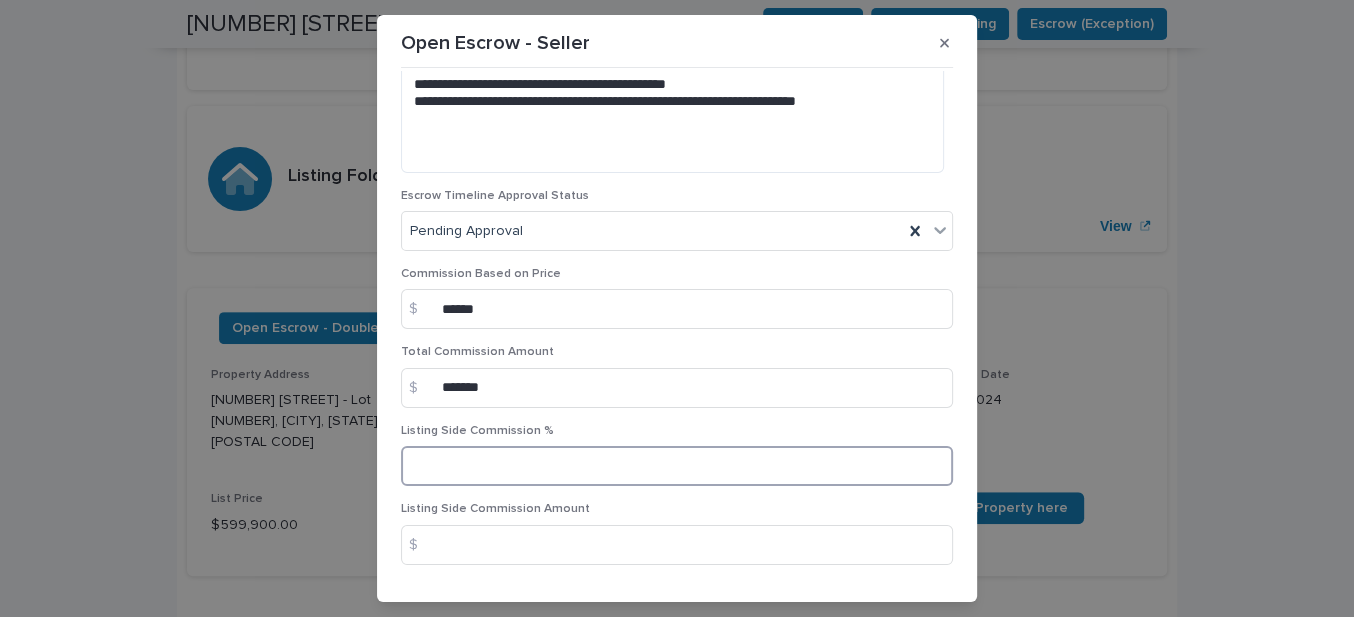 click at bounding box center [677, 466] 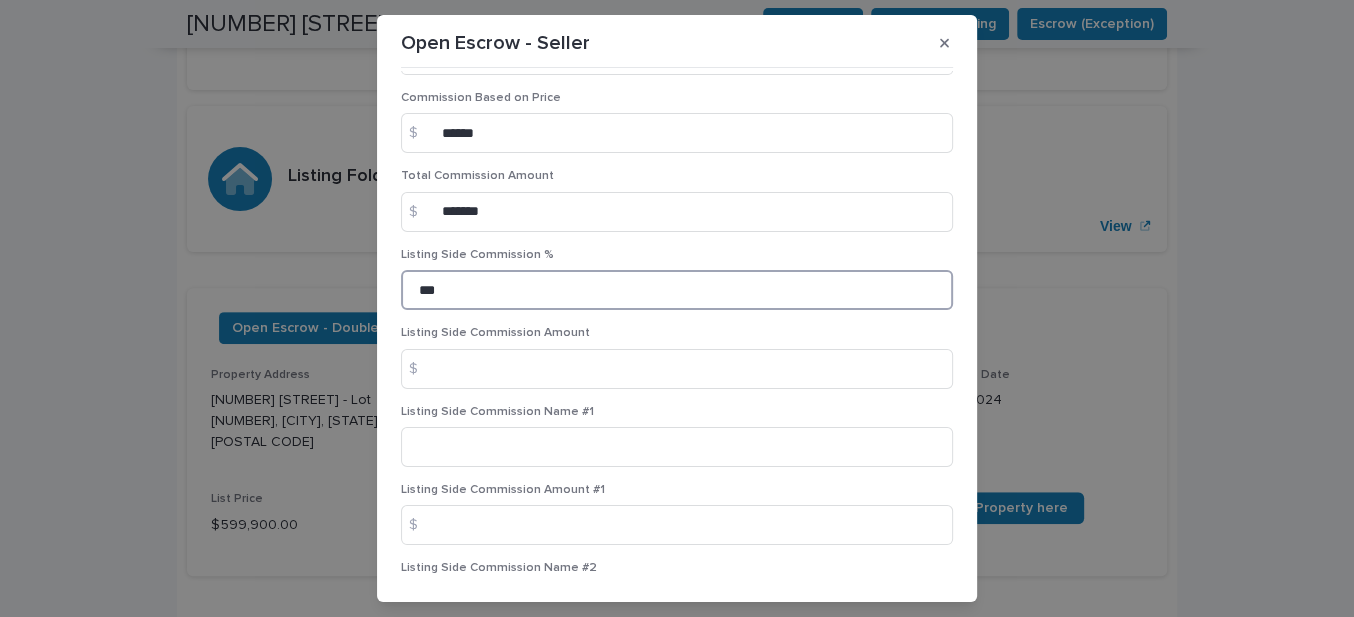 scroll, scrollTop: 2817, scrollLeft: 0, axis: vertical 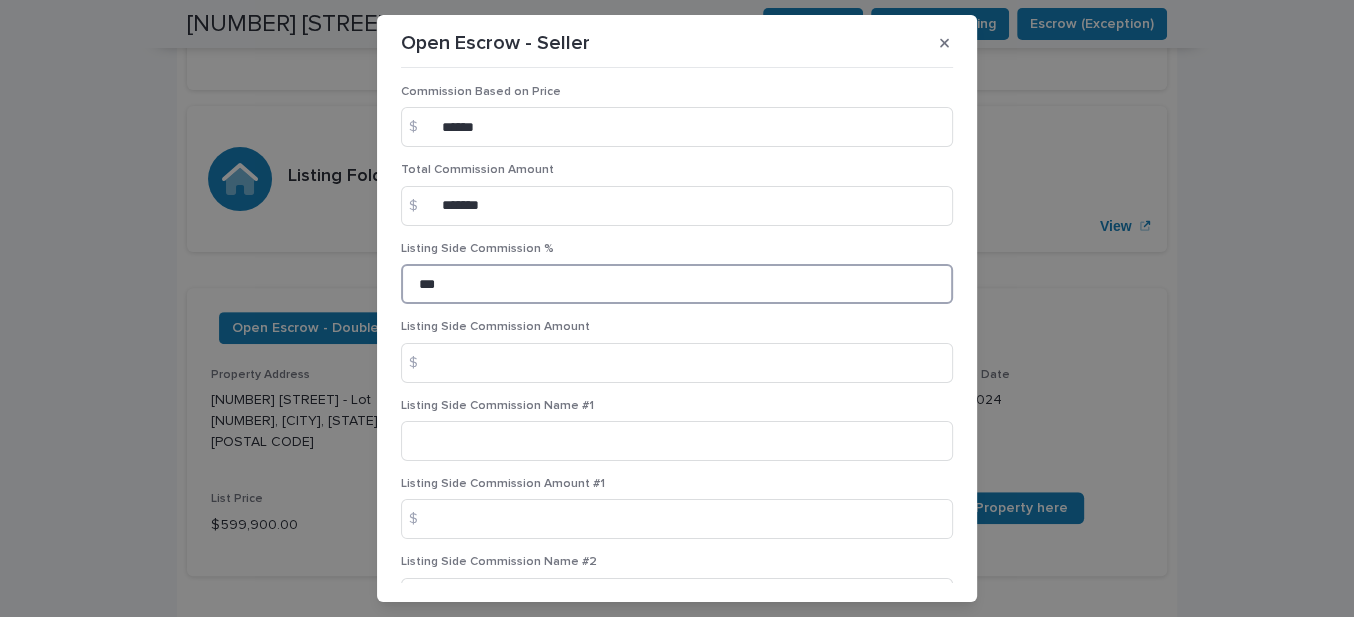 type on "***" 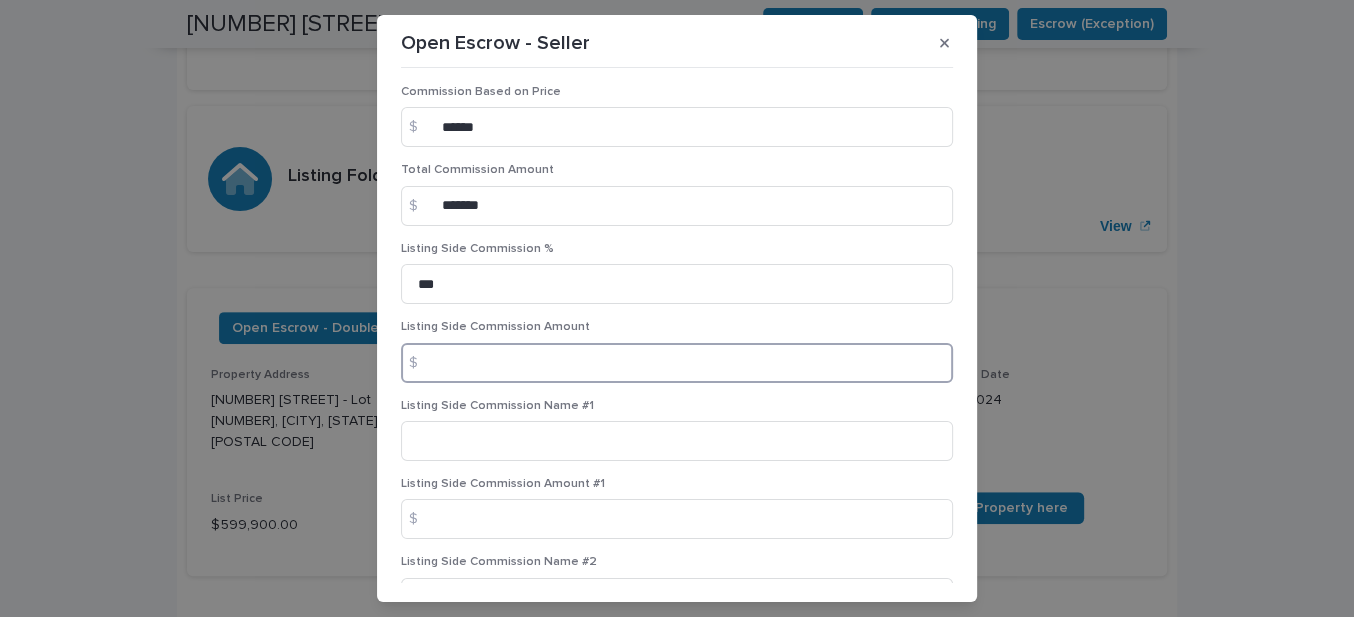 click at bounding box center (677, 363) 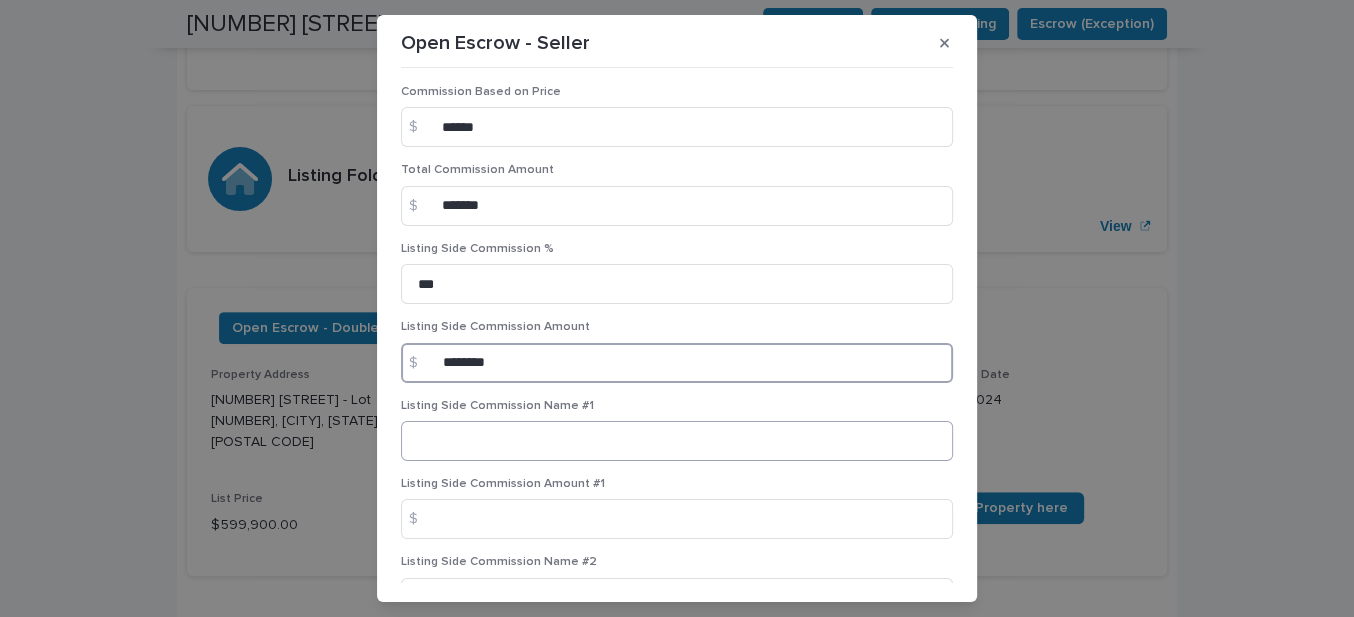 type on "********" 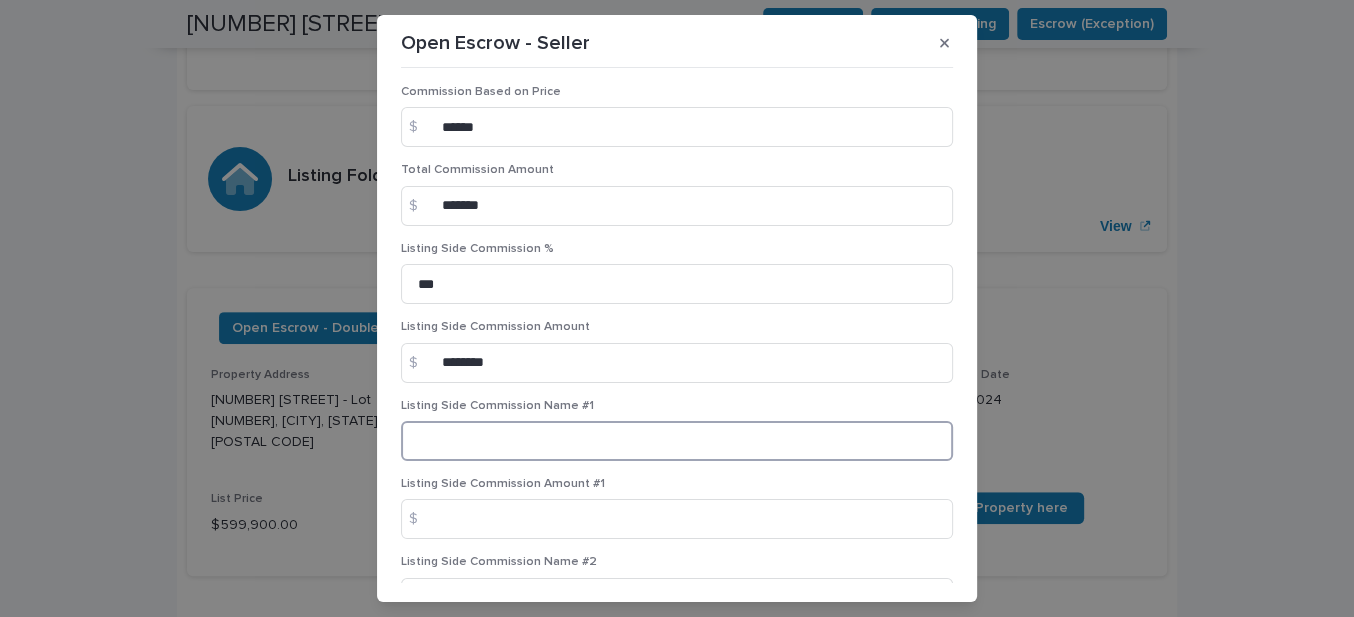click at bounding box center (677, 441) 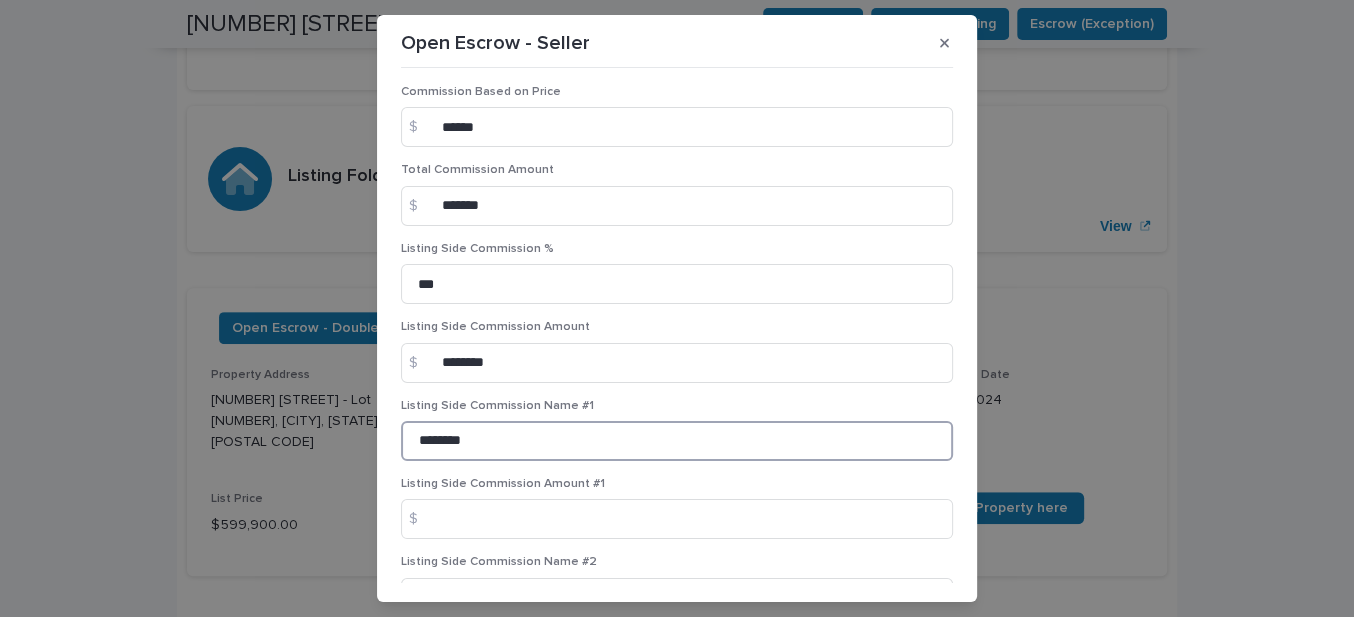 type on "********" 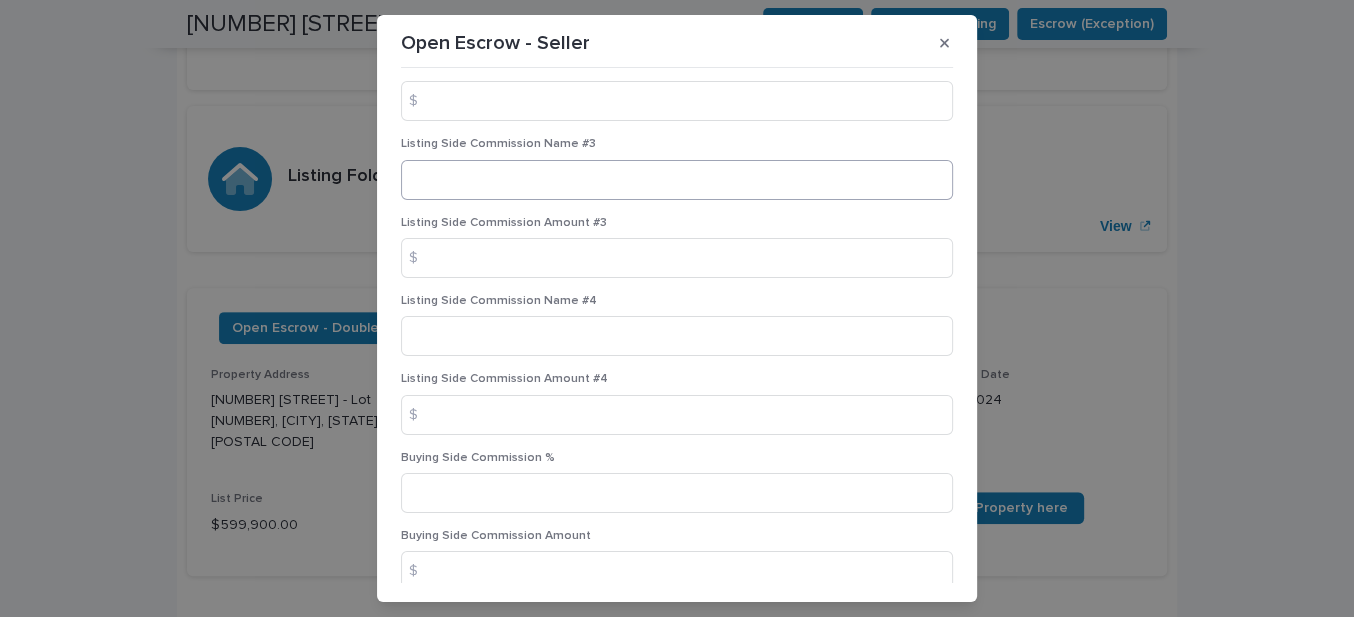 scroll, scrollTop: 3467, scrollLeft: 0, axis: vertical 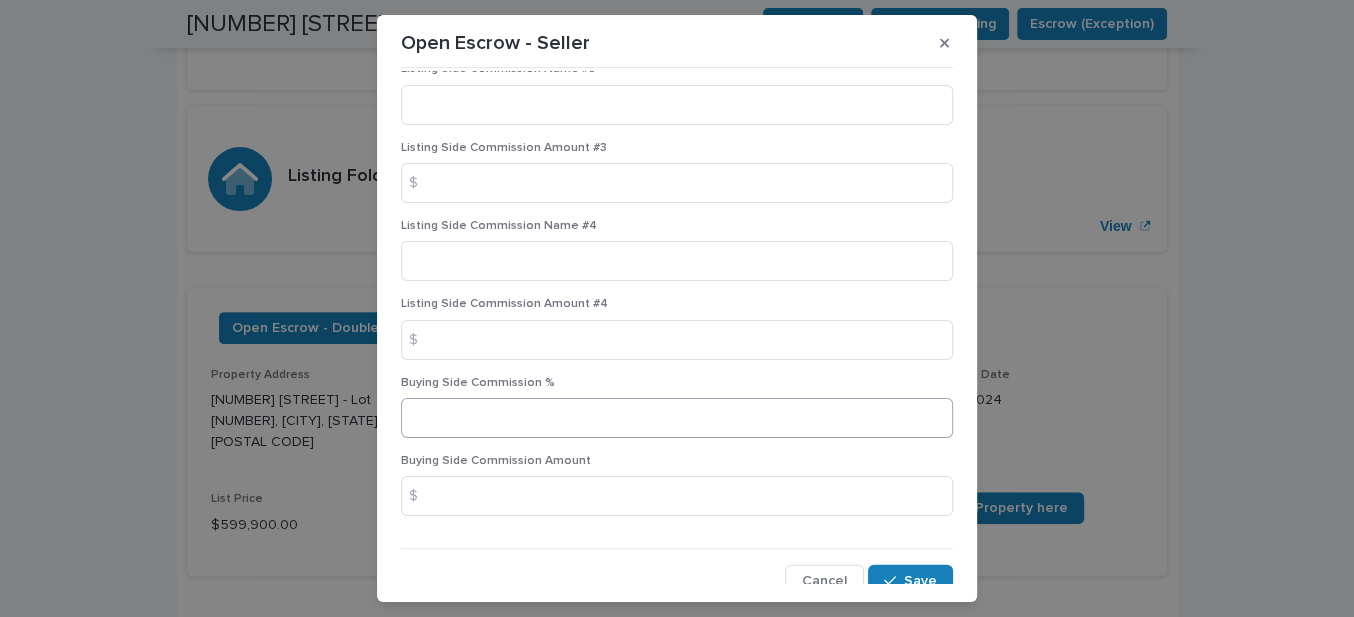 type on "********" 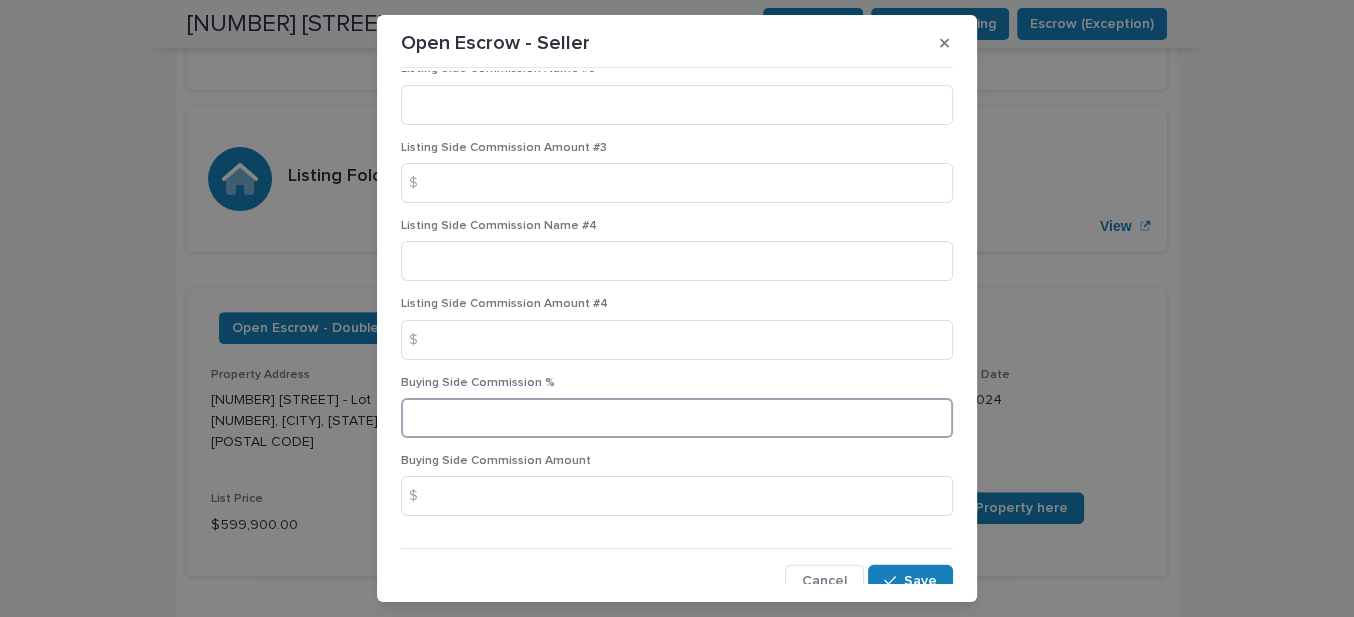 click at bounding box center (677, 418) 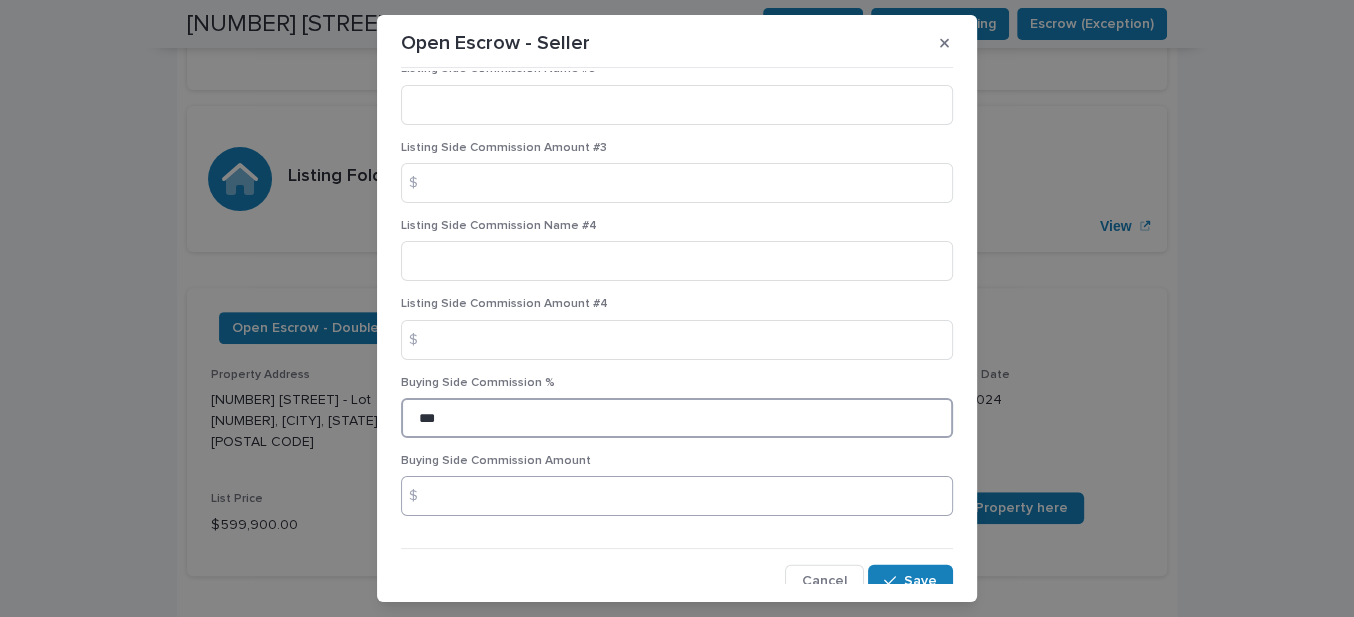 type on "***" 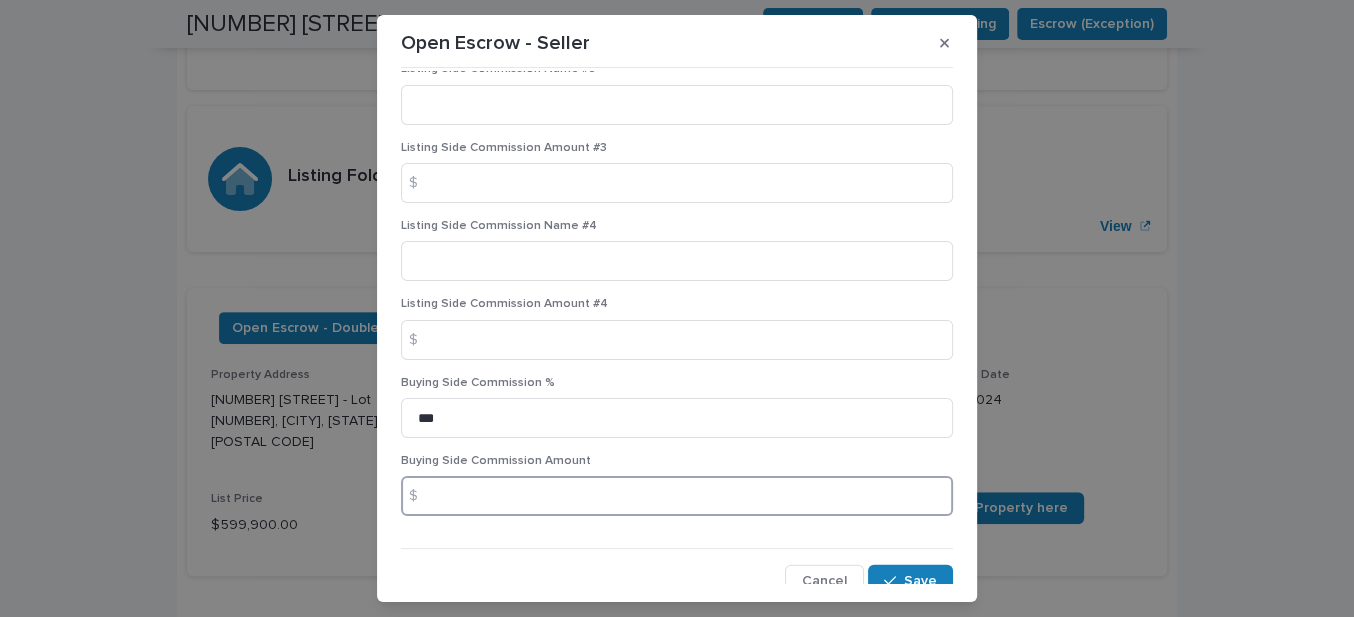 click at bounding box center (677, 496) 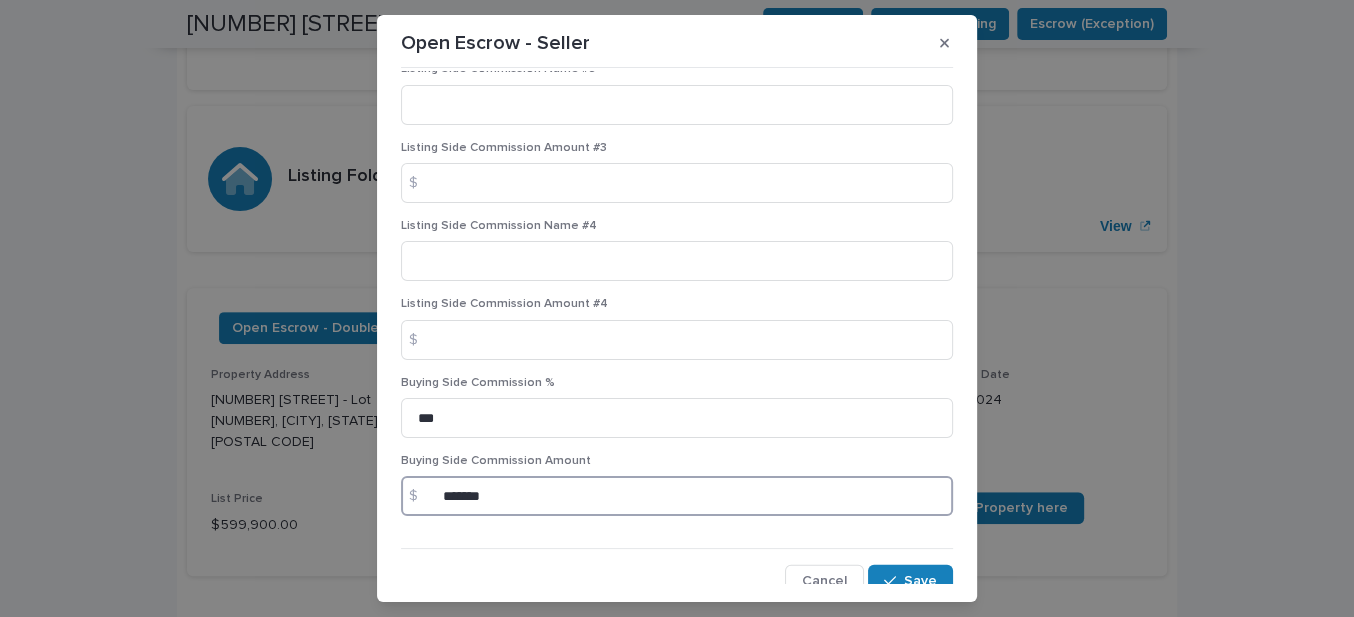 click on "*******" at bounding box center [677, 496] 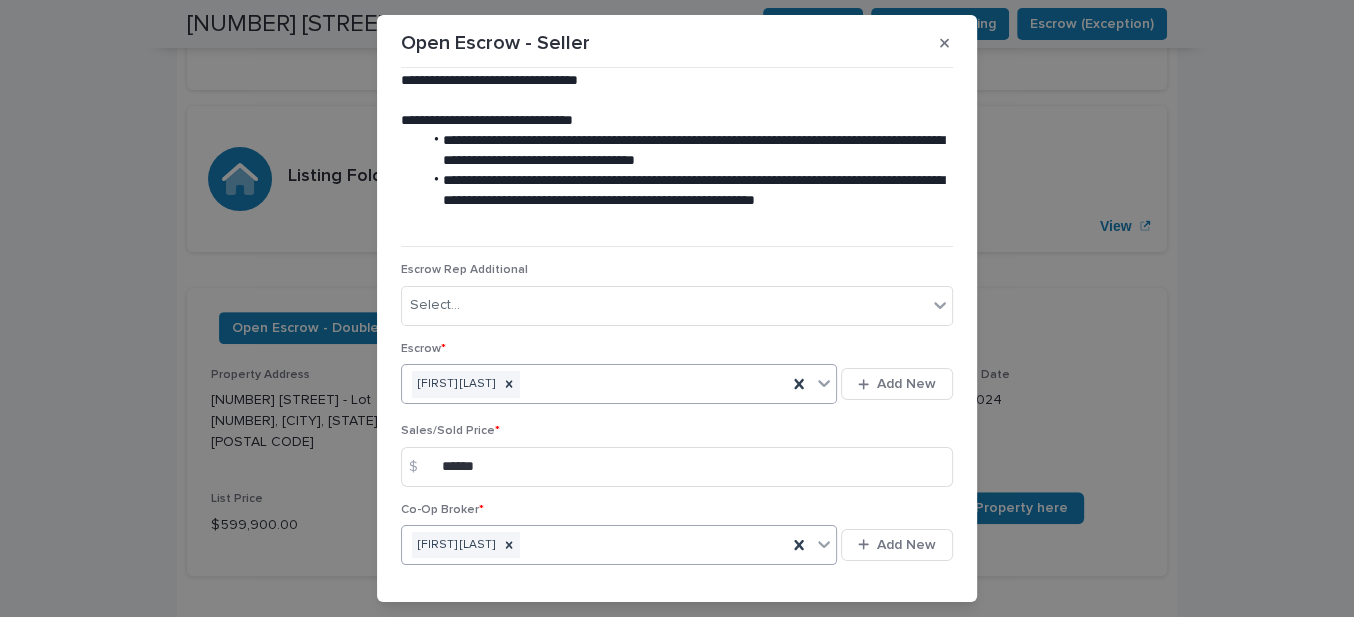 scroll, scrollTop: 0, scrollLeft: 0, axis: both 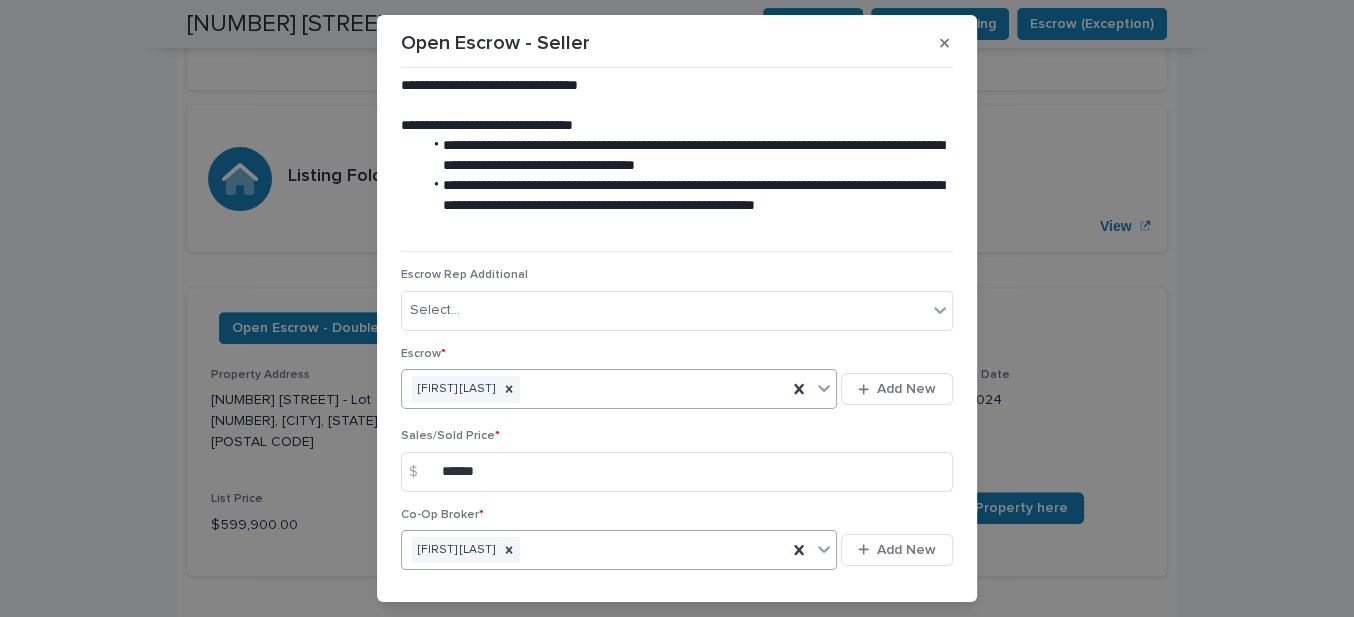 type on "*******" 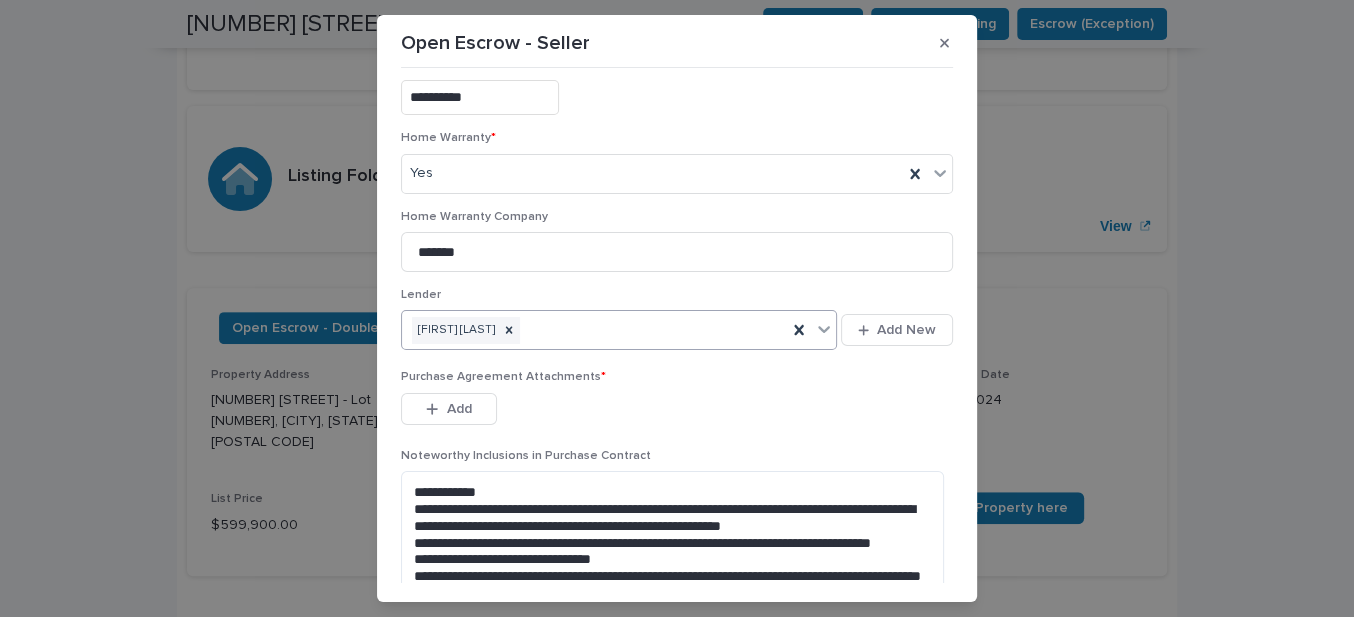 scroll, scrollTop: 2272, scrollLeft: 0, axis: vertical 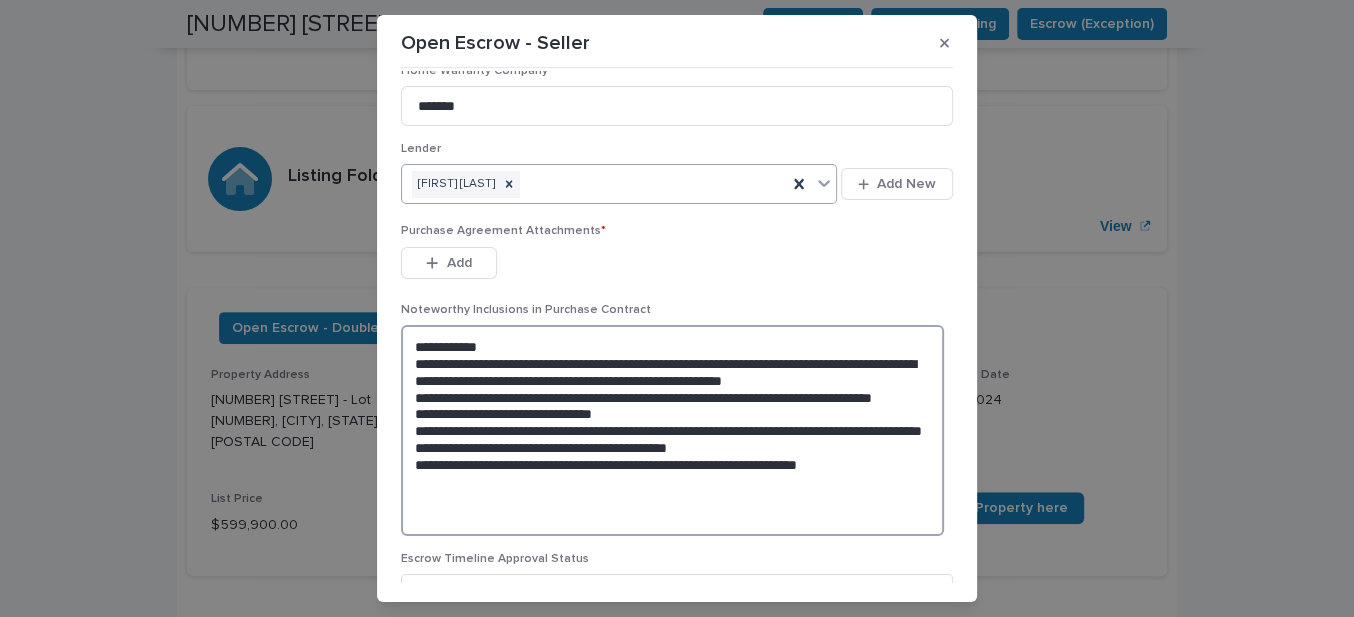 click on "**********" at bounding box center [672, 430] 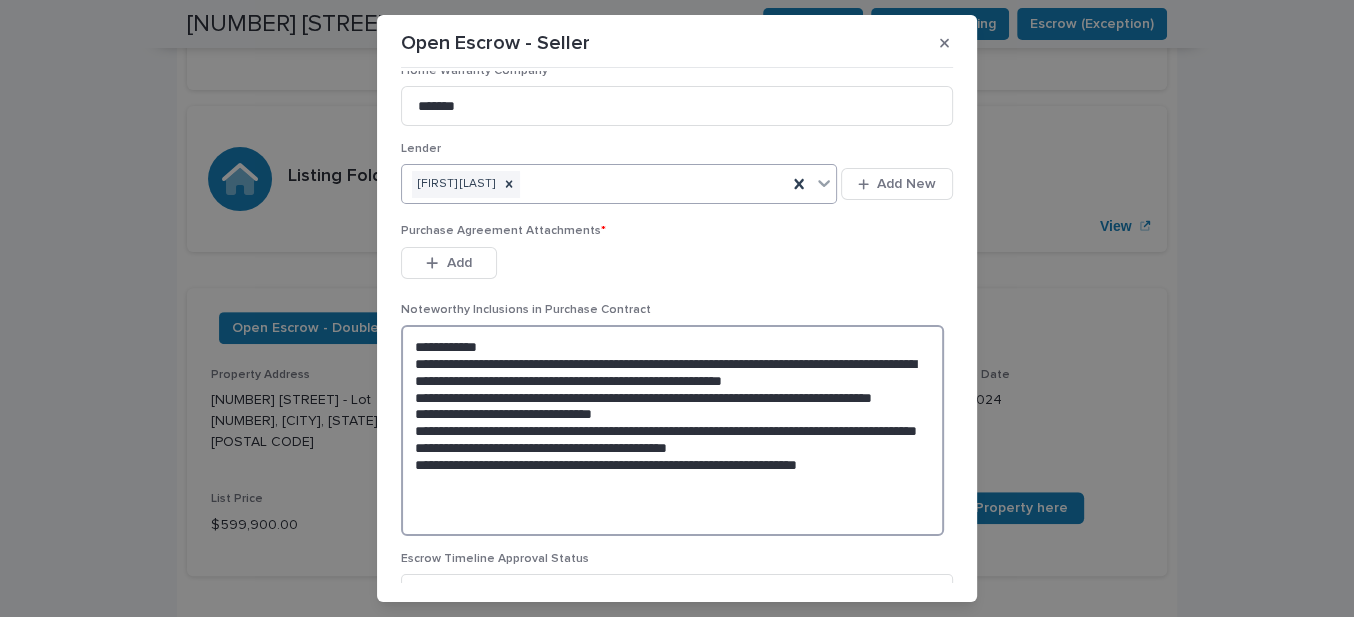 type on "**********" 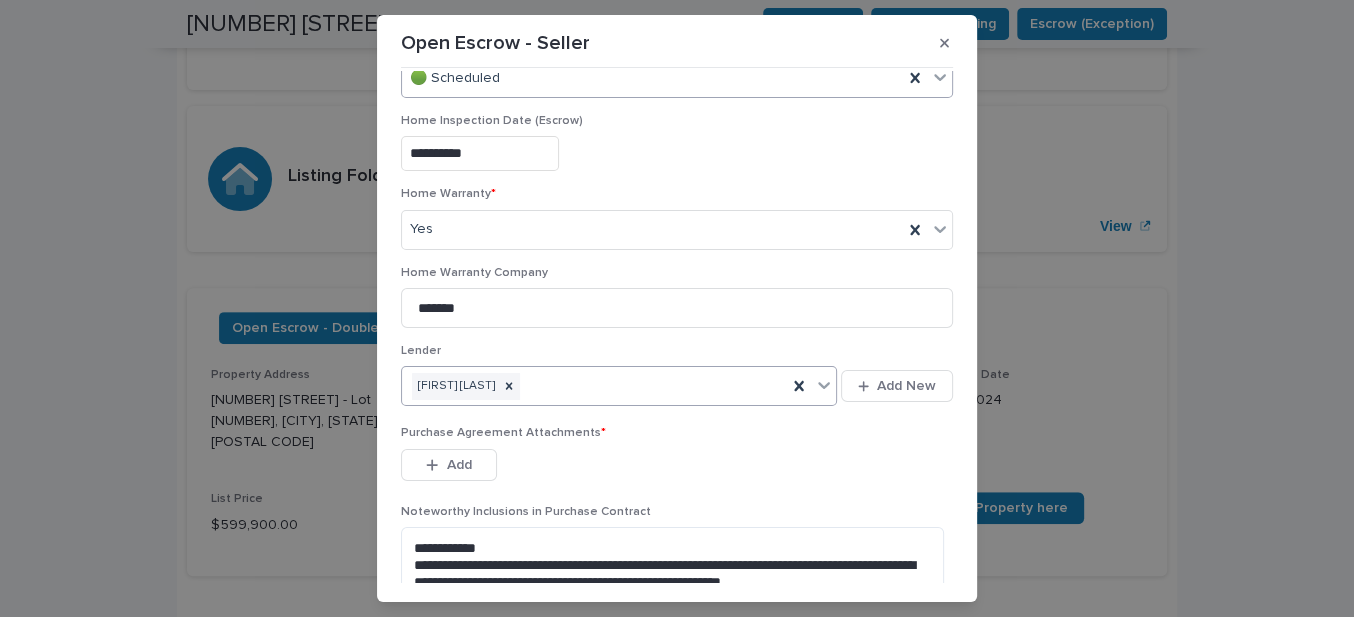 scroll, scrollTop: 2181, scrollLeft: 0, axis: vertical 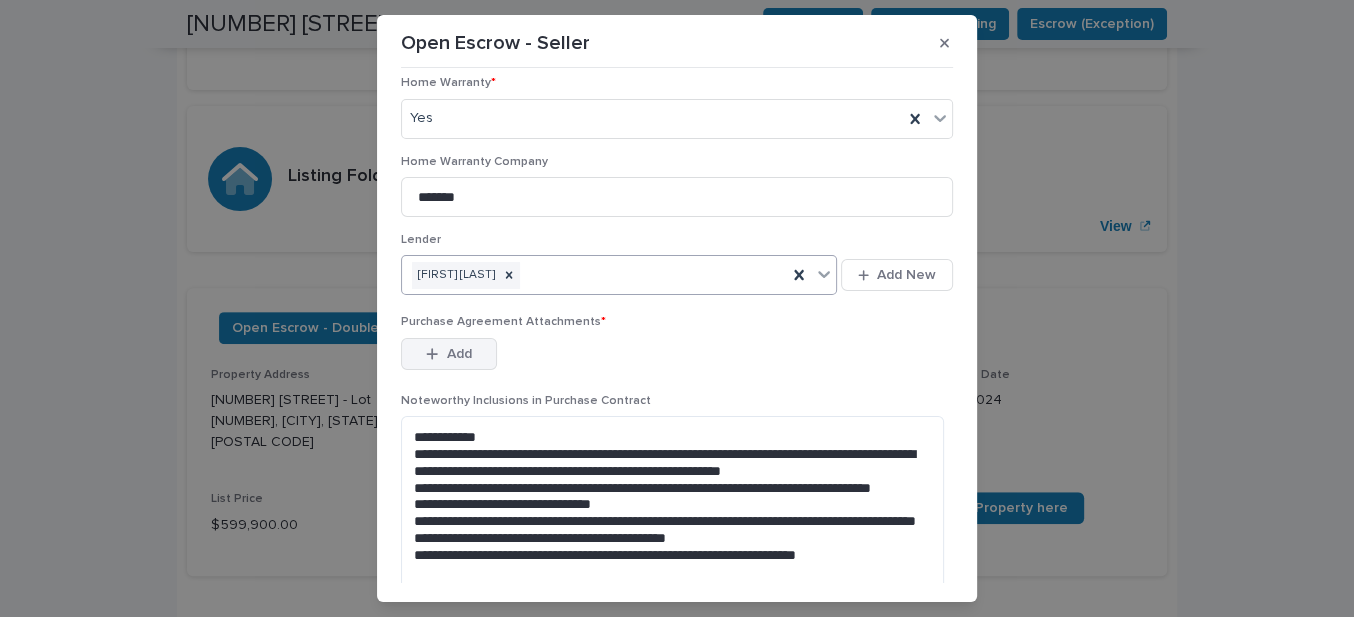 click on "Add" at bounding box center [459, 354] 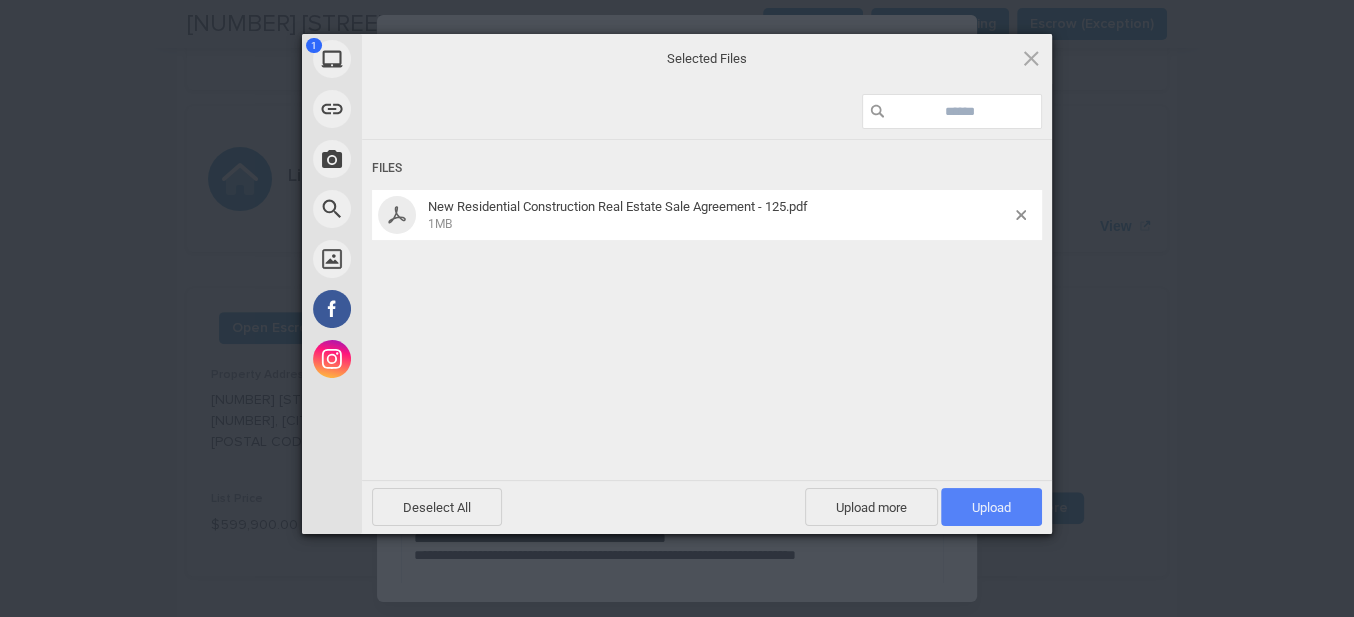 click on "Upload
1" at bounding box center [991, 507] 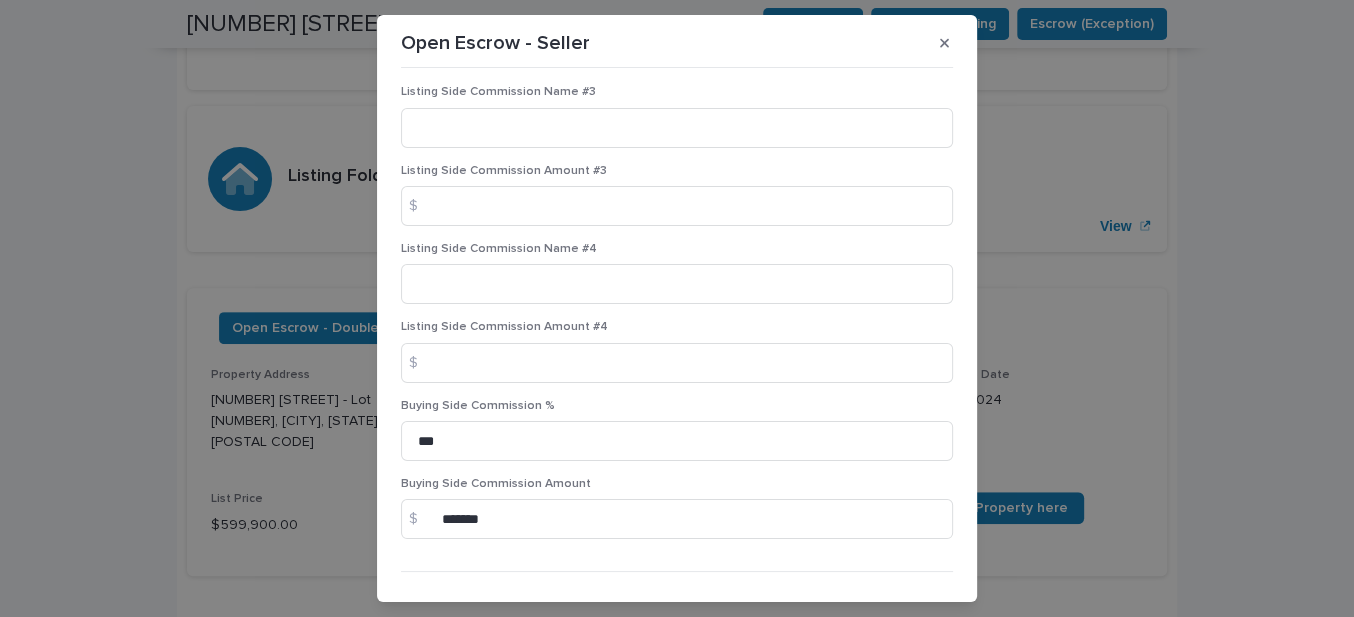 scroll, scrollTop: 3539, scrollLeft: 0, axis: vertical 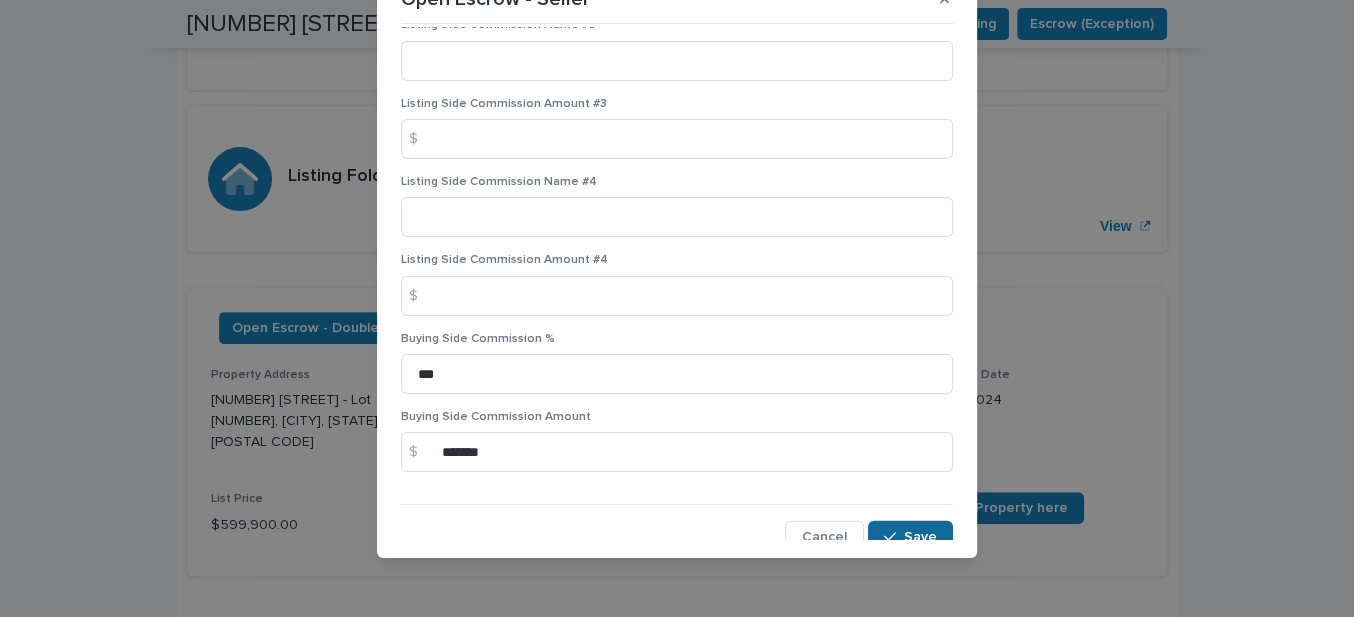 click on "Save" at bounding box center (920, 537) 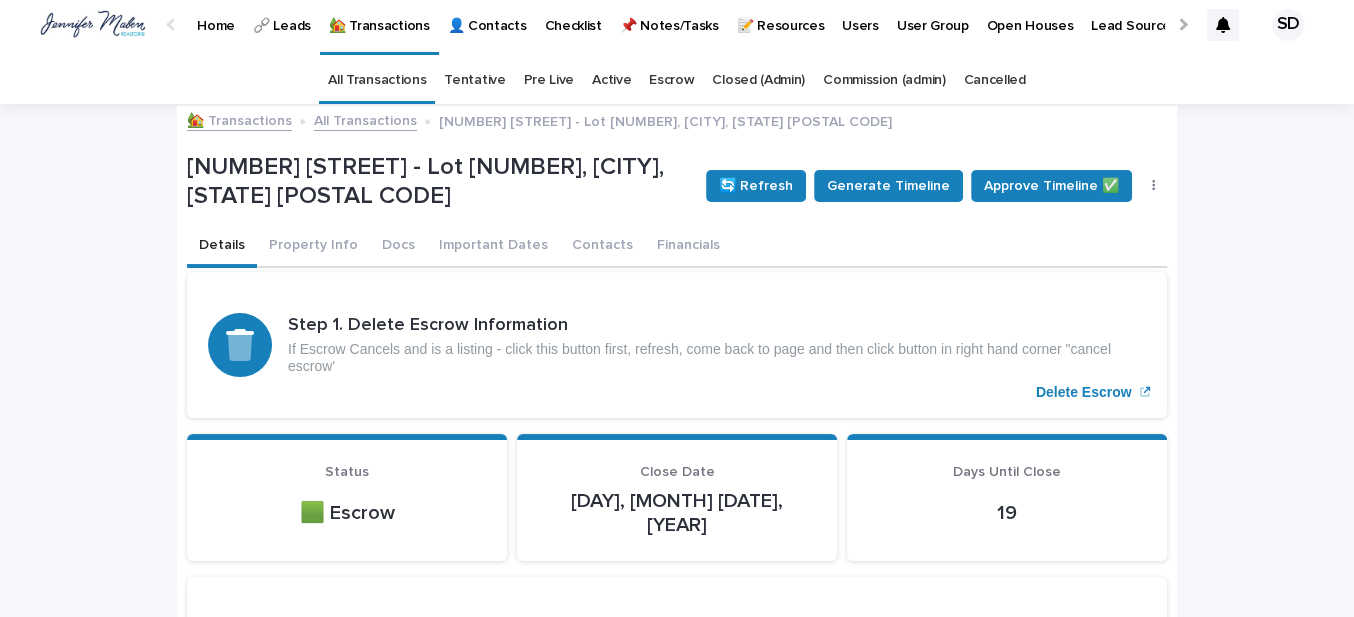 scroll, scrollTop: 0, scrollLeft: 0, axis: both 